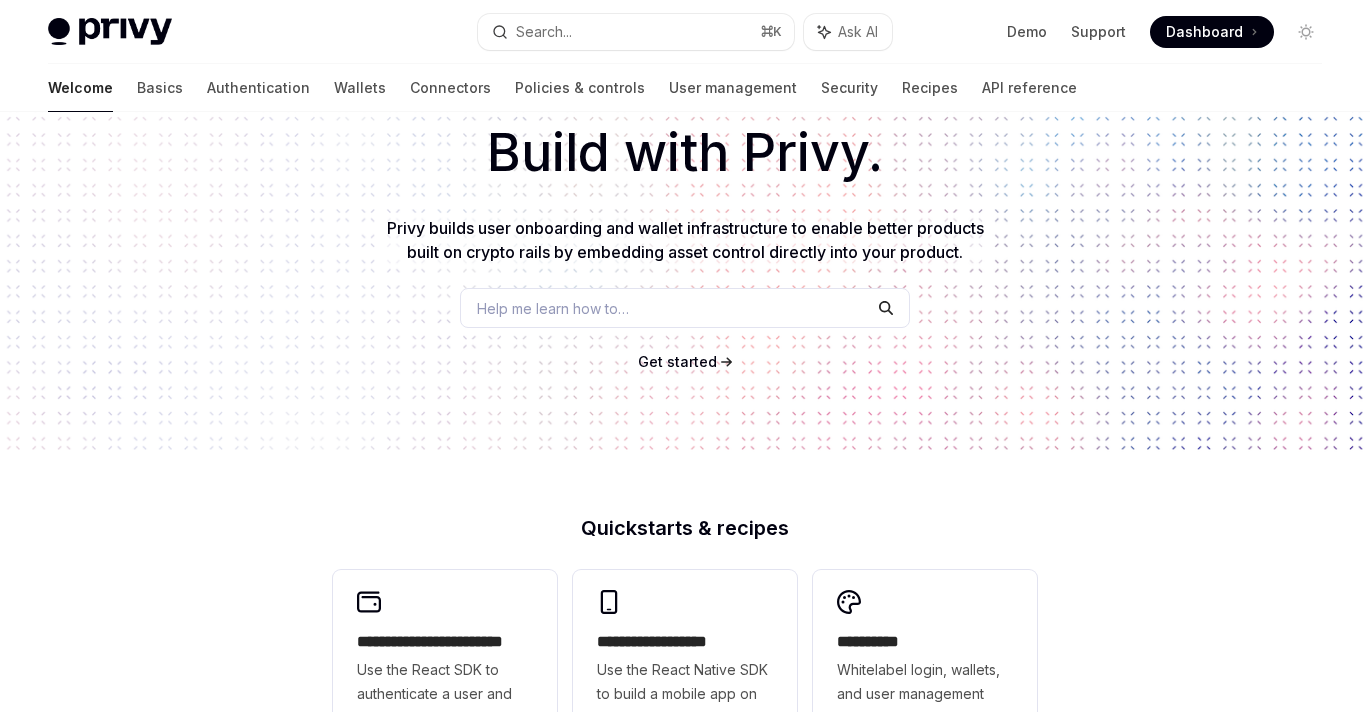scroll, scrollTop: 209, scrollLeft: 0, axis: vertical 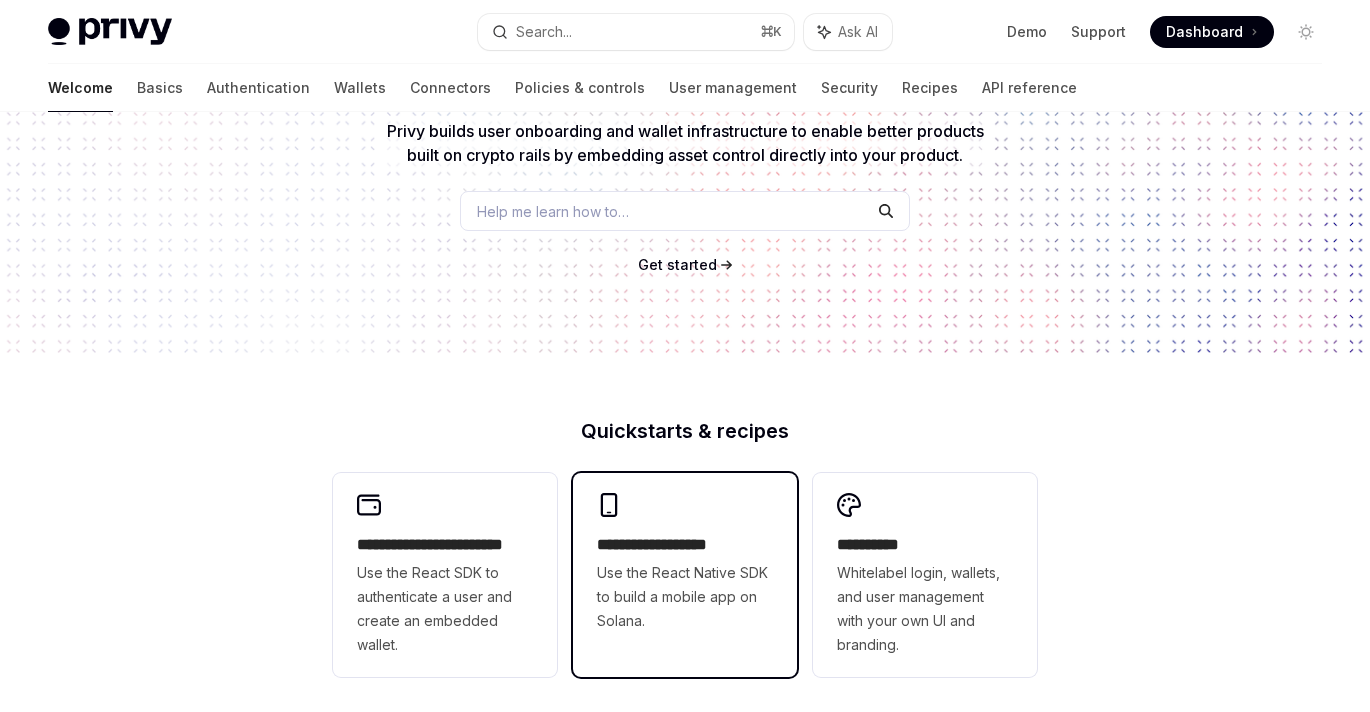 click on "**********" at bounding box center [685, 545] 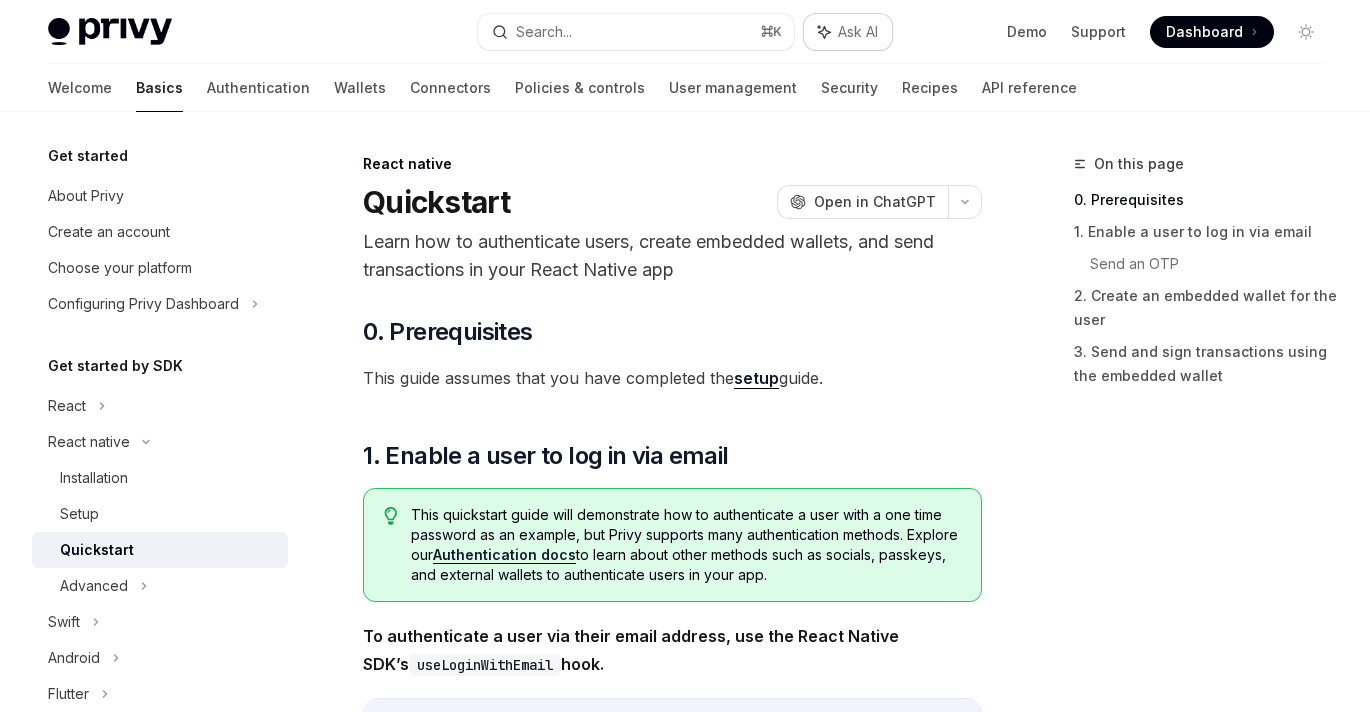 click on "Ask AI" at bounding box center [848, 32] 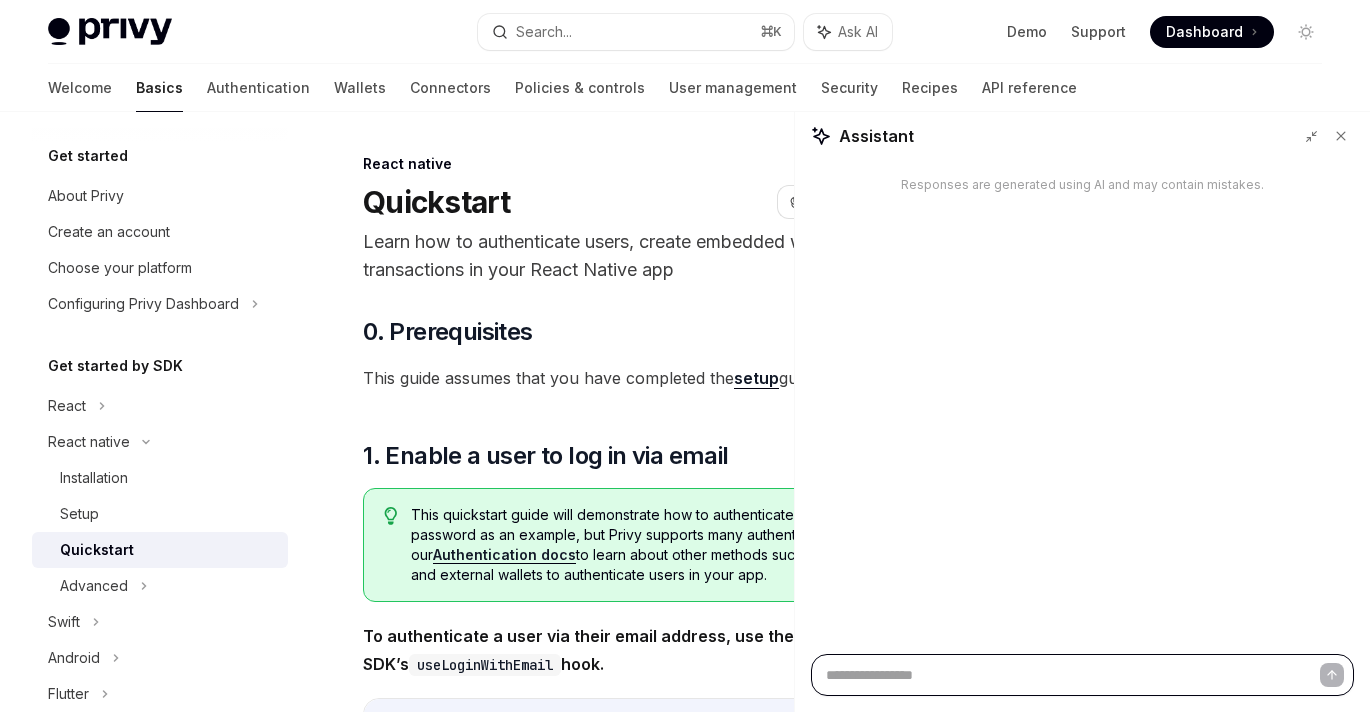 click at bounding box center (1082, 675) 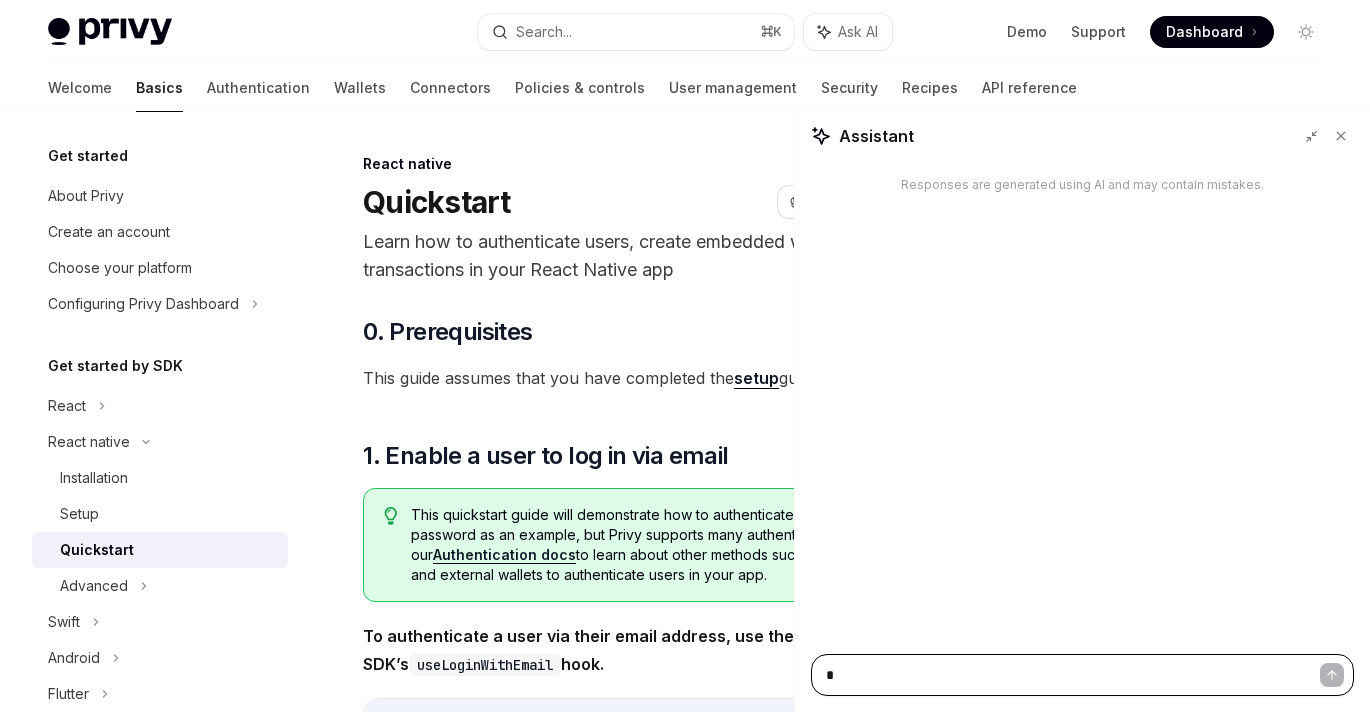 type on "*" 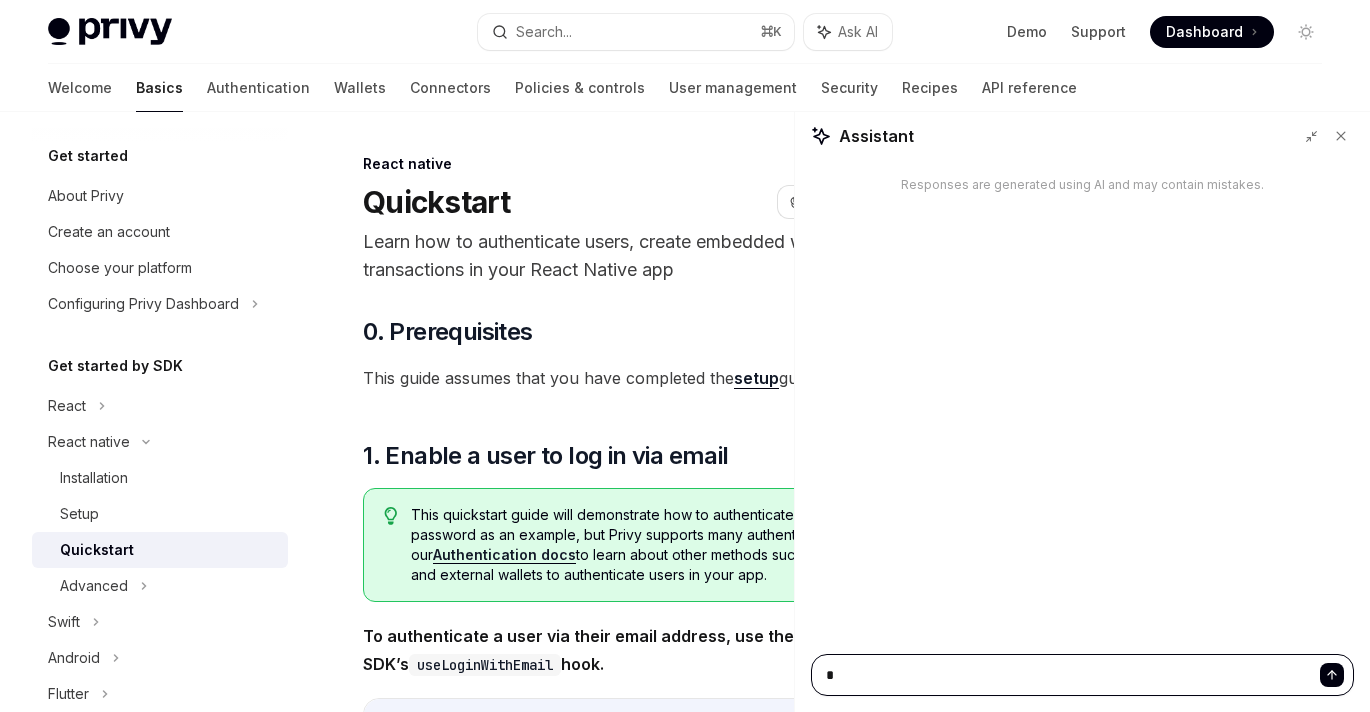 type on "**" 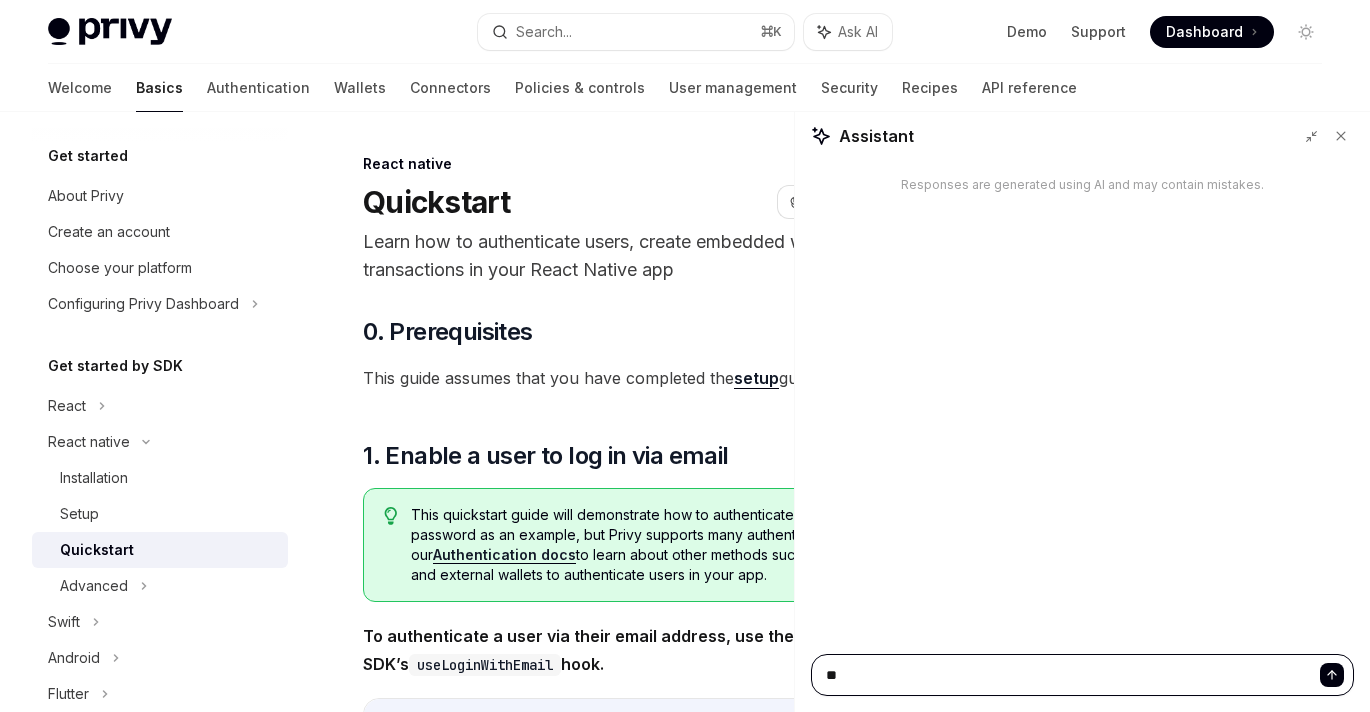 type on "*" 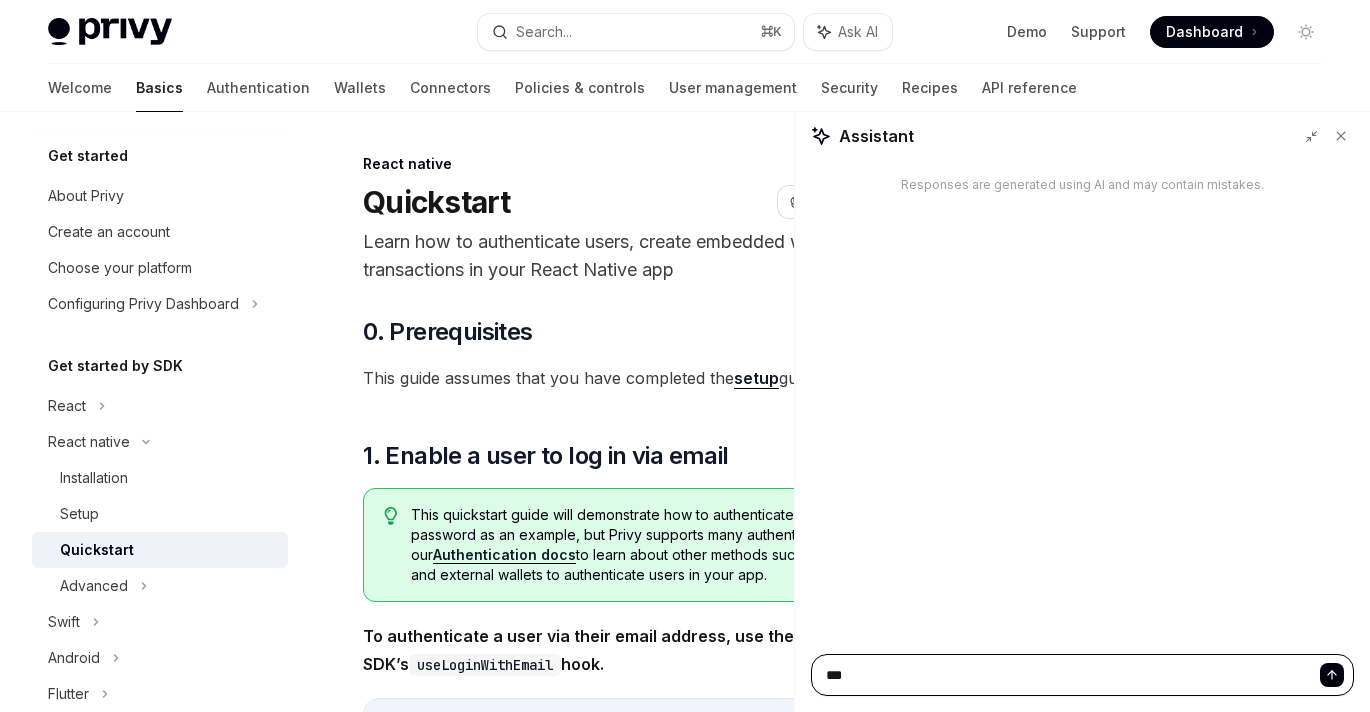 type on "*" 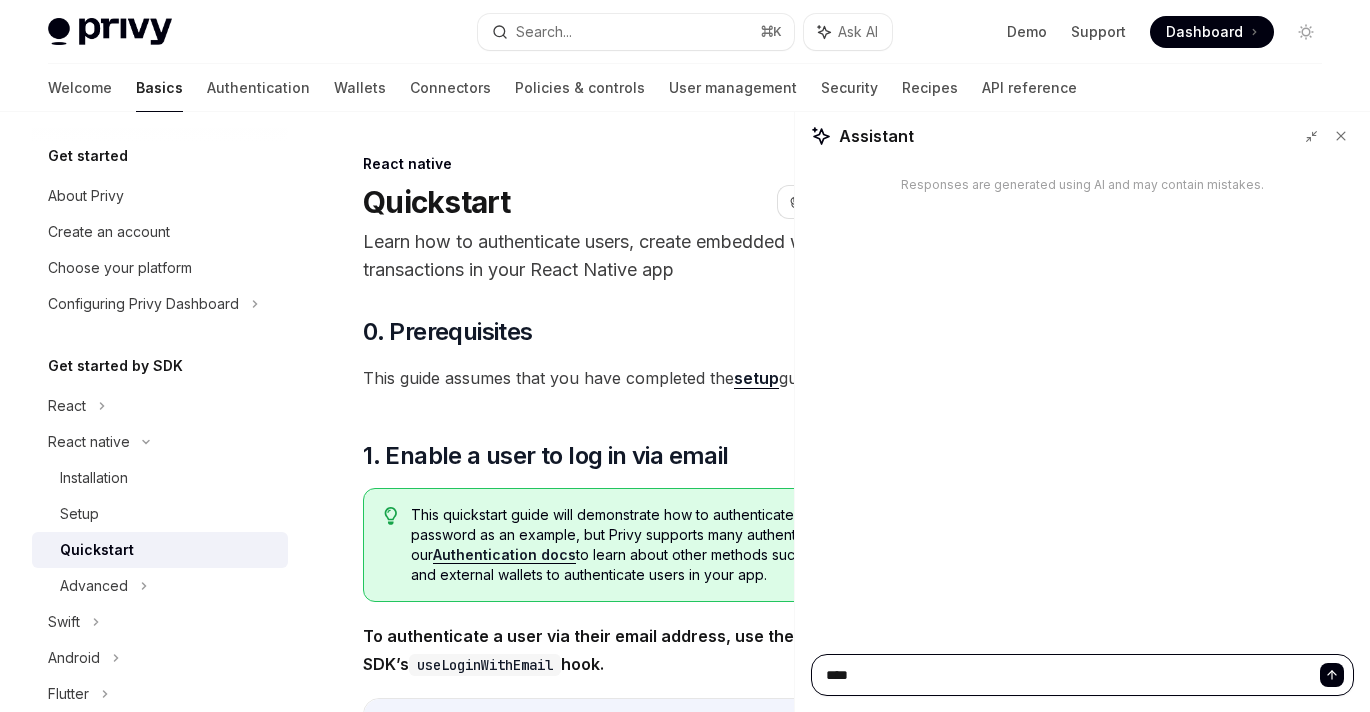 type on "*" 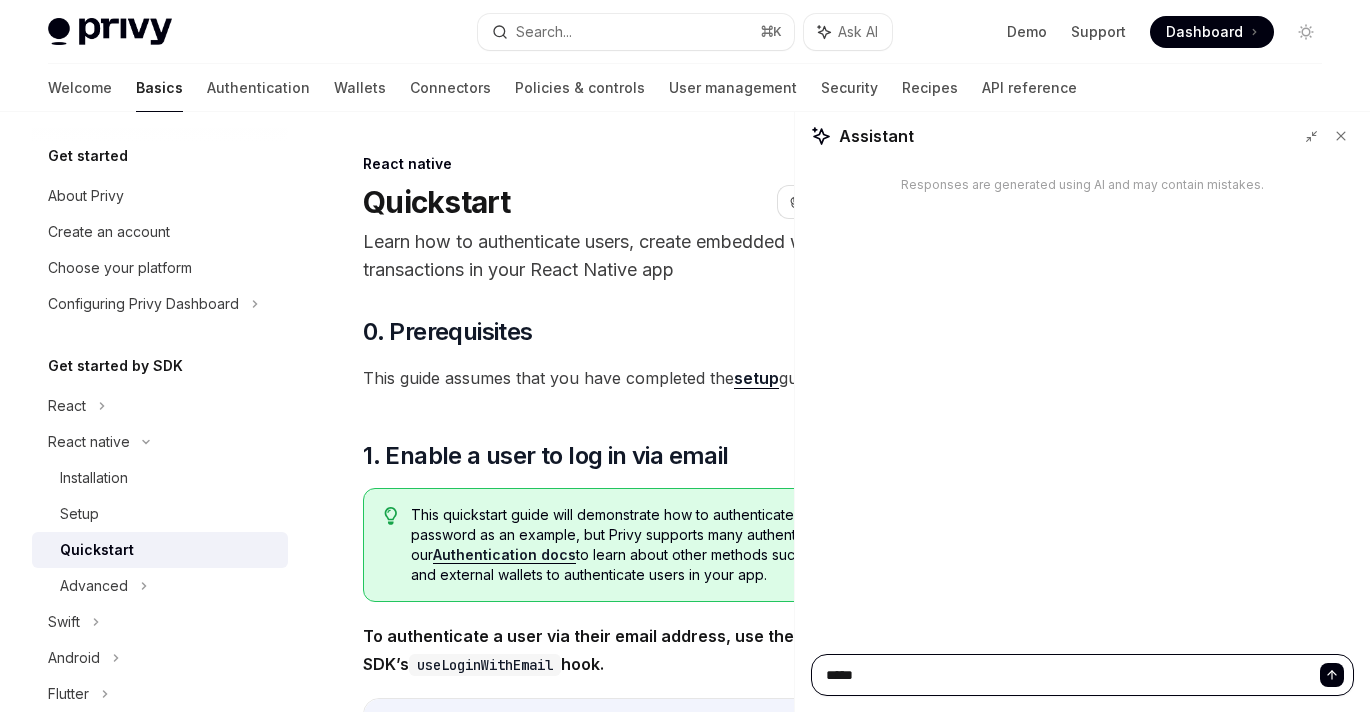type on "*" 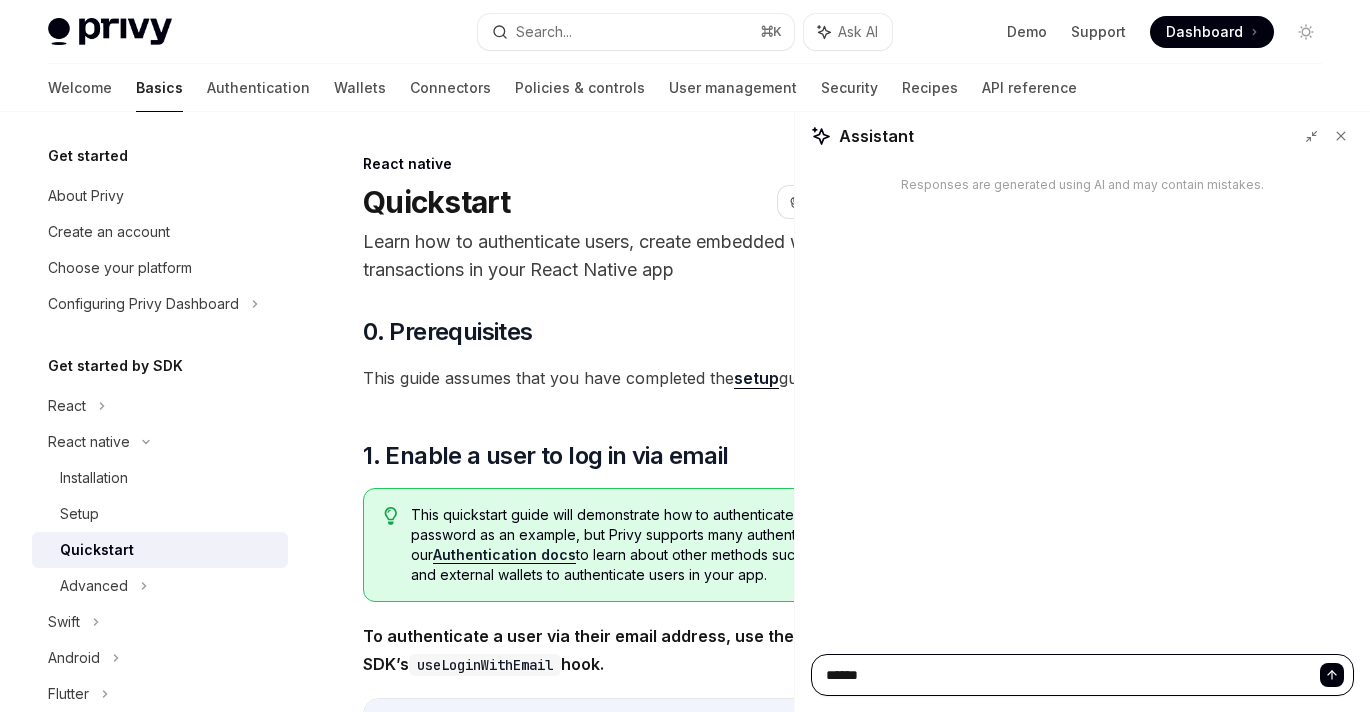 type on "*" 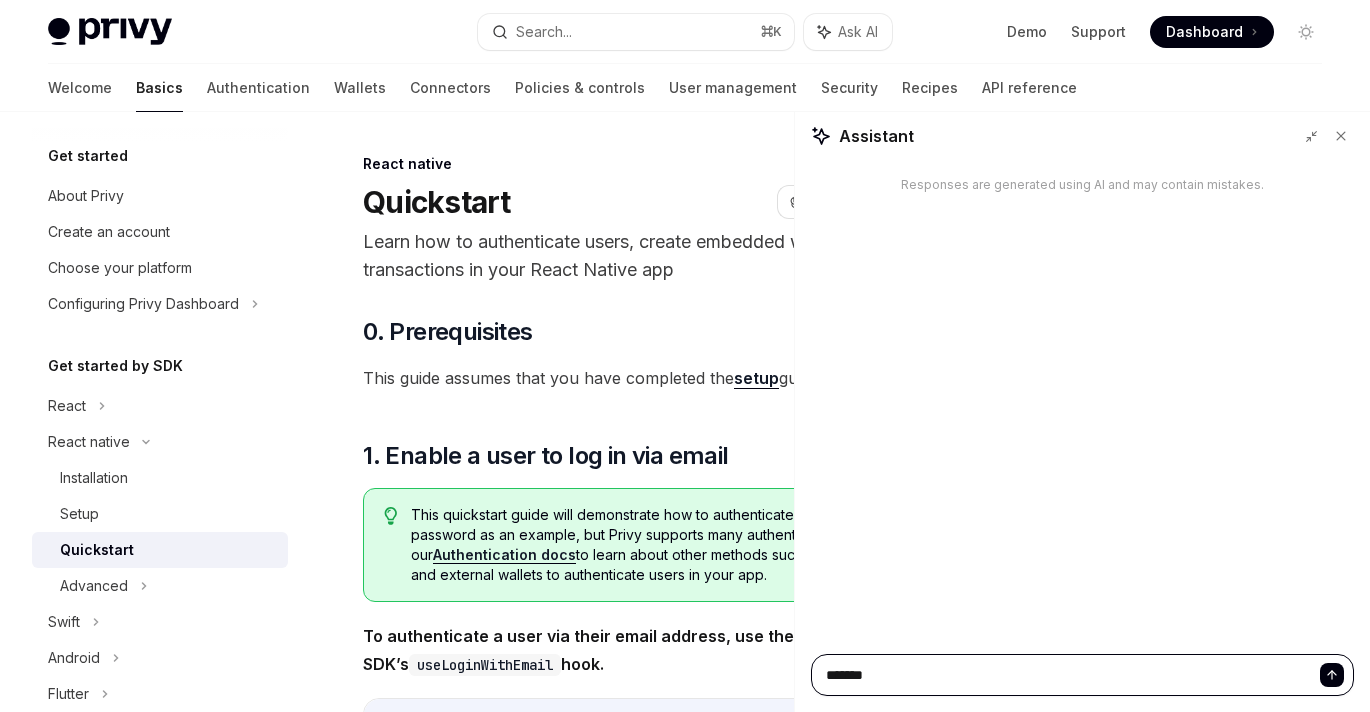 type on "*" 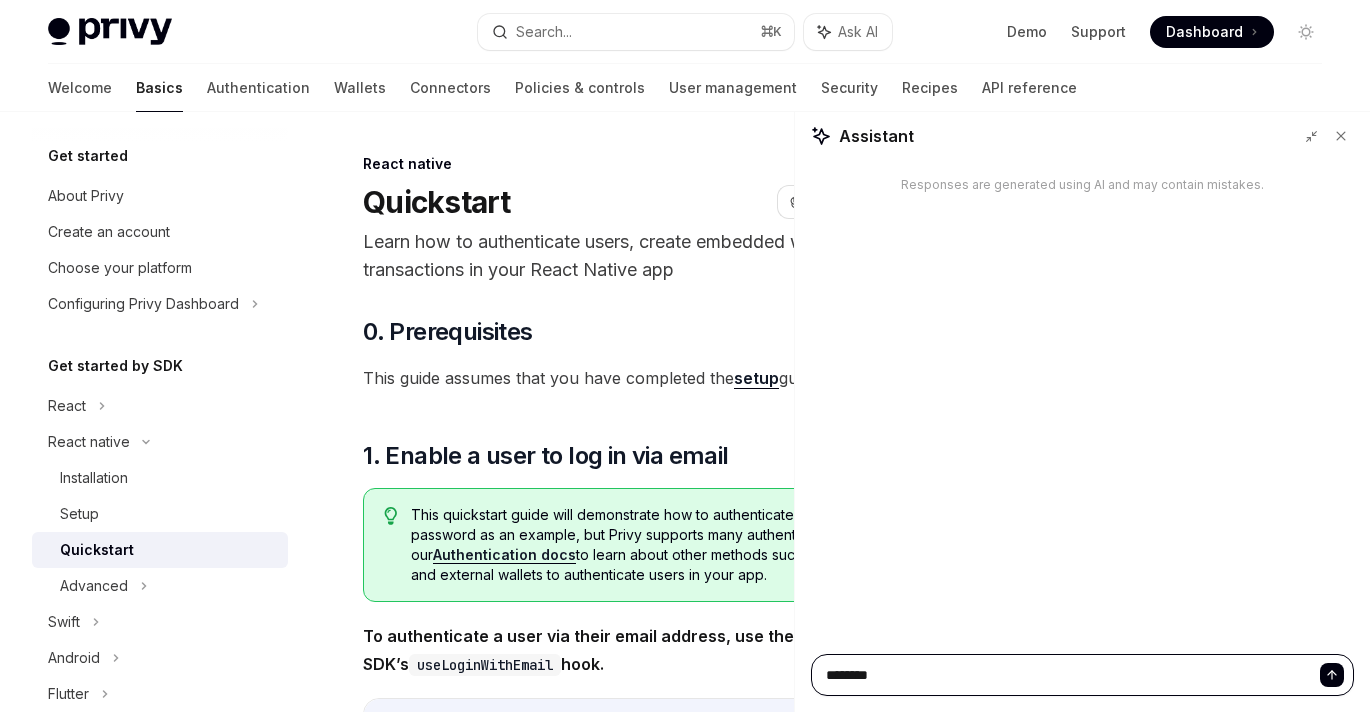 type on "*" 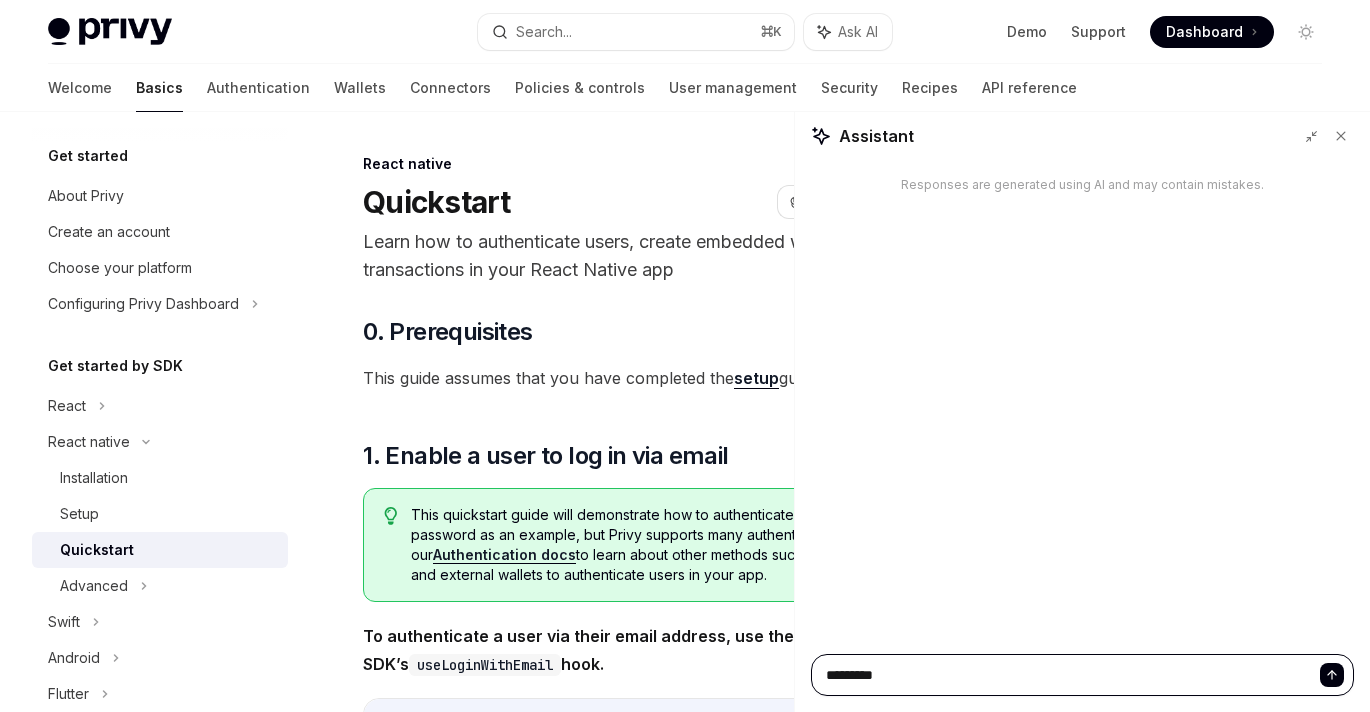 type on "*" 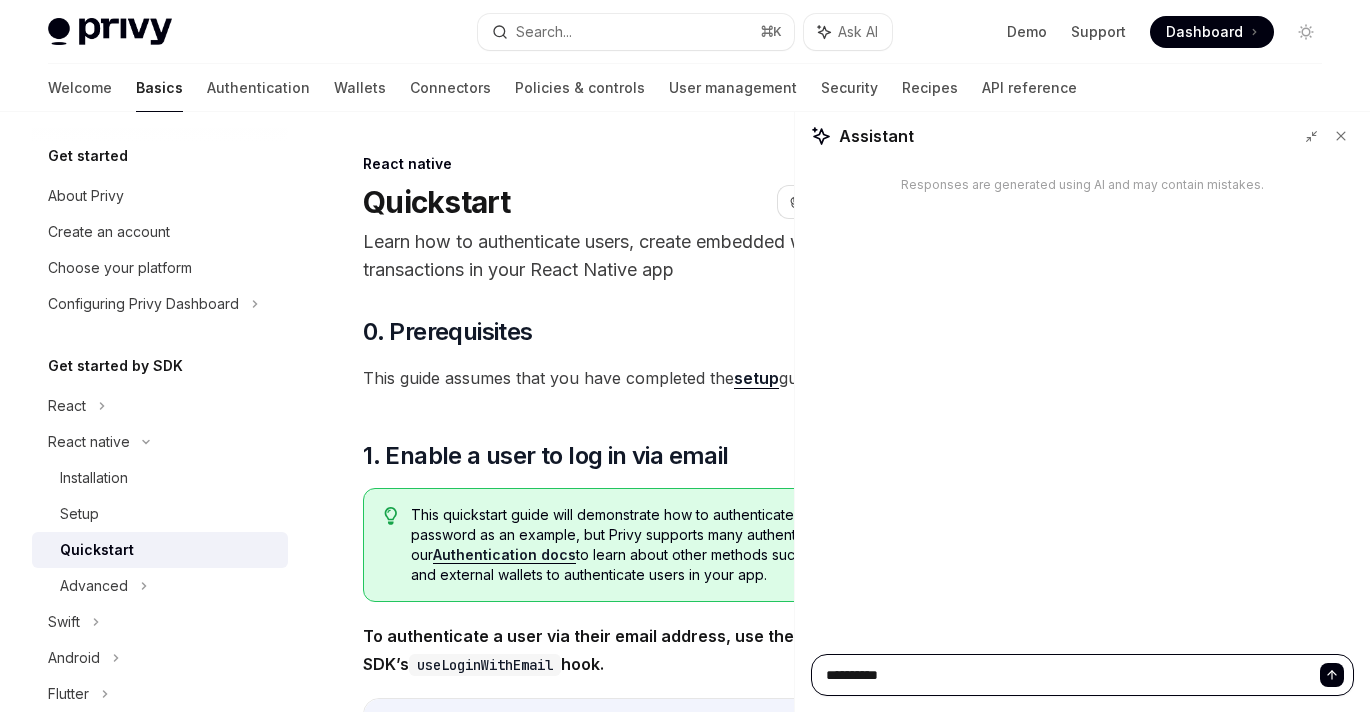 type on "*" 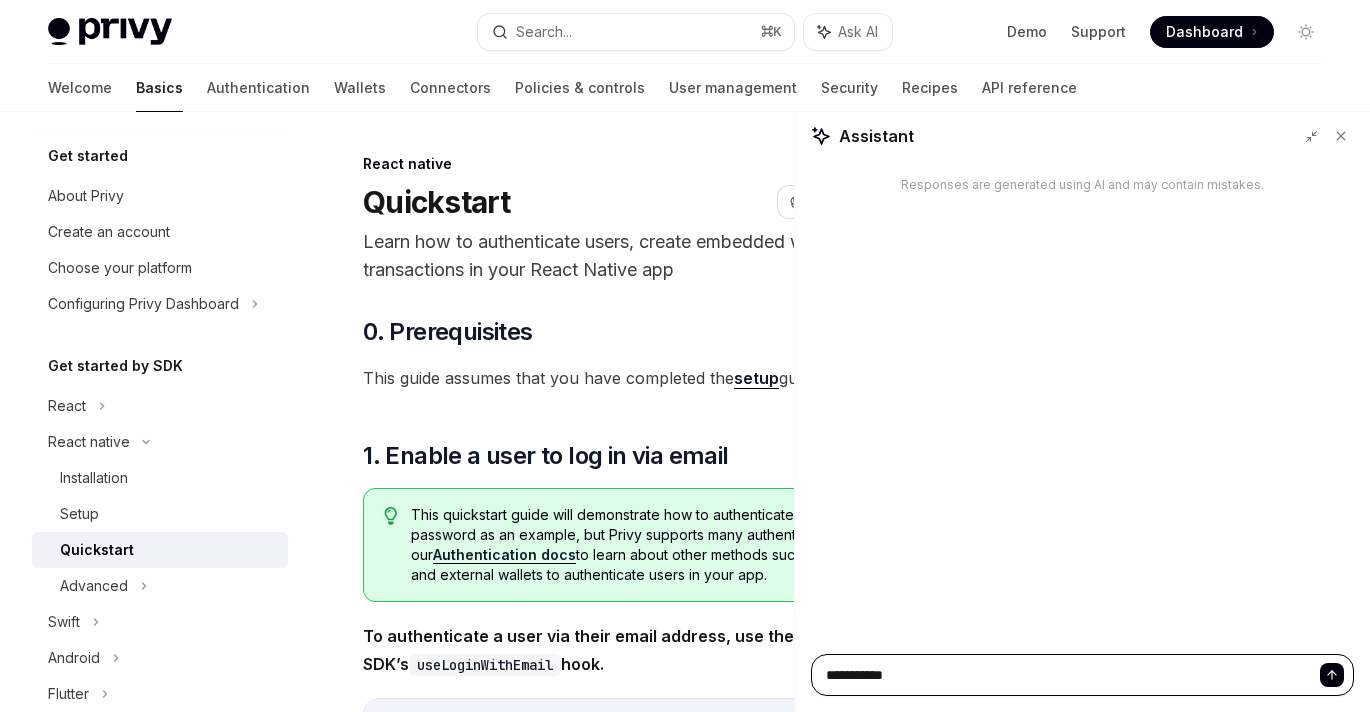type on "*" 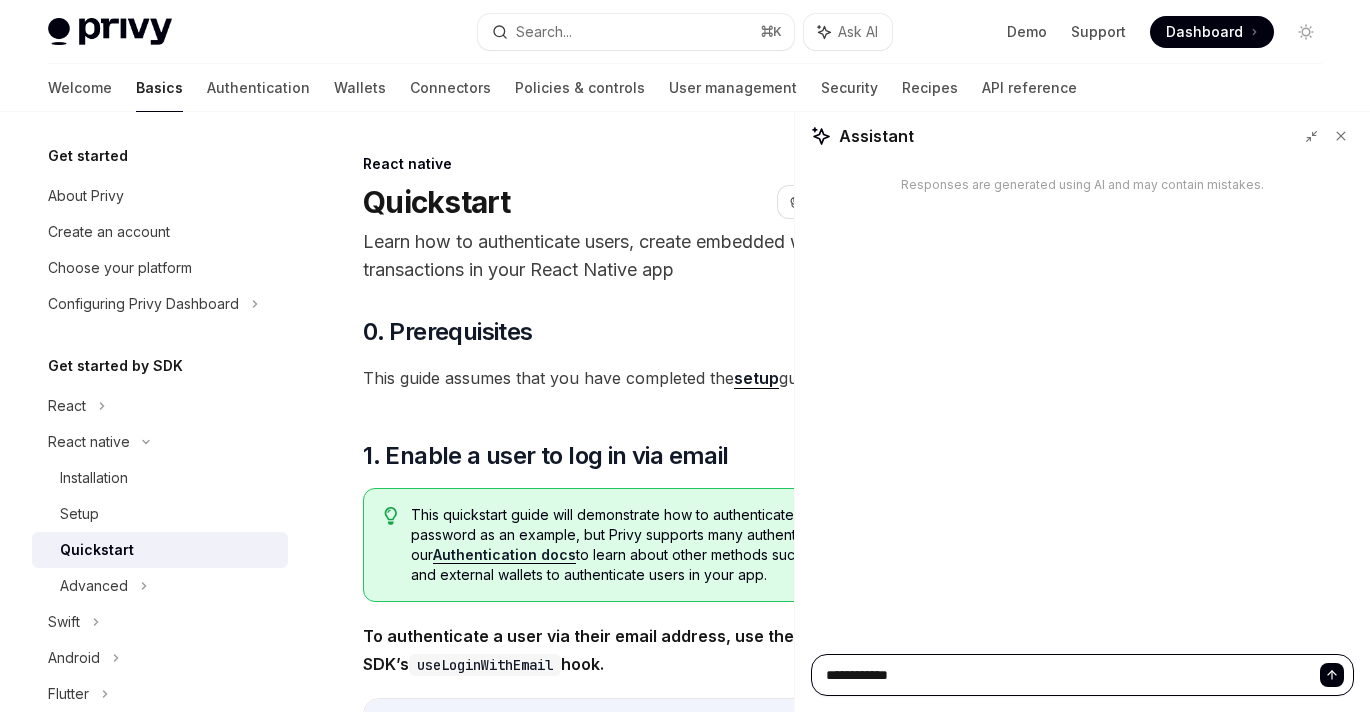 type on "*" 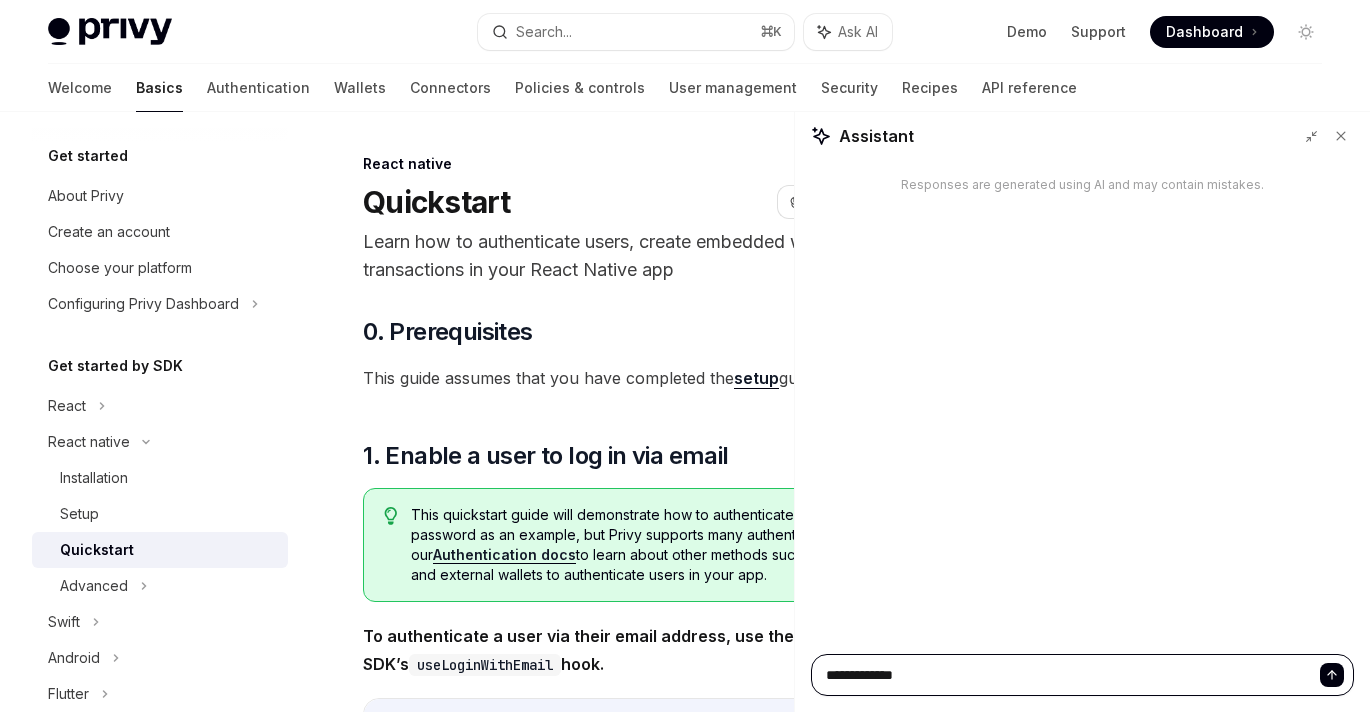 type on "*" 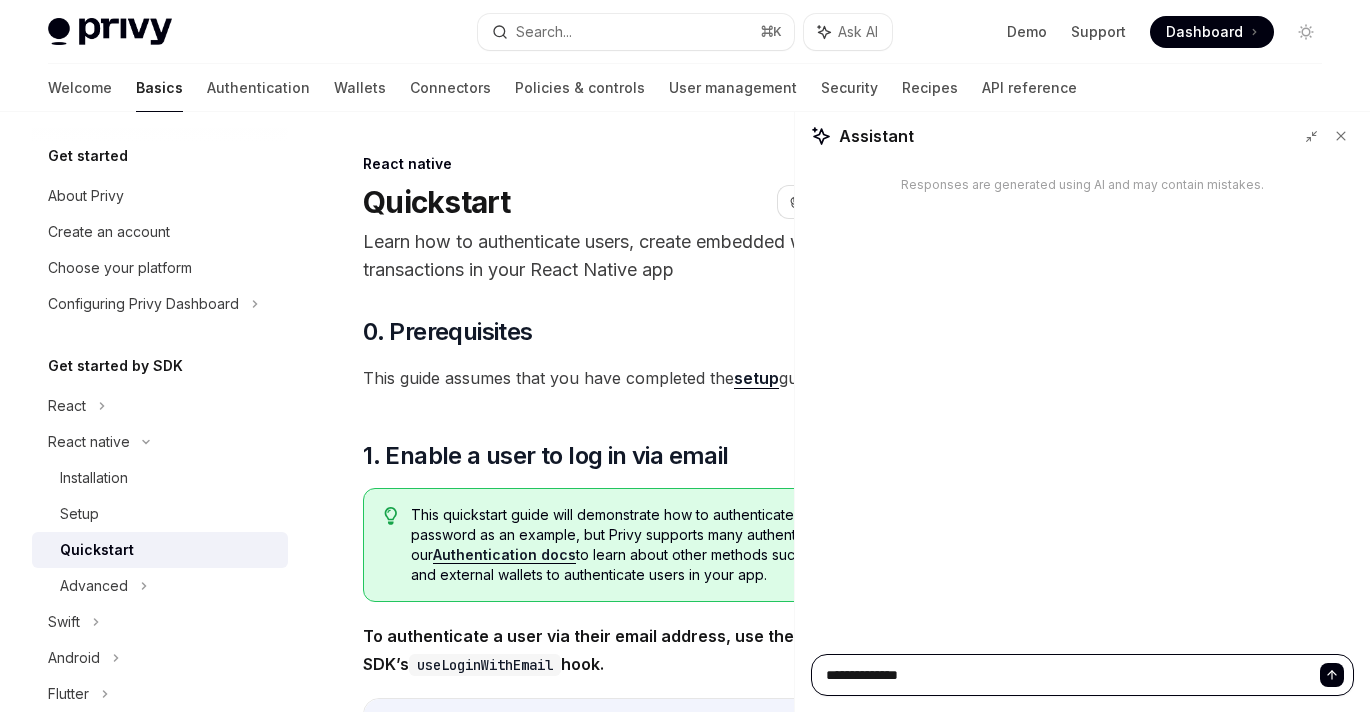 type on "*" 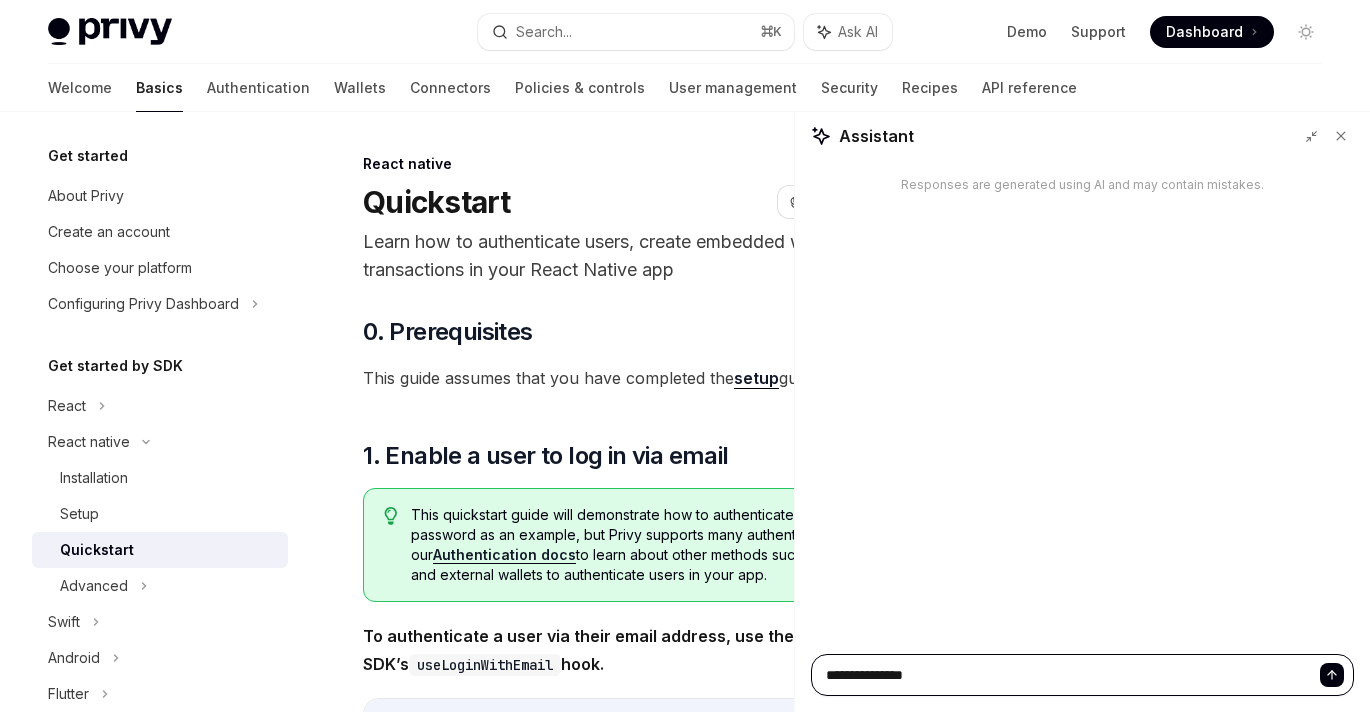 type on "*" 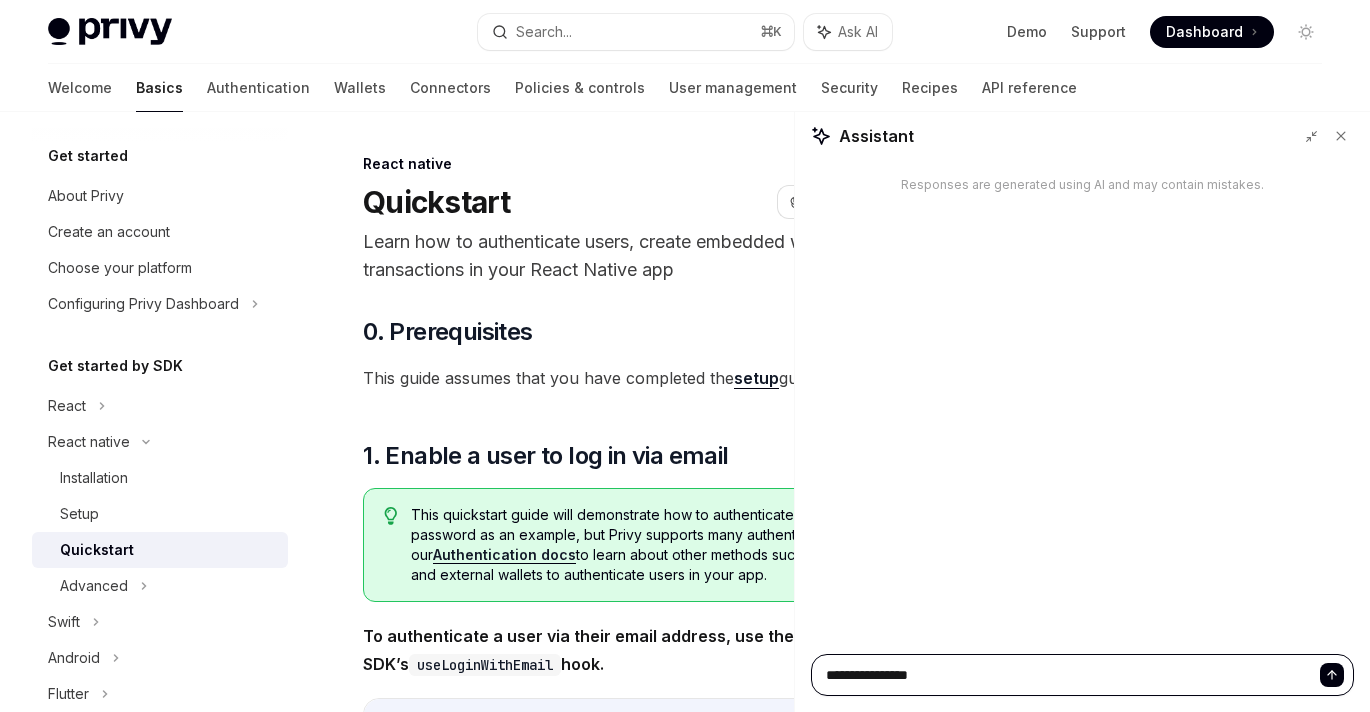 type on "*" 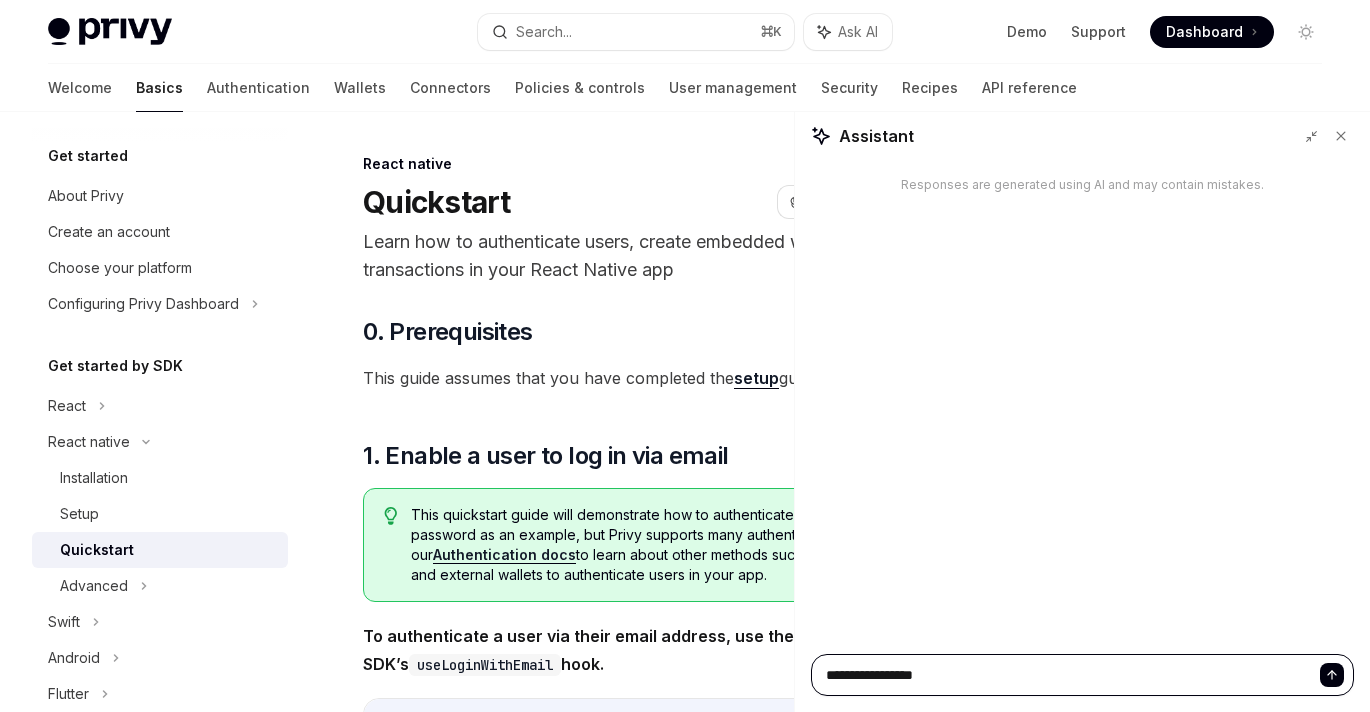type on "*" 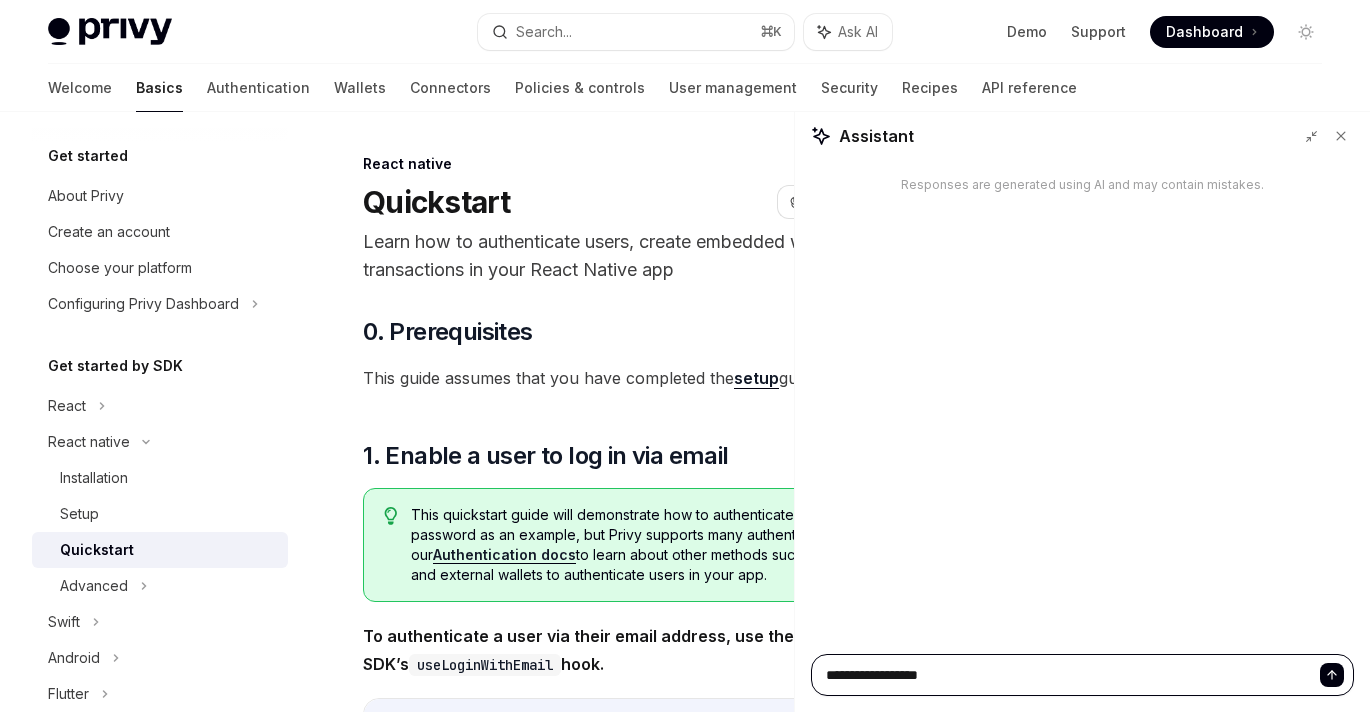 type on "*" 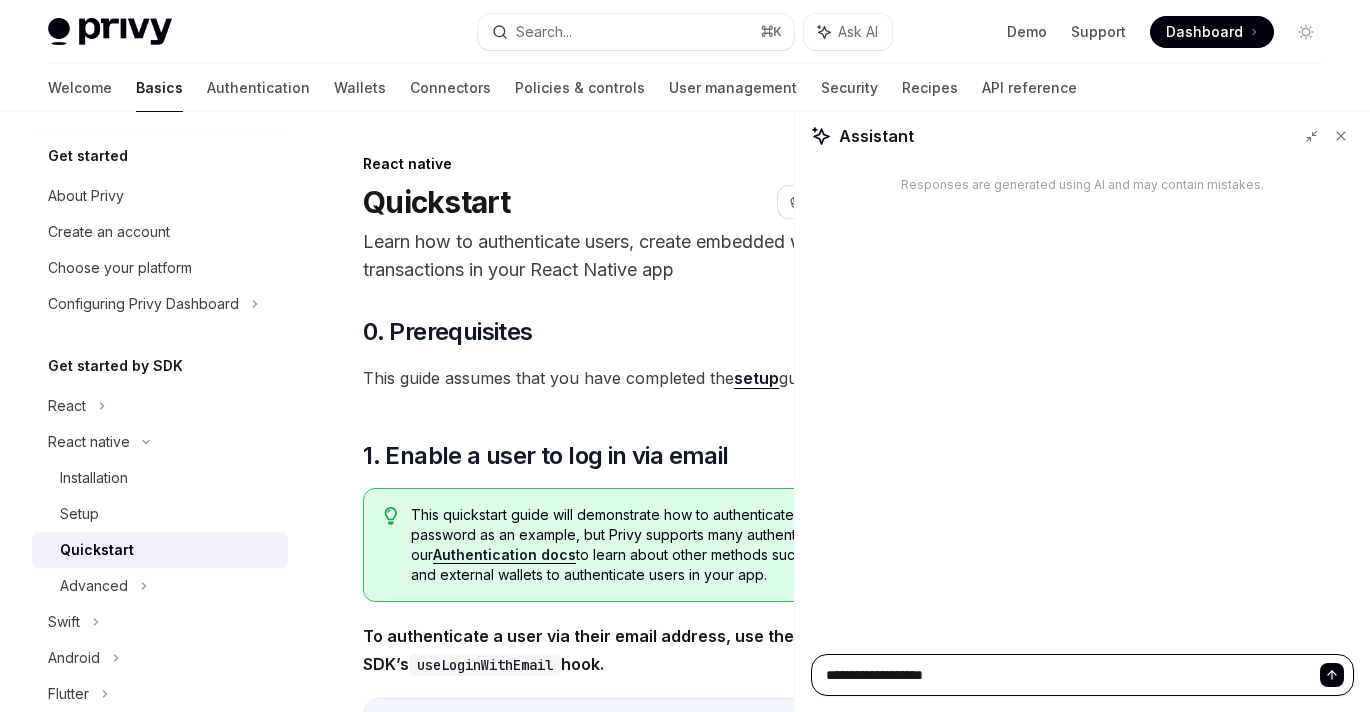 type on "*" 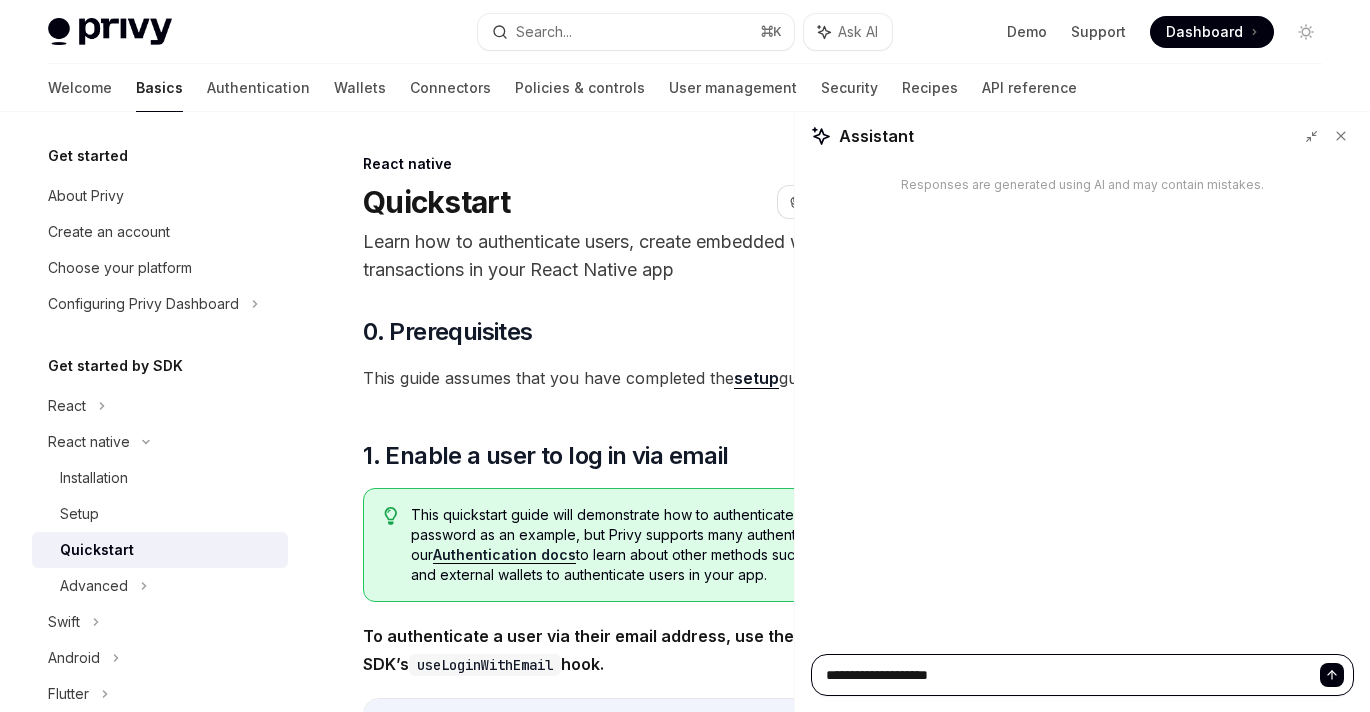 type on "*" 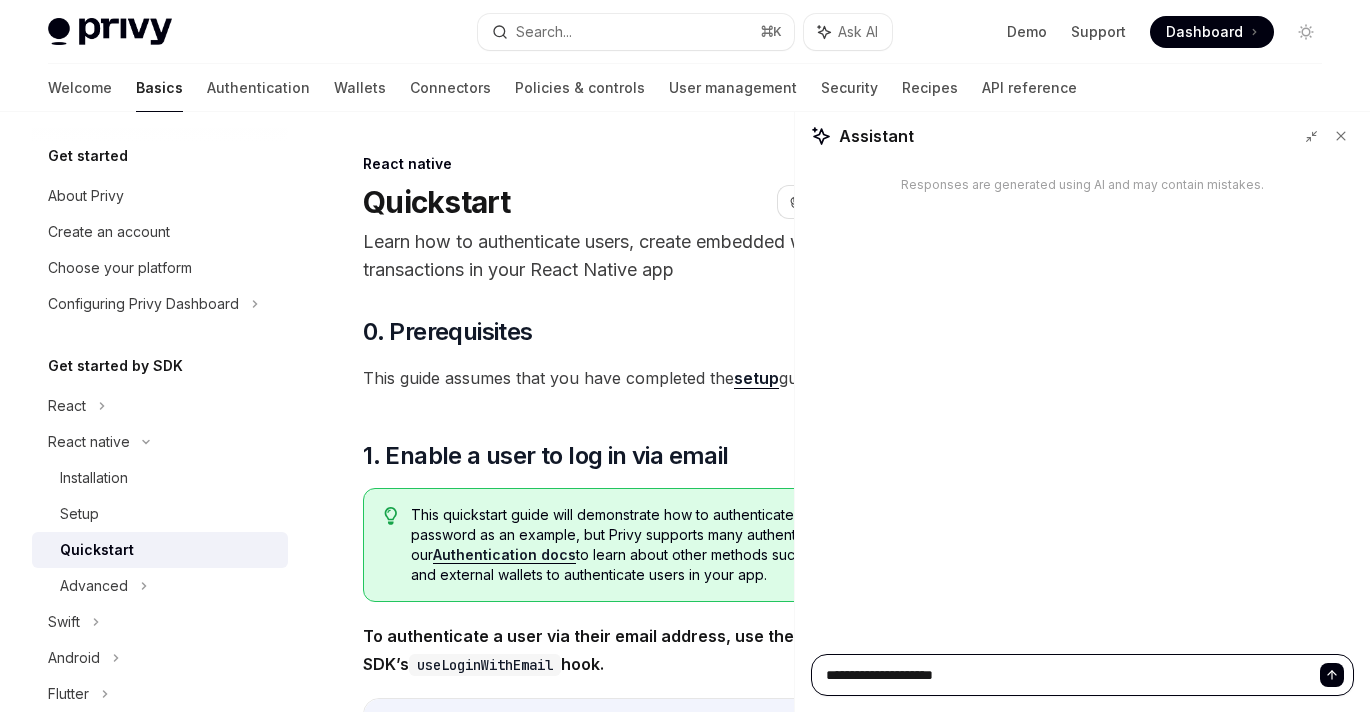 type on "*" 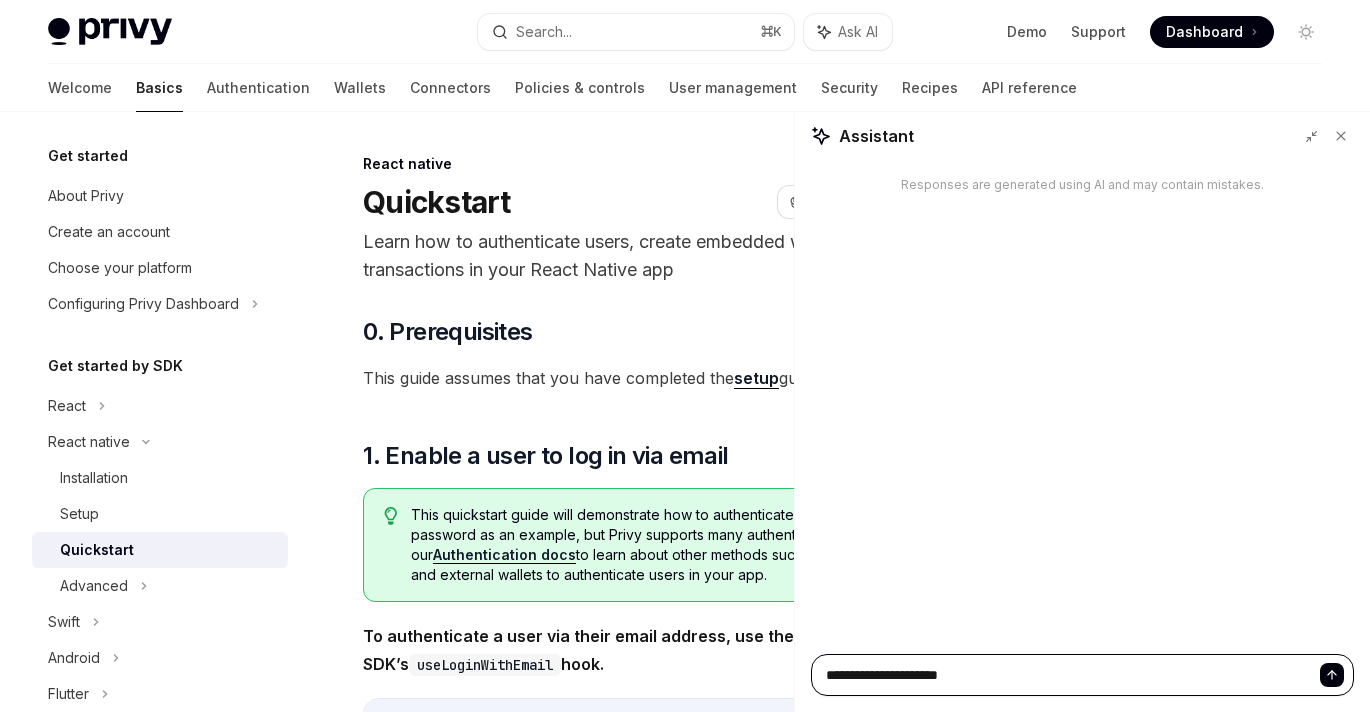 type on "*" 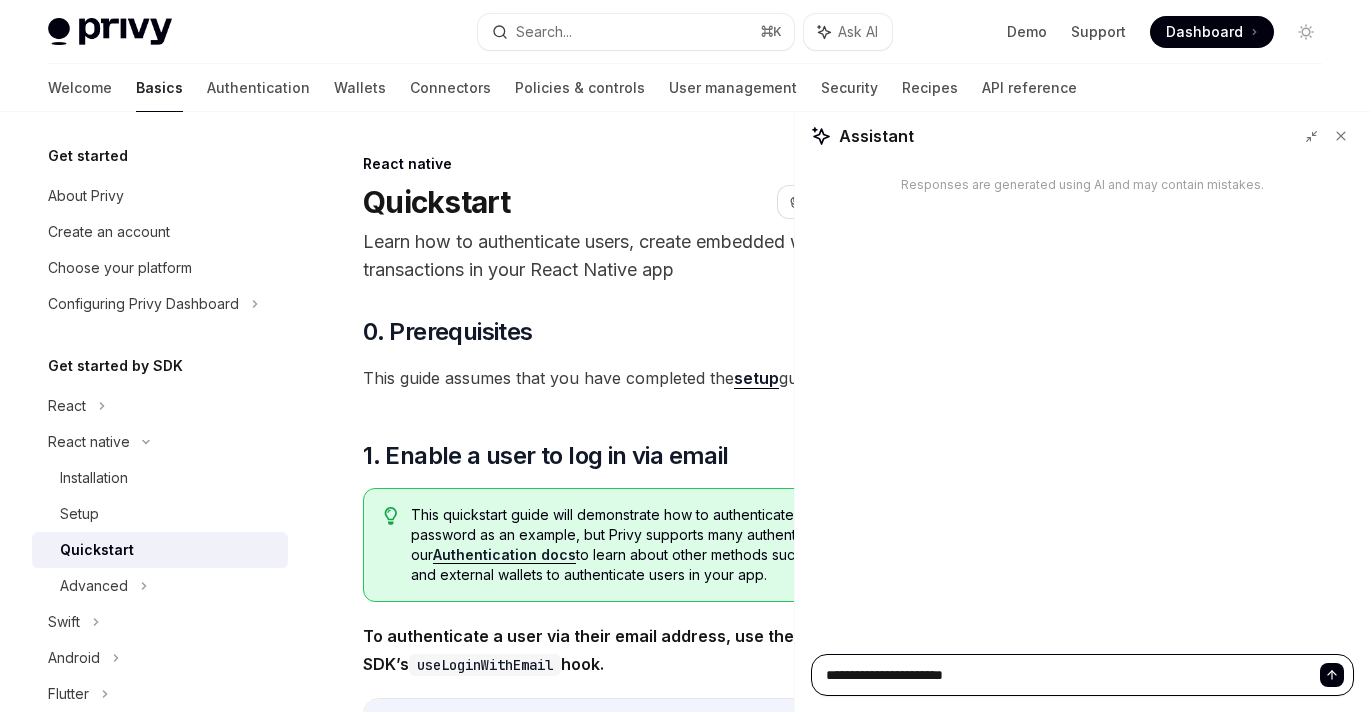 type on "*" 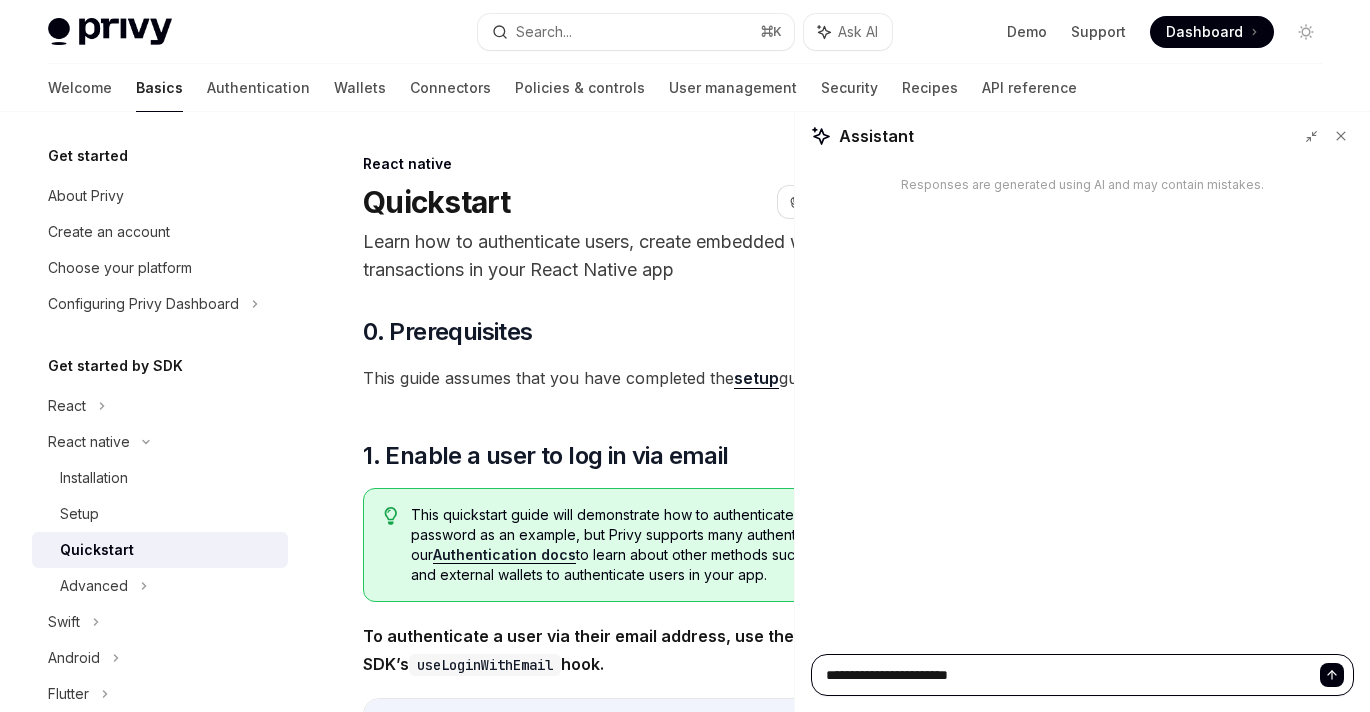 type on "*" 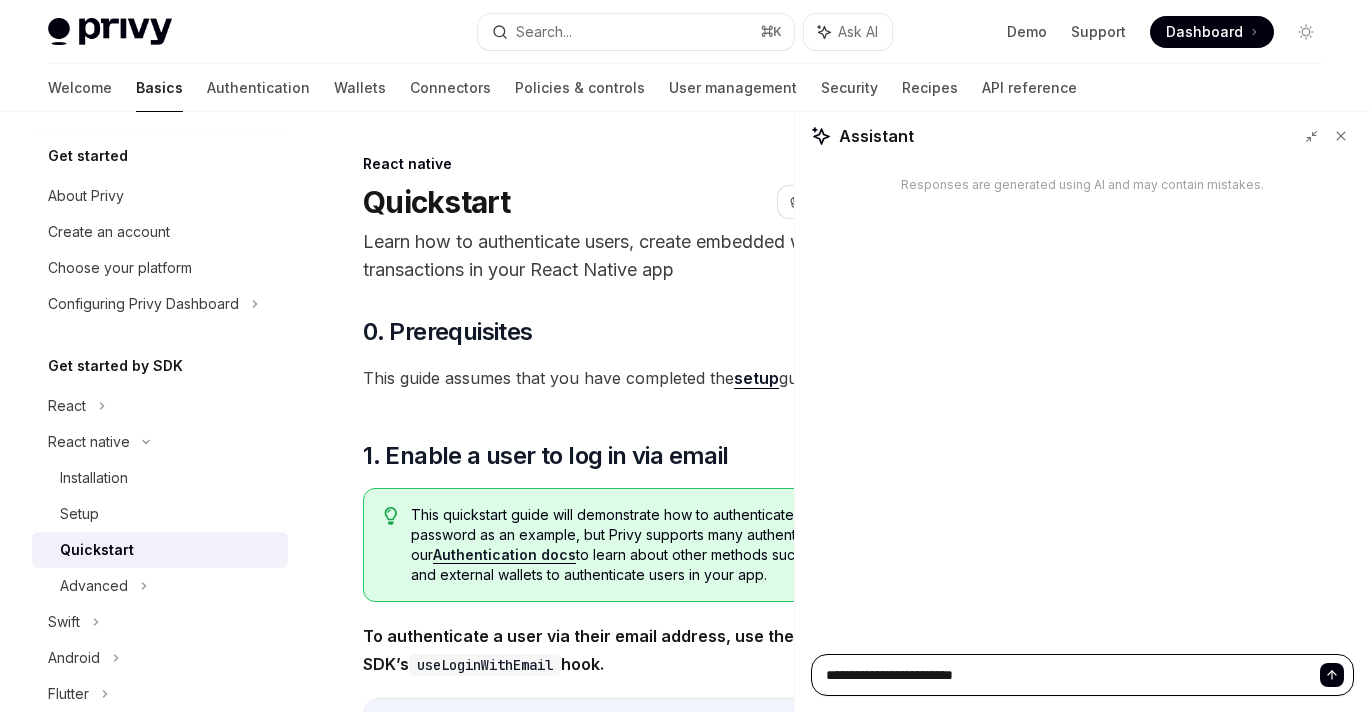 type on "*" 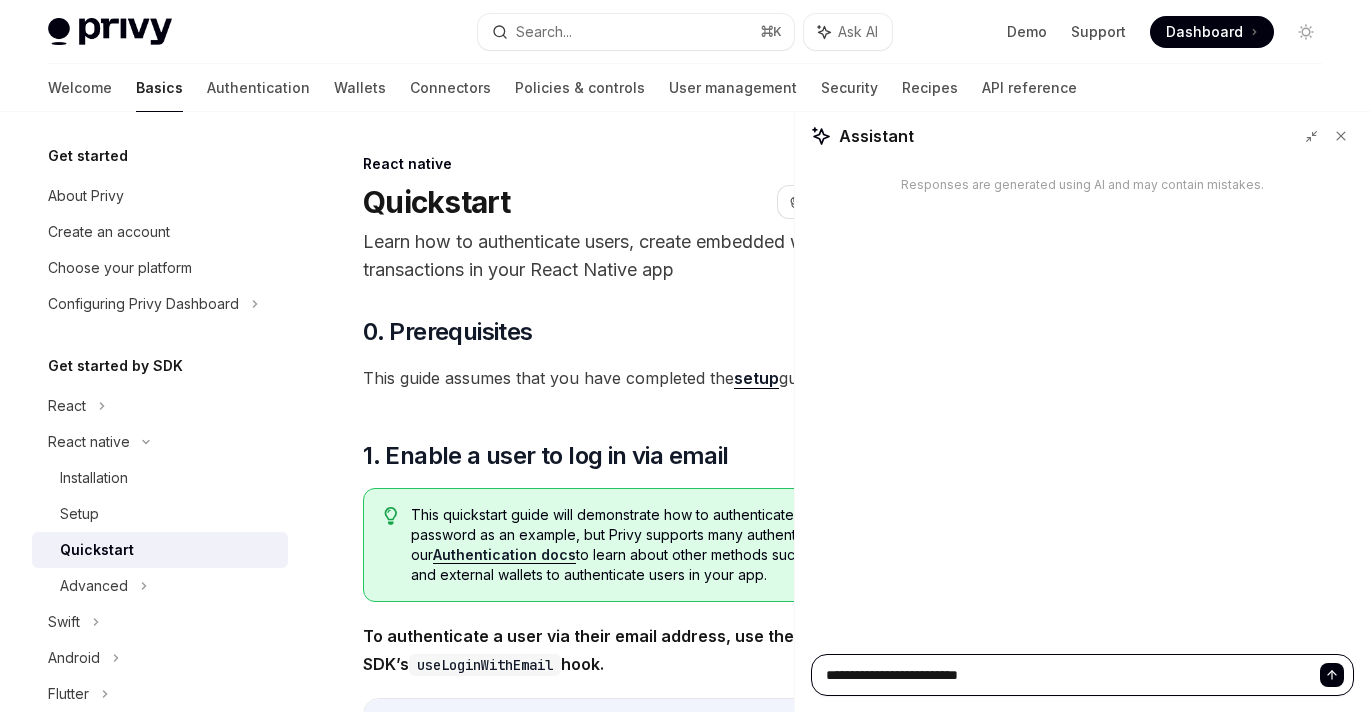 type on "*" 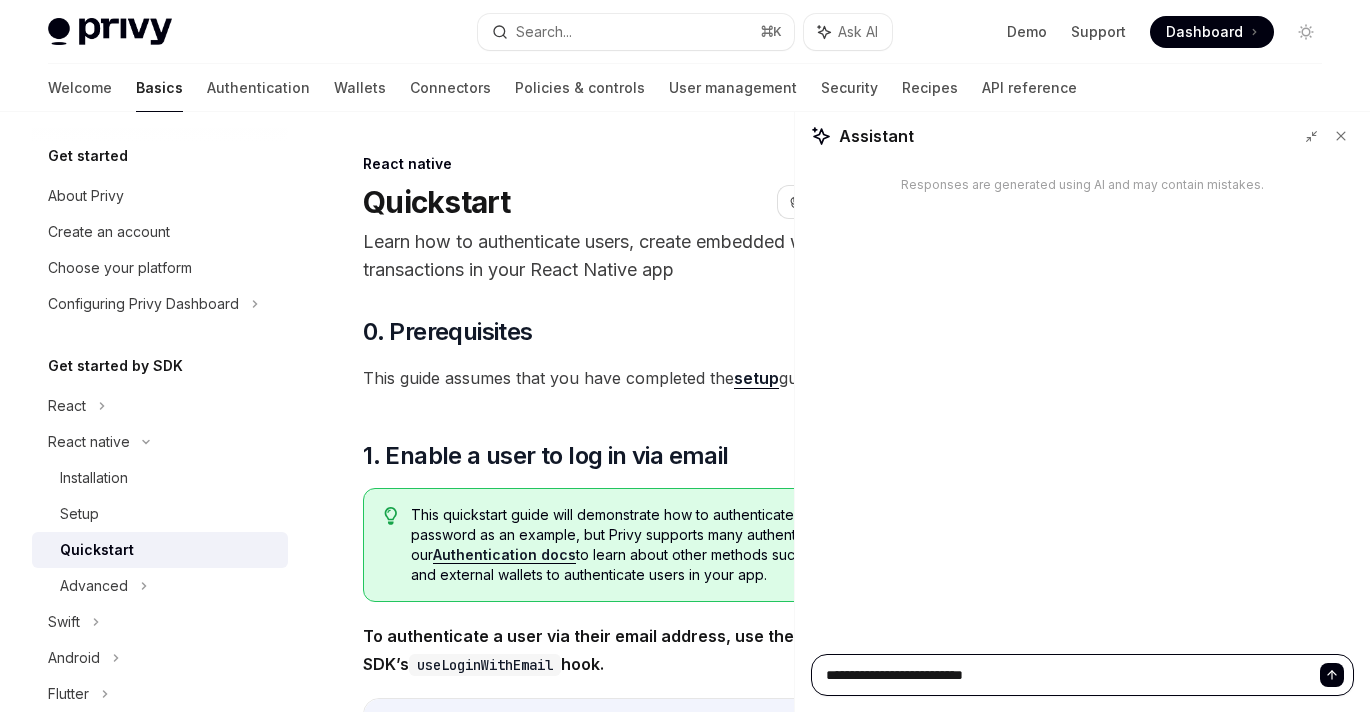type on "*" 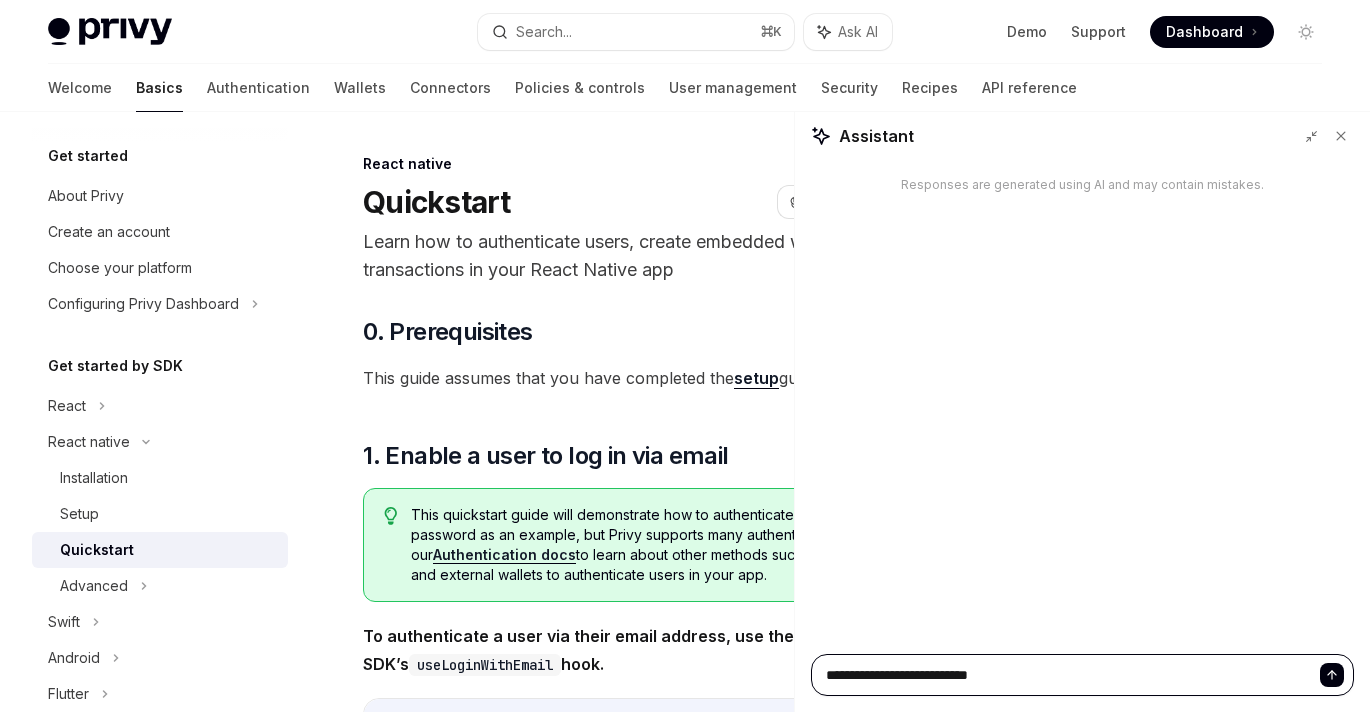 type on "*" 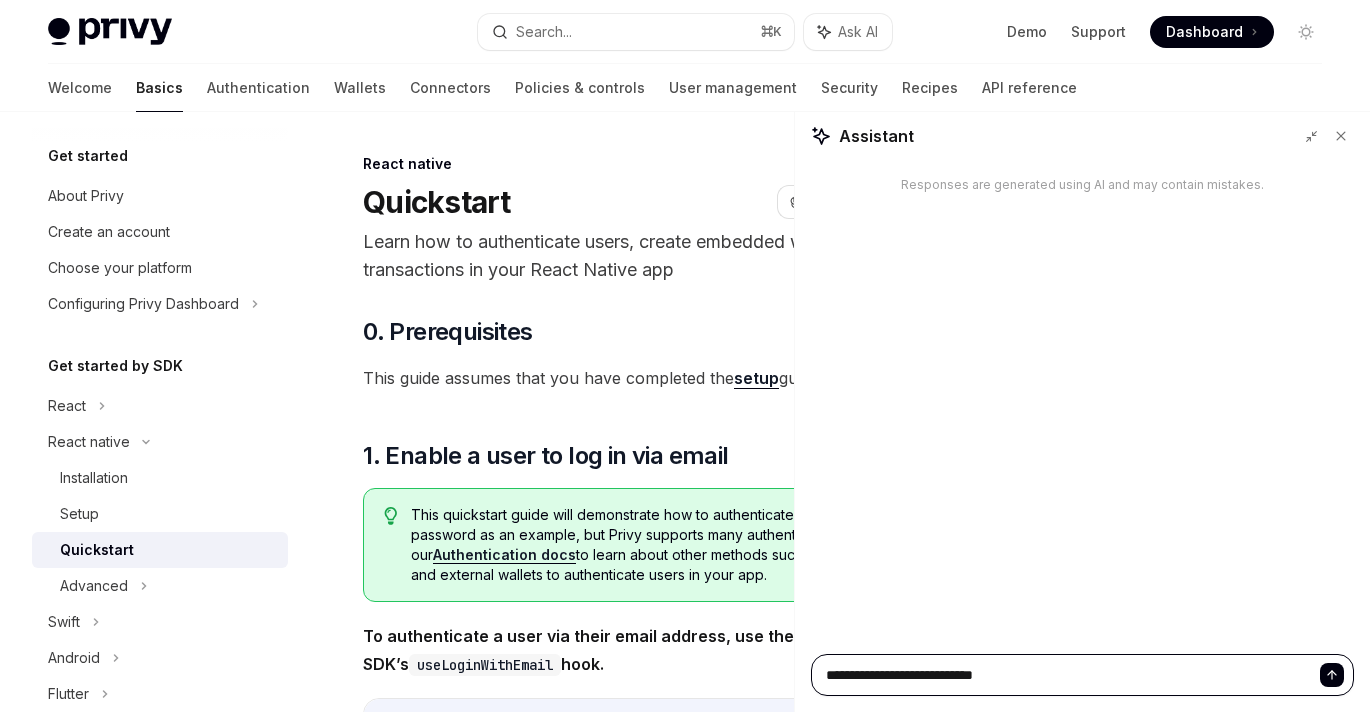 type on "*" 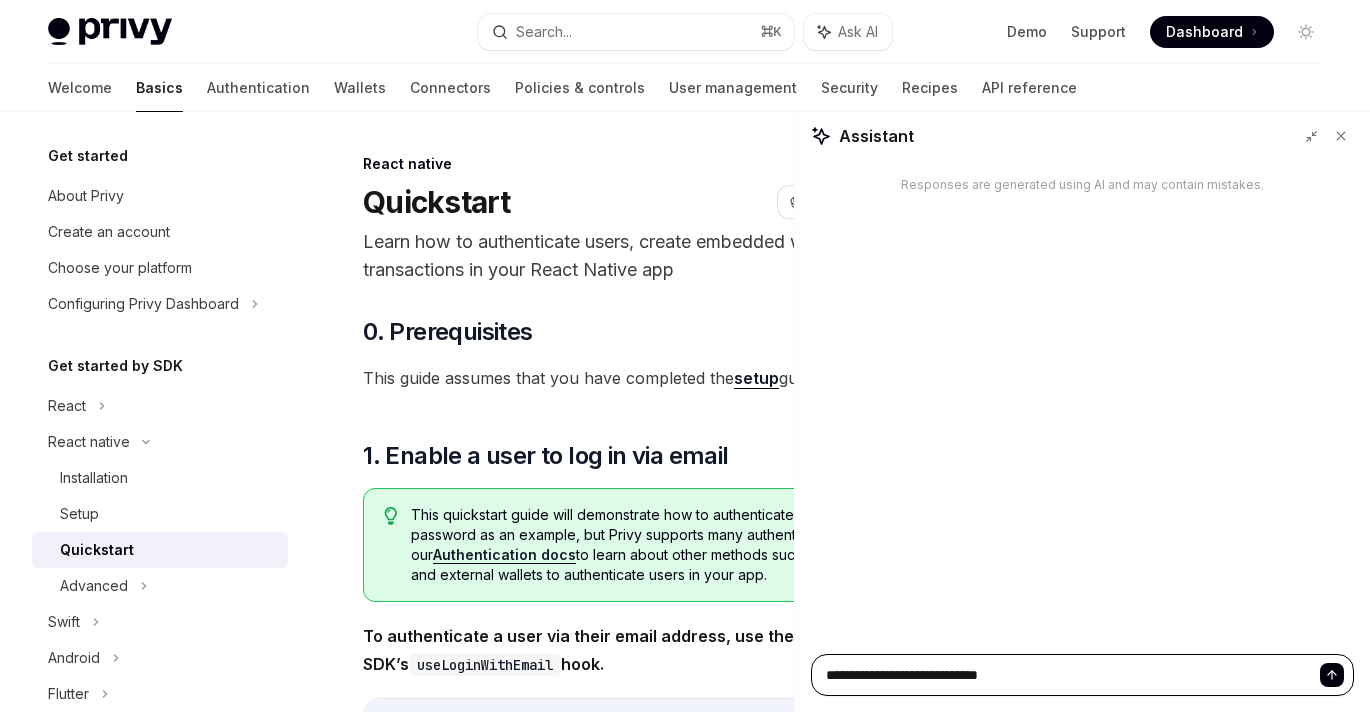 type on "*" 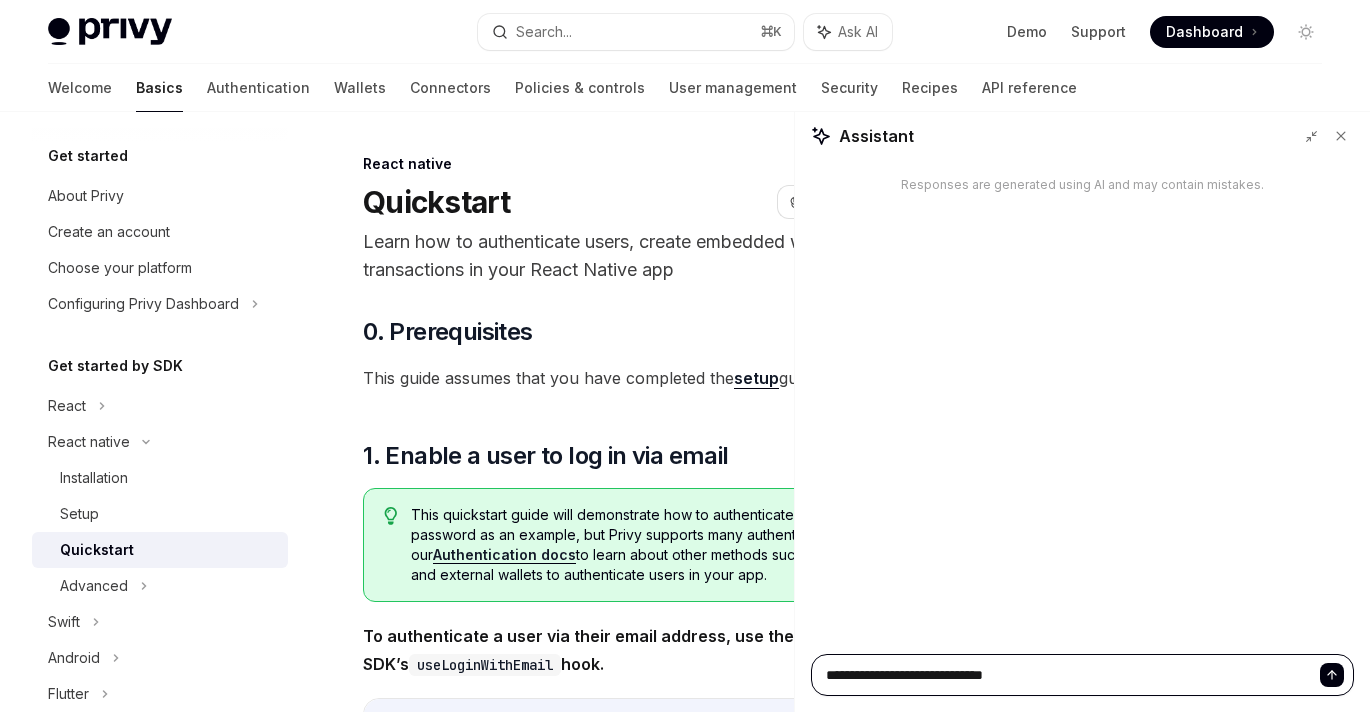 type on "*" 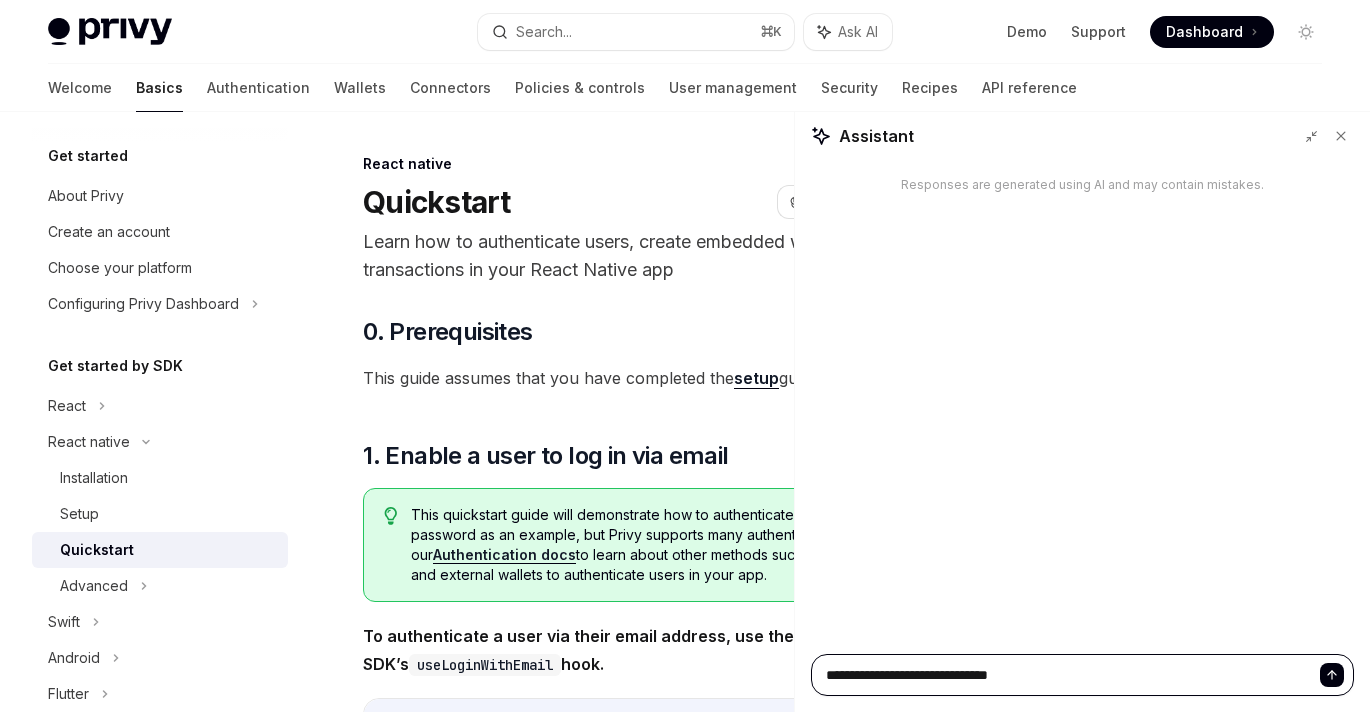 type on "*" 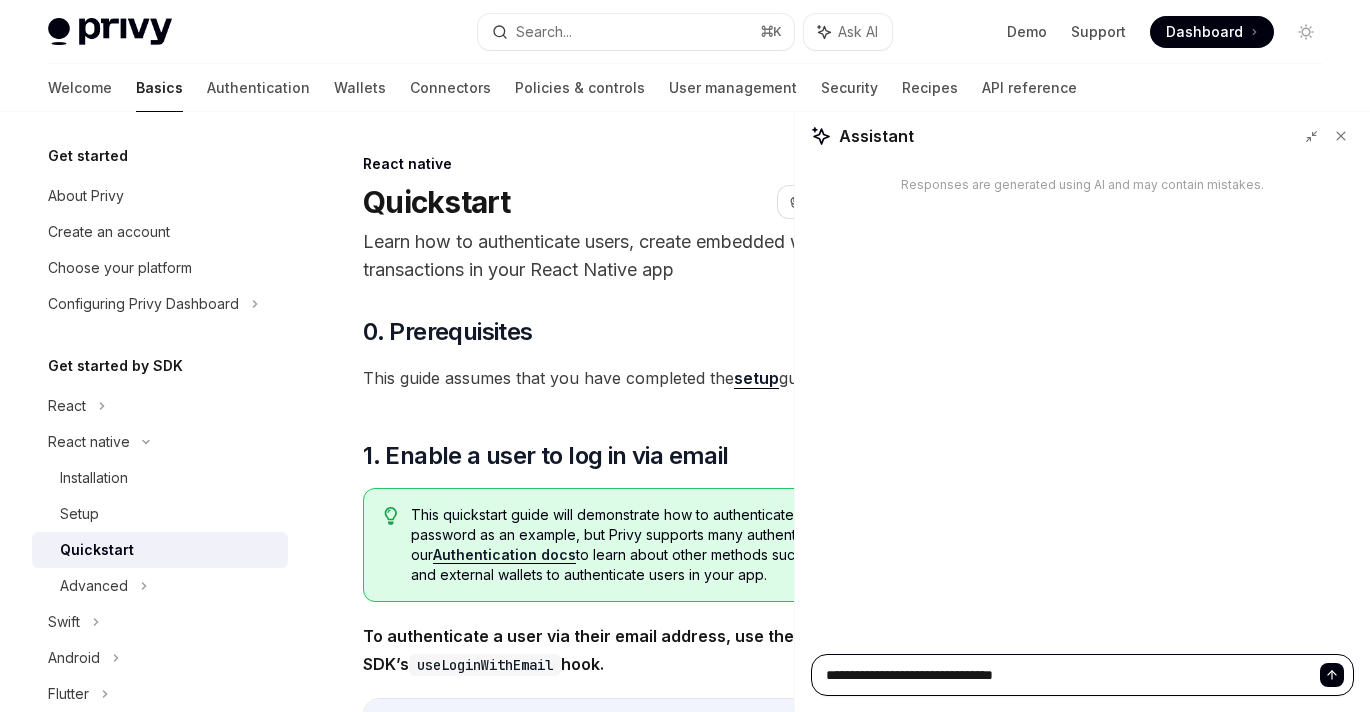 type on "*" 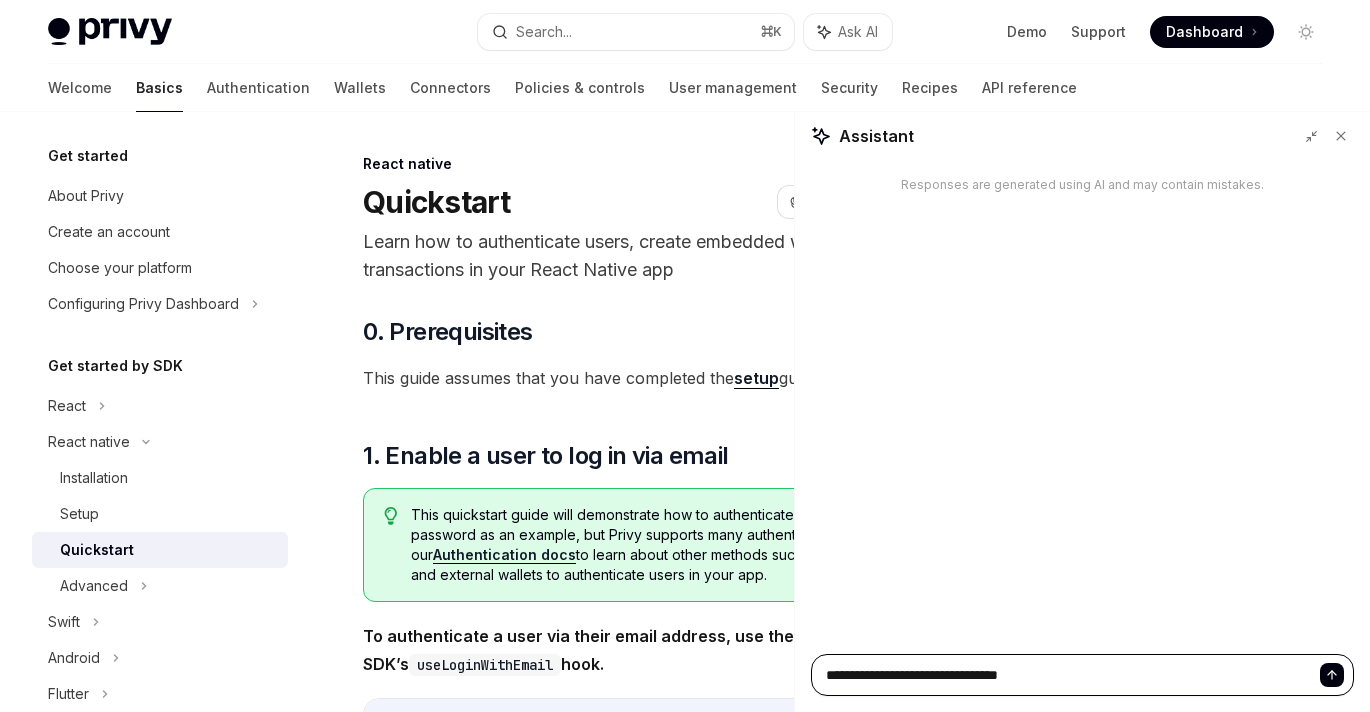 type on "*" 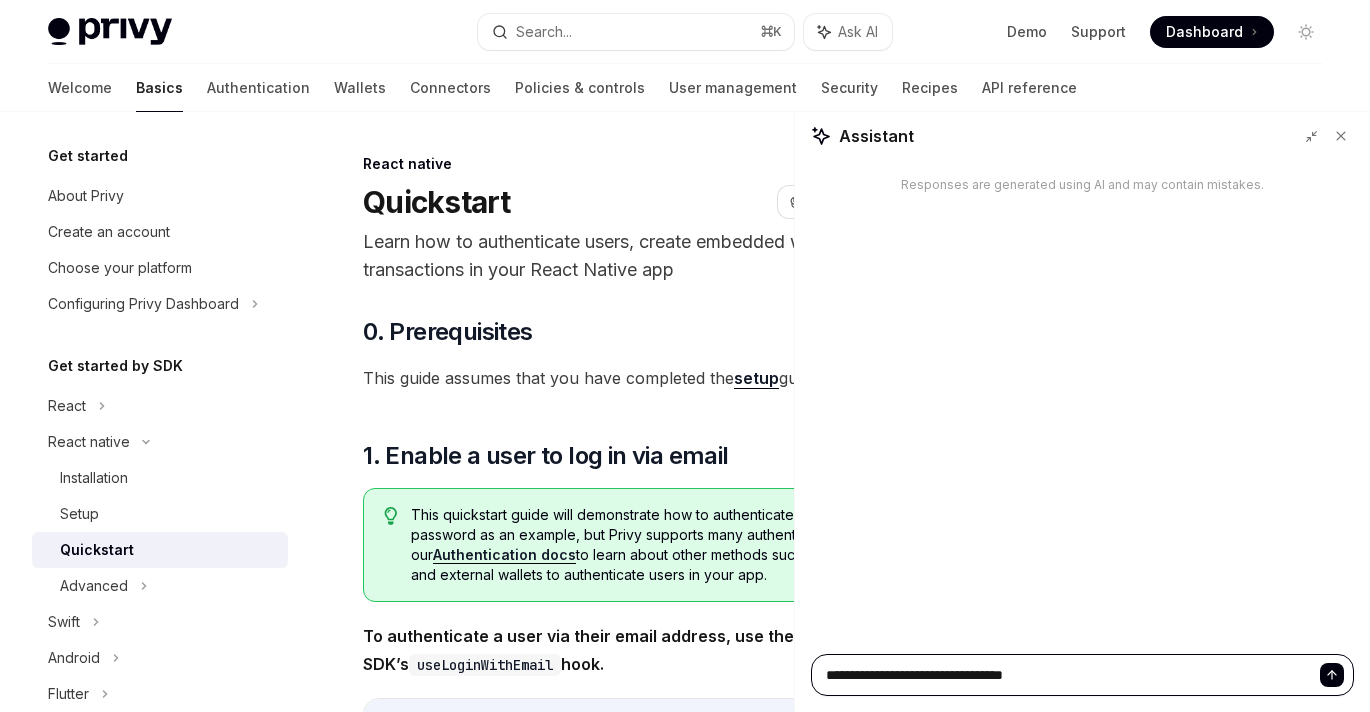 type on "*" 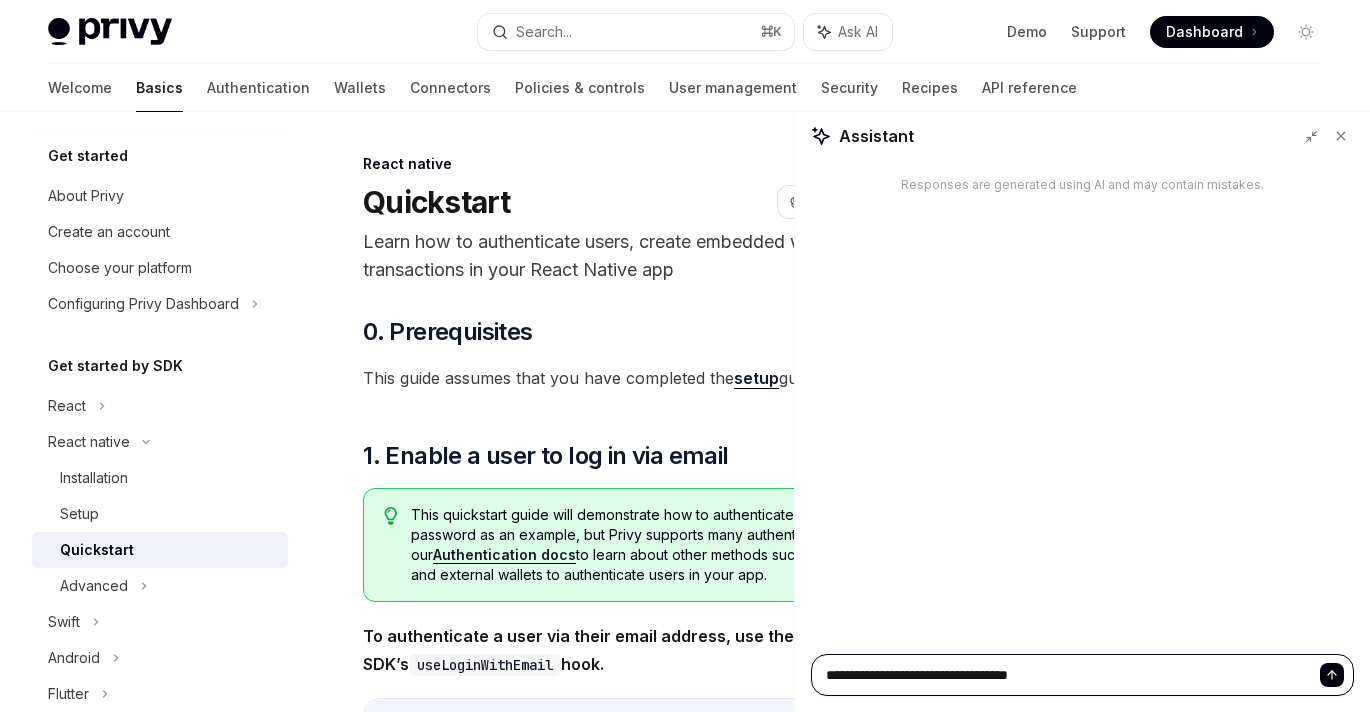 type on "*" 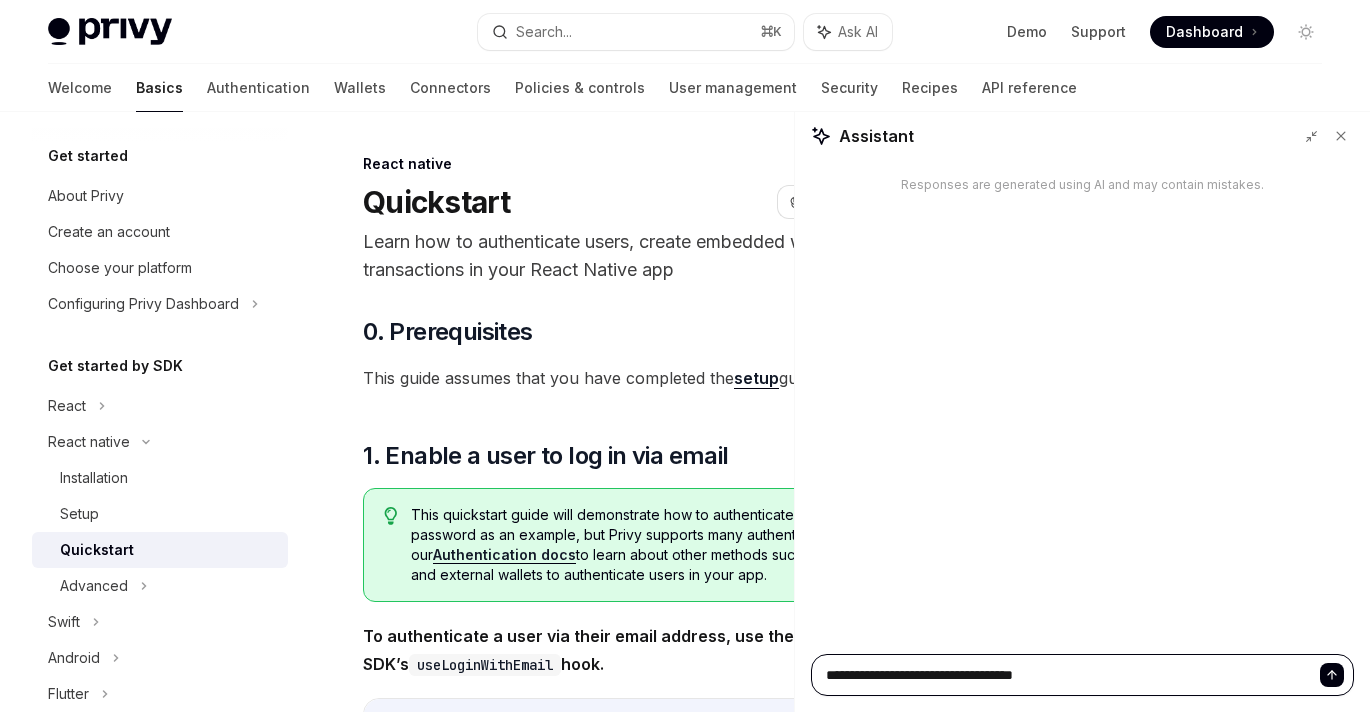 type on "*" 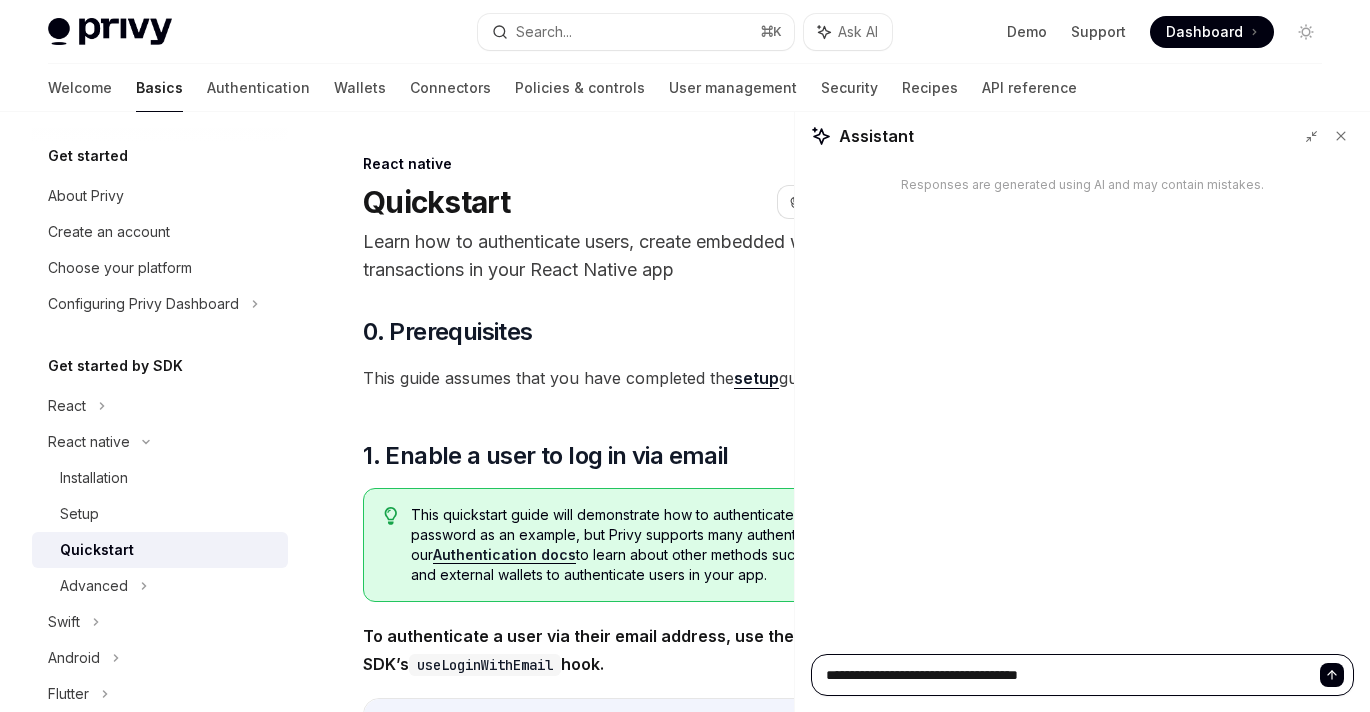 type on "**********" 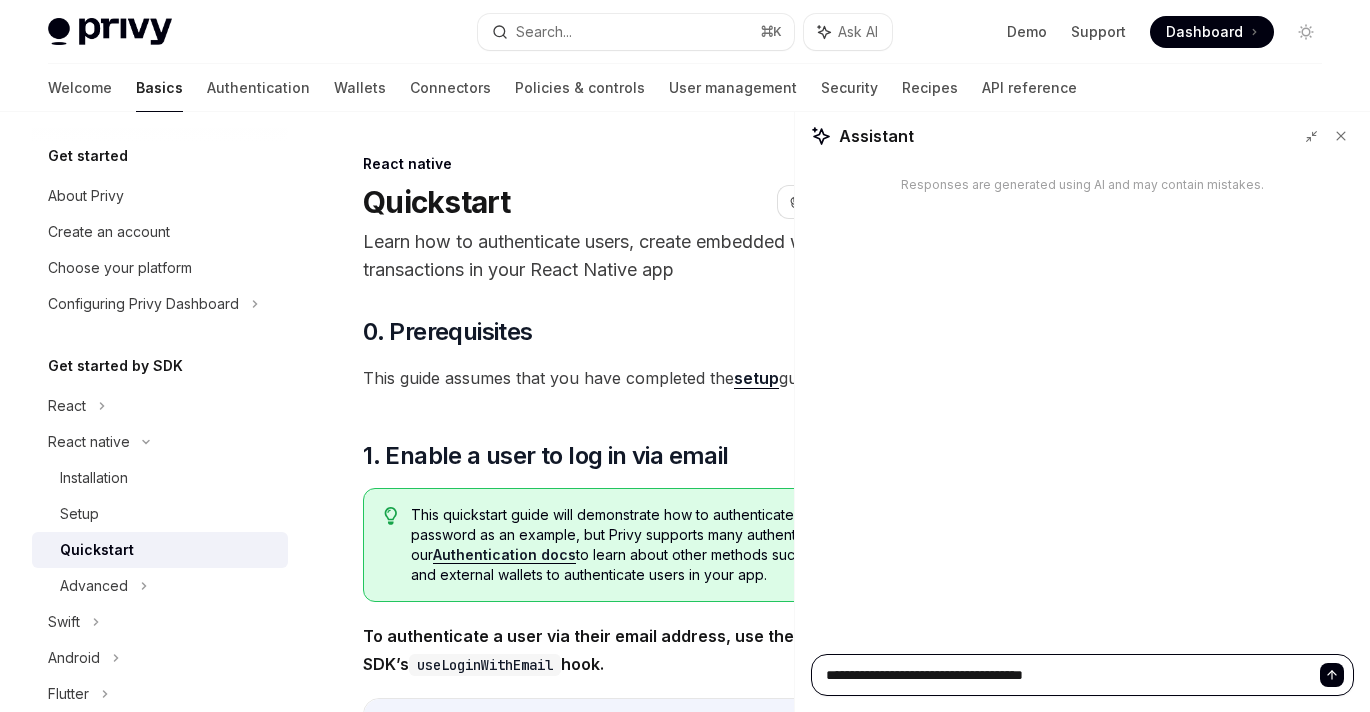 type on "*" 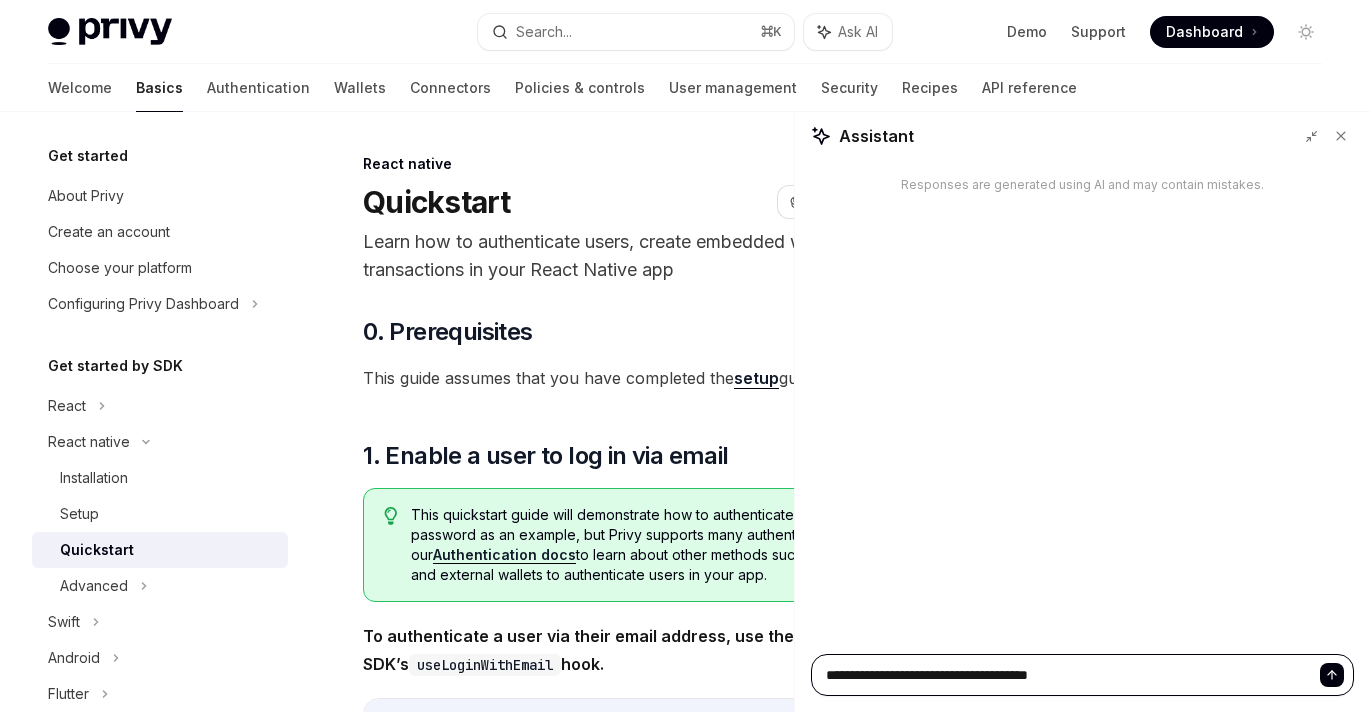 type on "*" 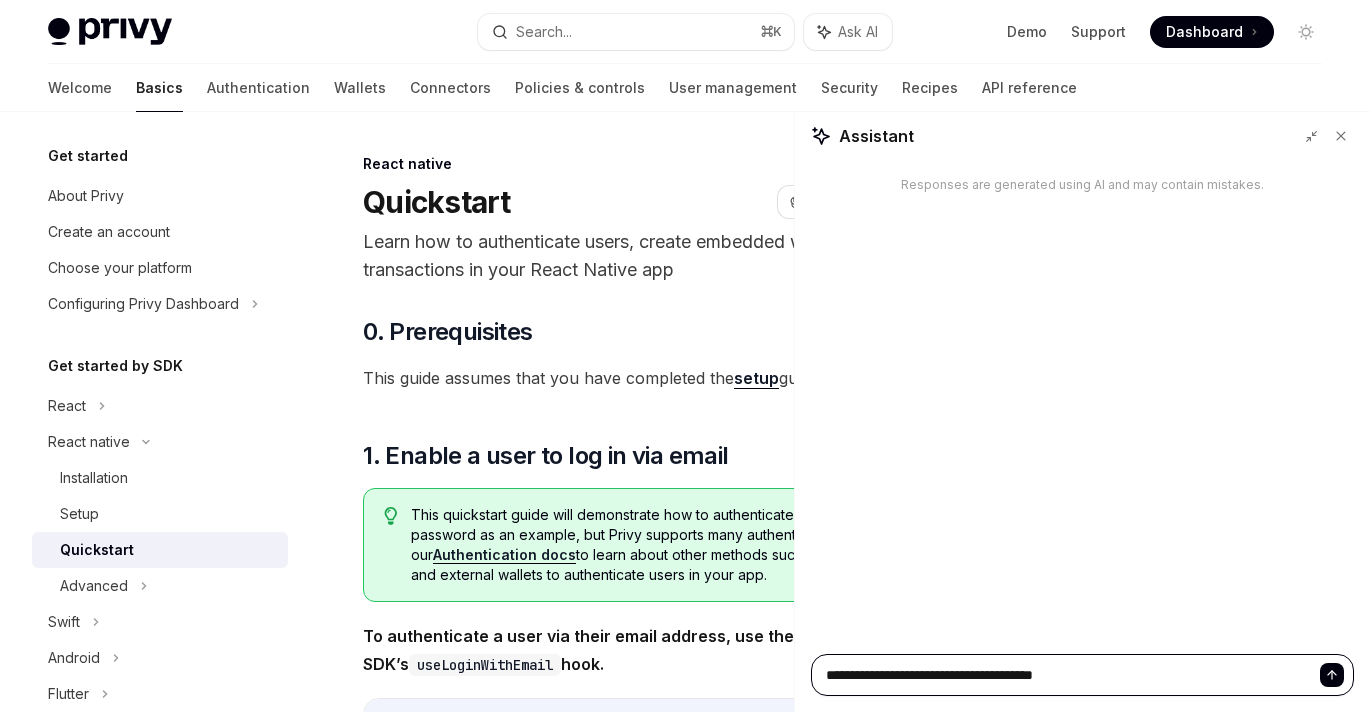 type on "*" 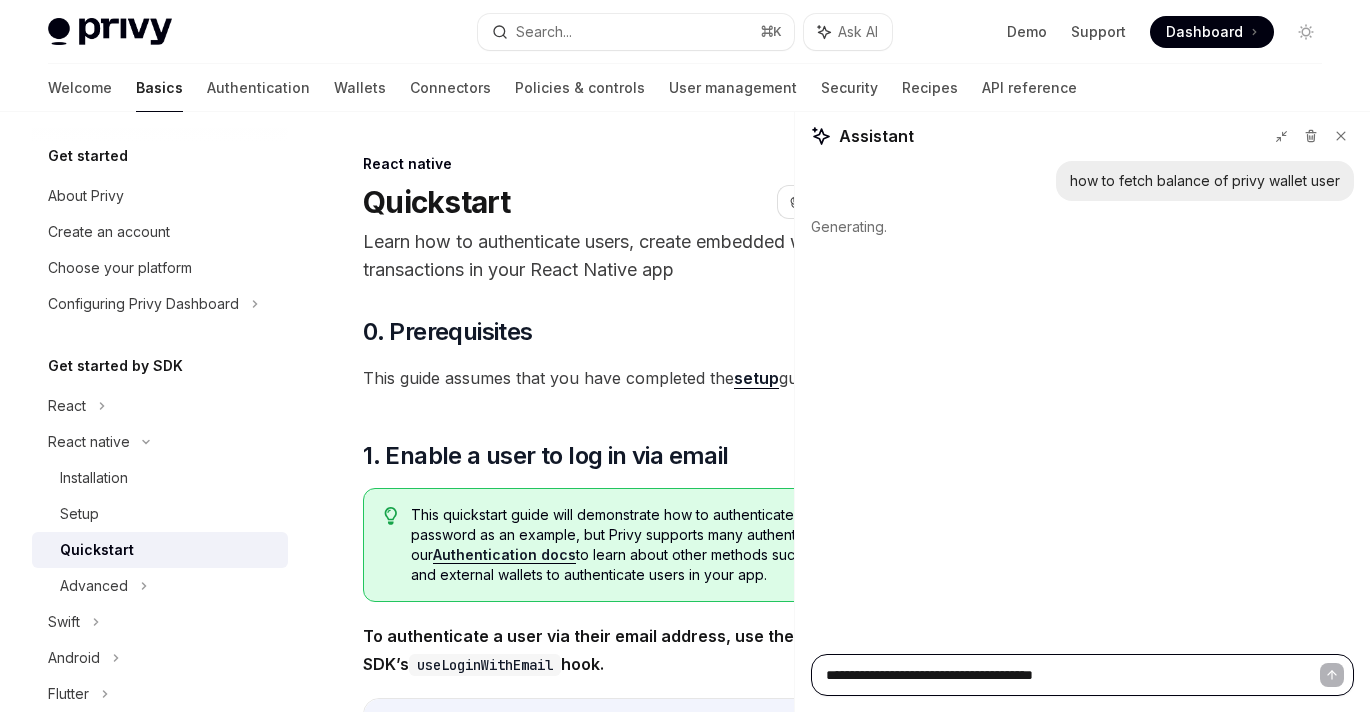 type 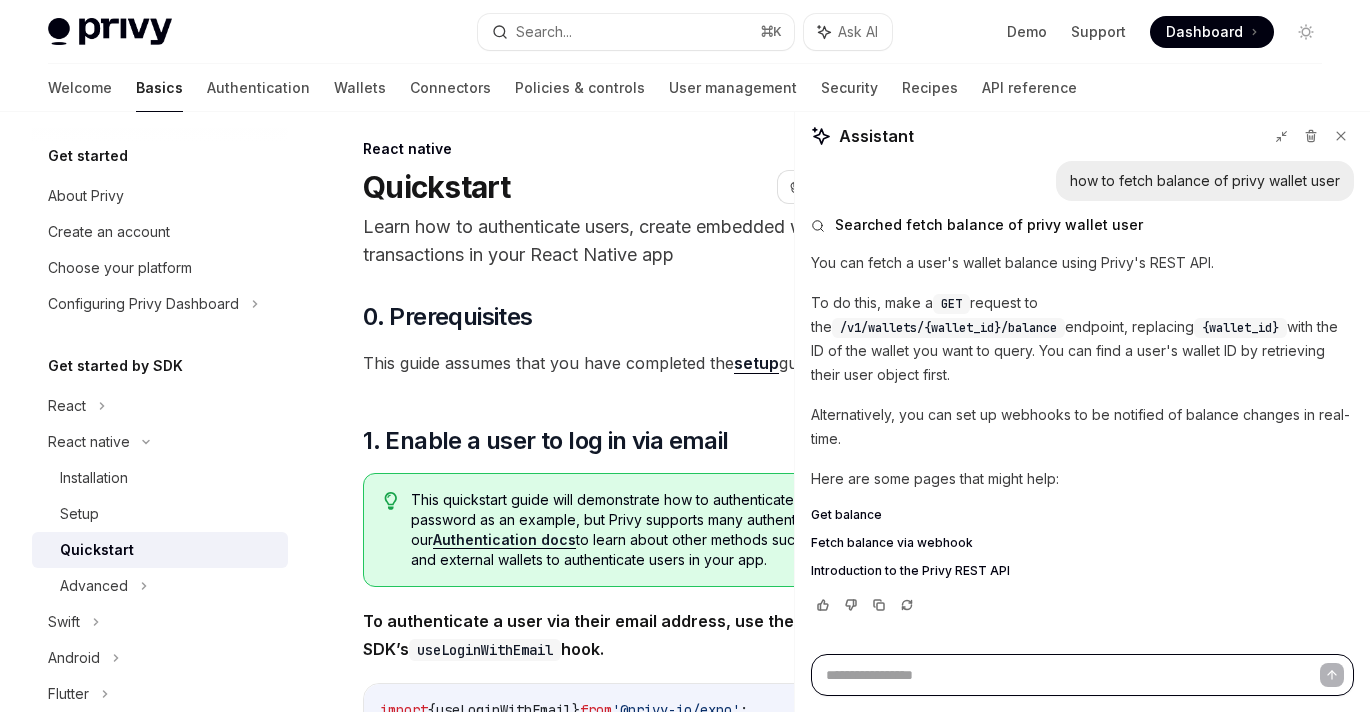 scroll, scrollTop: 18, scrollLeft: 0, axis: vertical 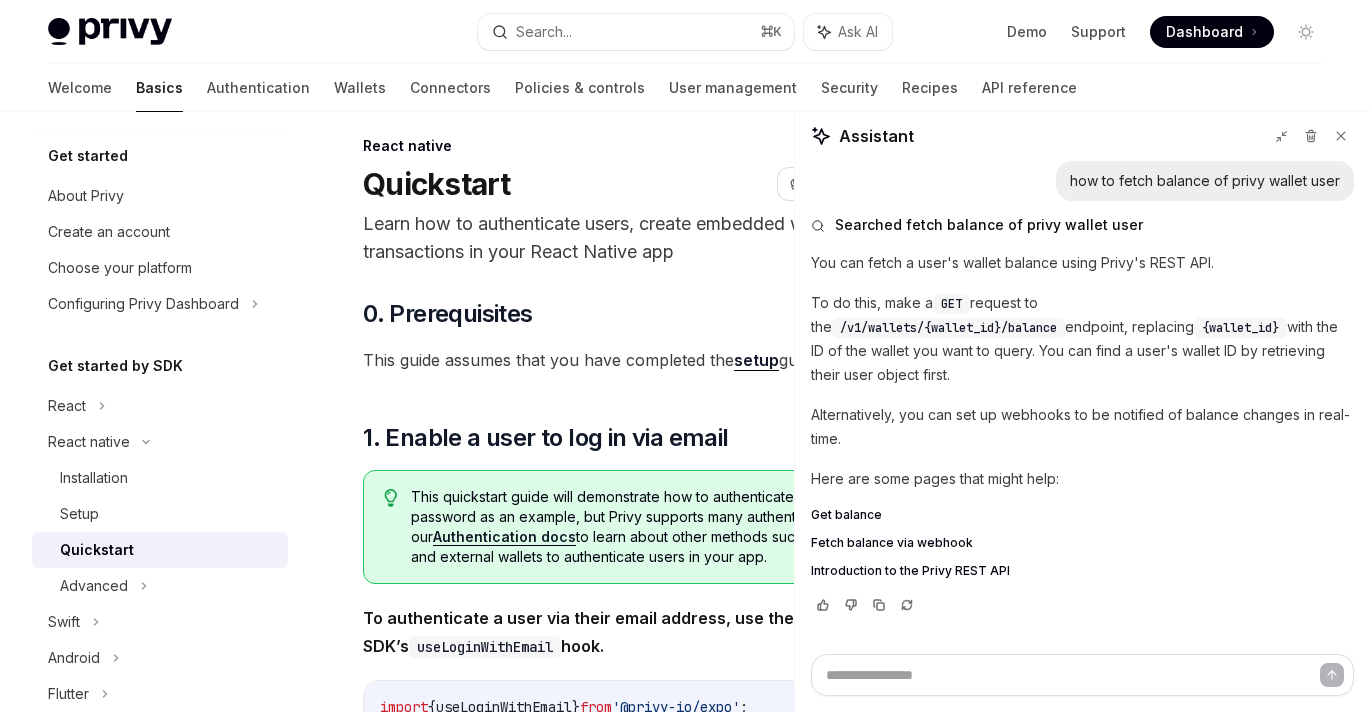 click on "Get balance" at bounding box center (846, 515) 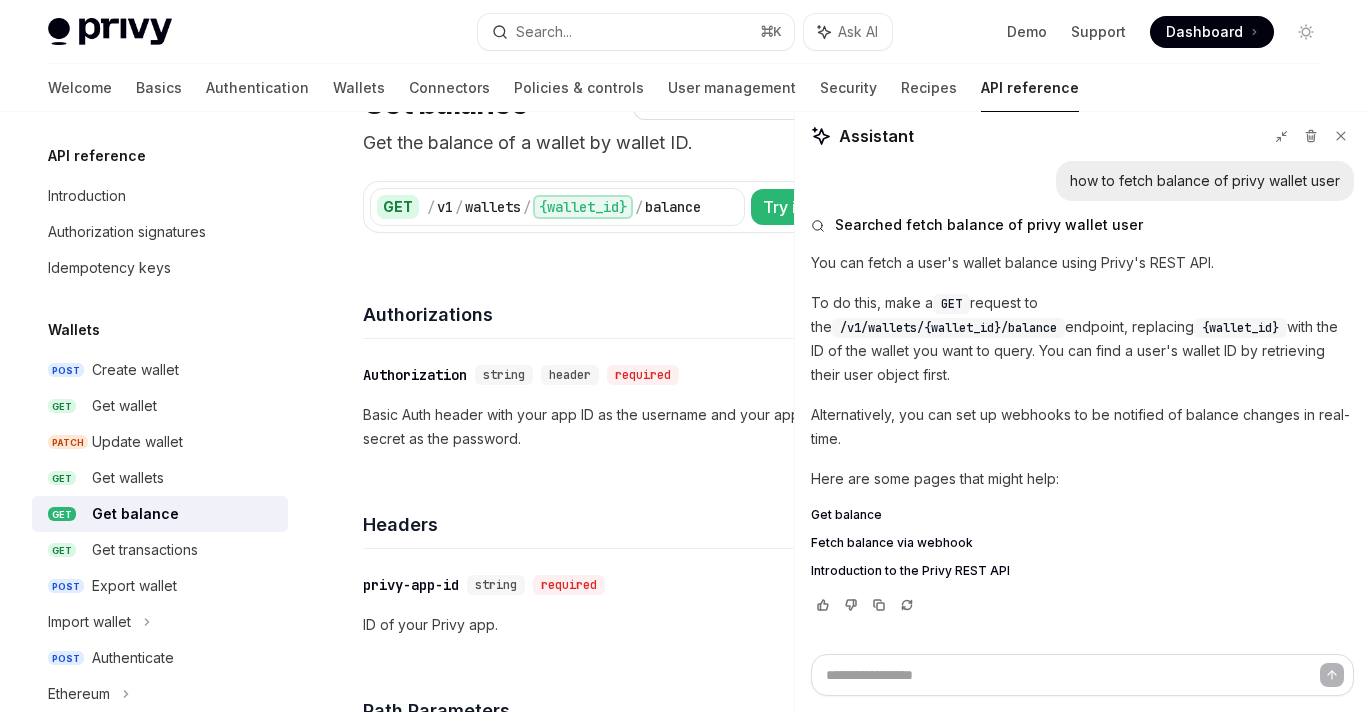 scroll, scrollTop: 141, scrollLeft: 0, axis: vertical 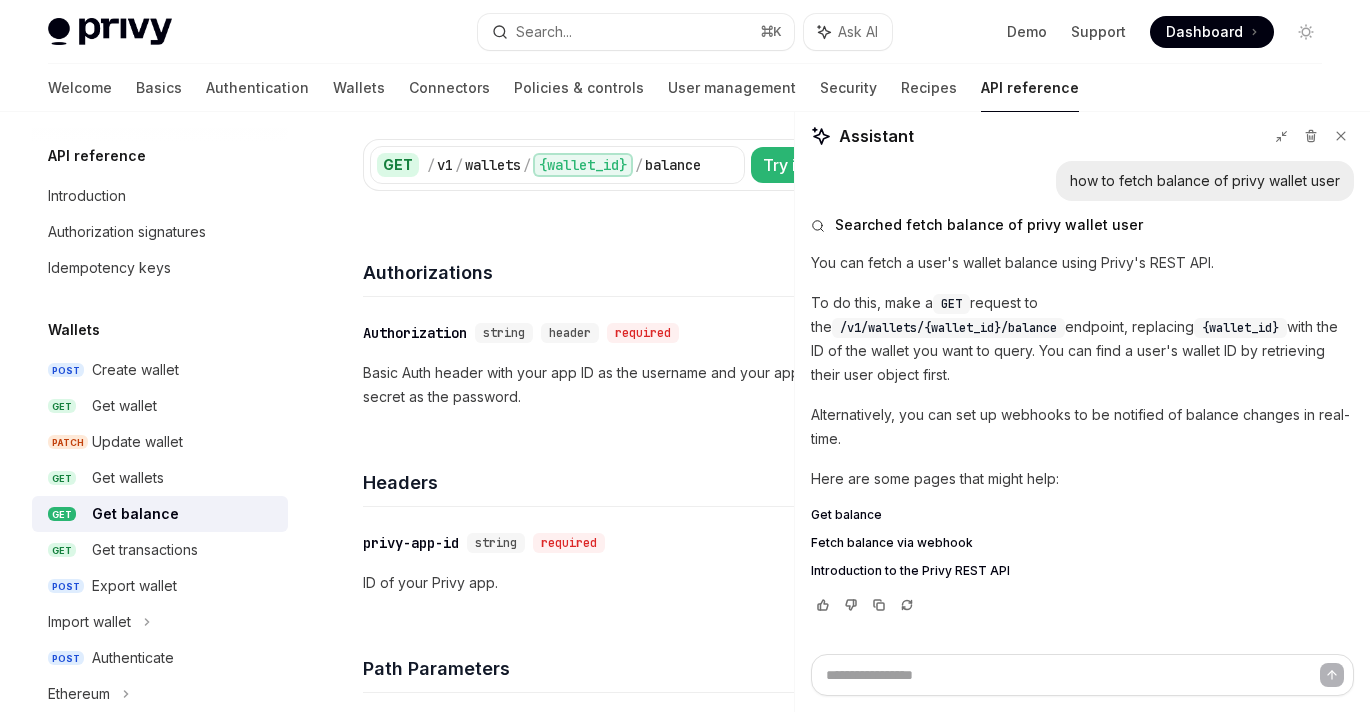 click on "Fetch balance via webhook" at bounding box center [892, 543] 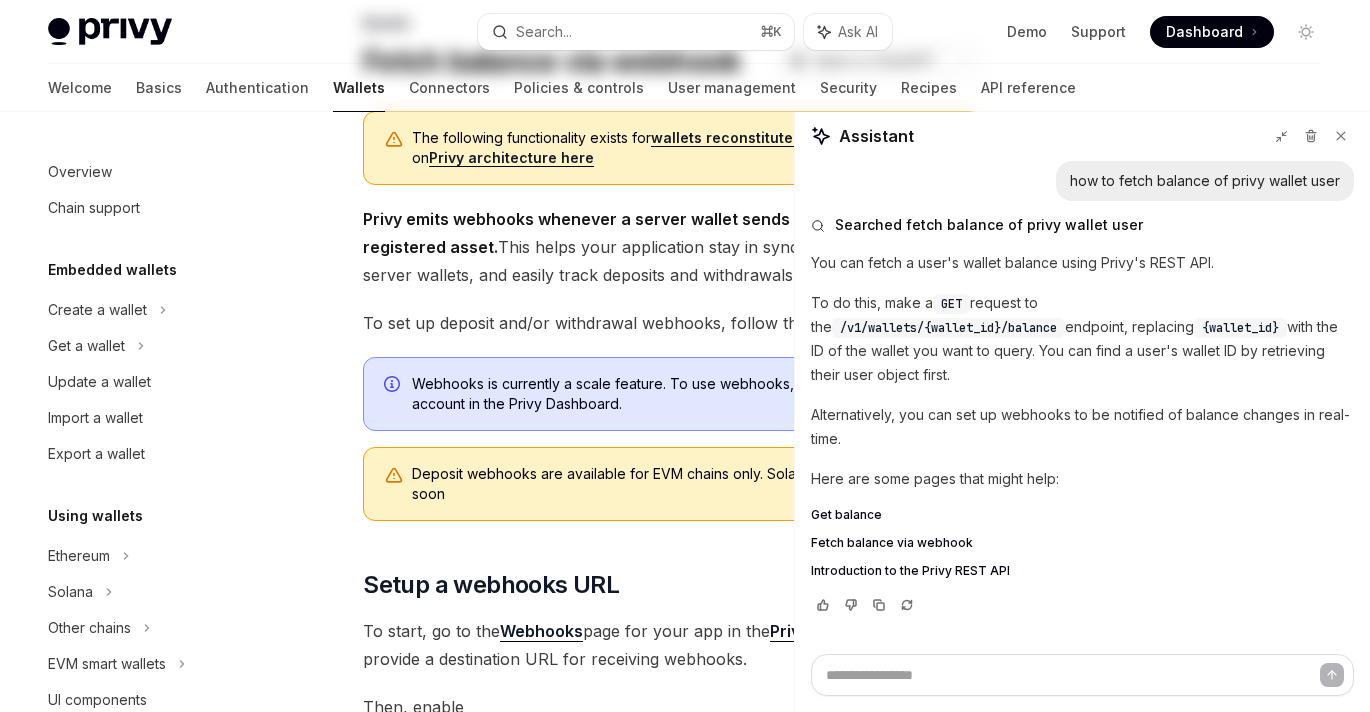 scroll, scrollTop: 0, scrollLeft: 0, axis: both 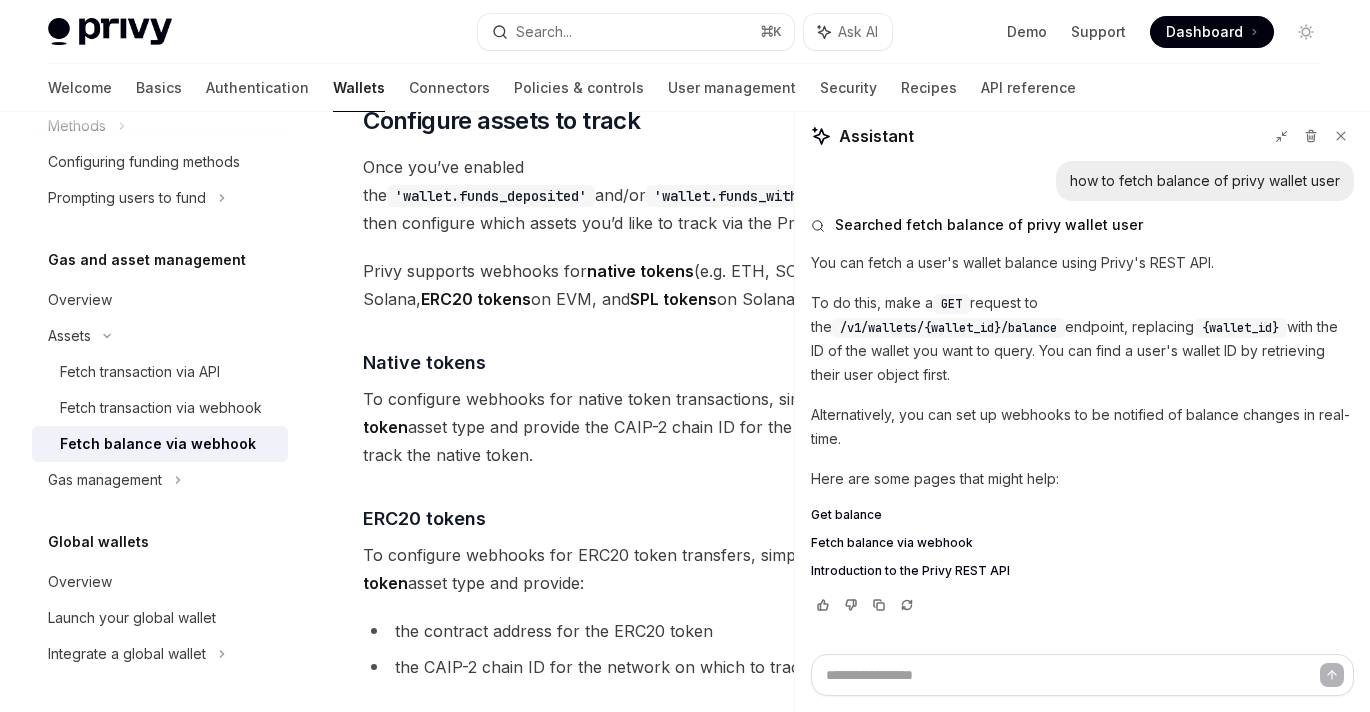 click on "To configure webhooks for native token transactions, simply select the  Native token  asset type and provide the CAIP-2 chain ID for the network on which to track the native token." at bounding box center (672, 427) 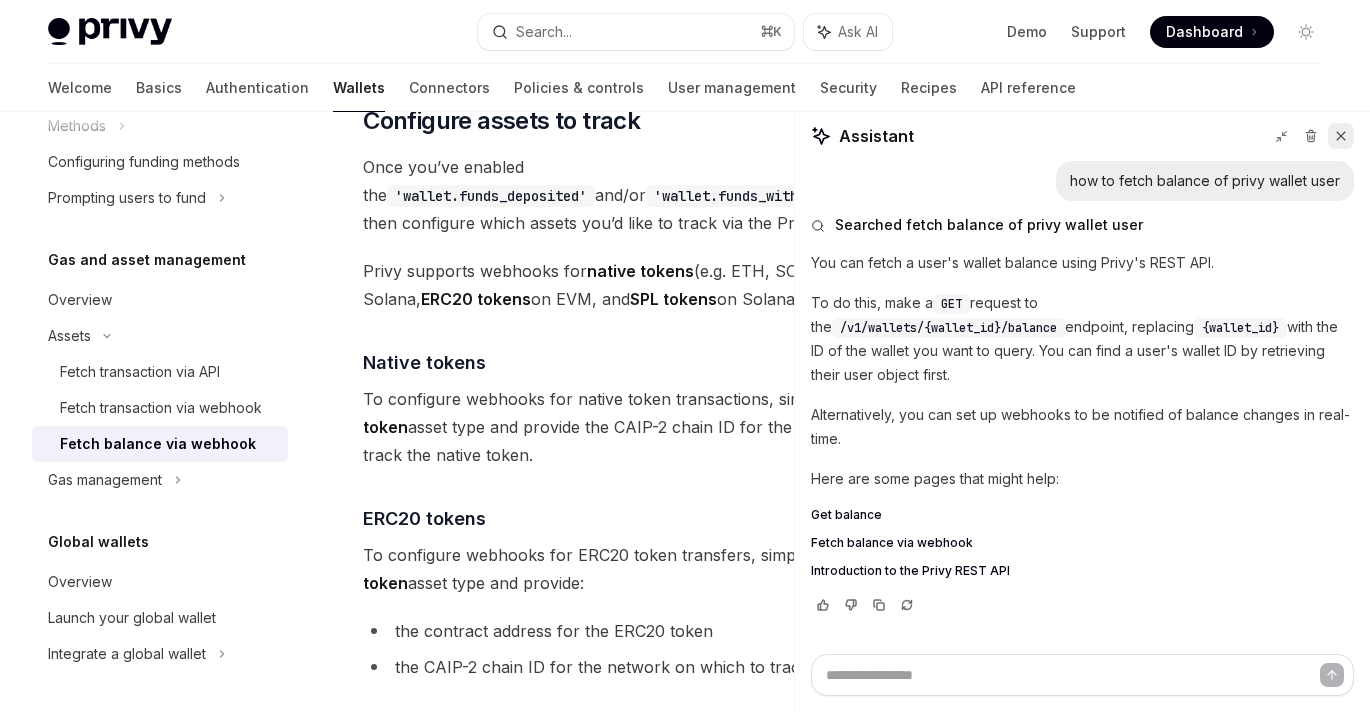 click 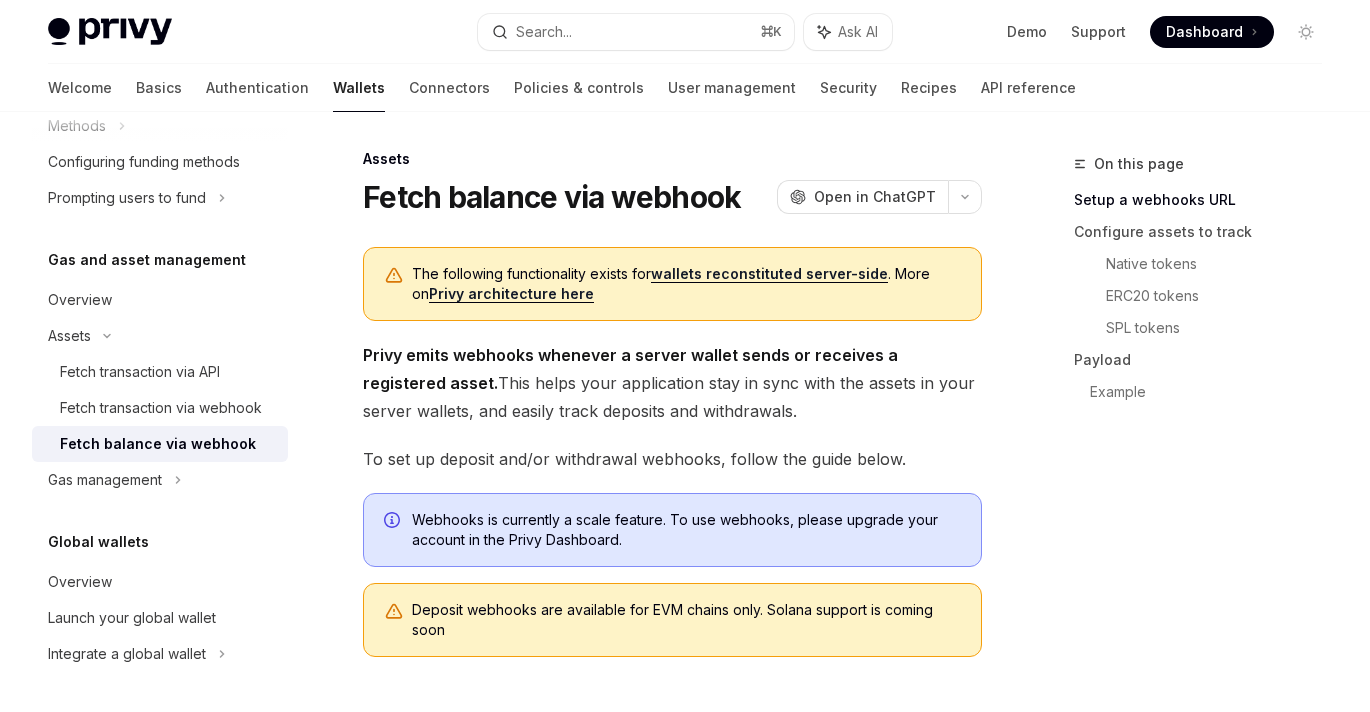 scroll, scrollTop: 0, scrollLeft: 0, axis: both 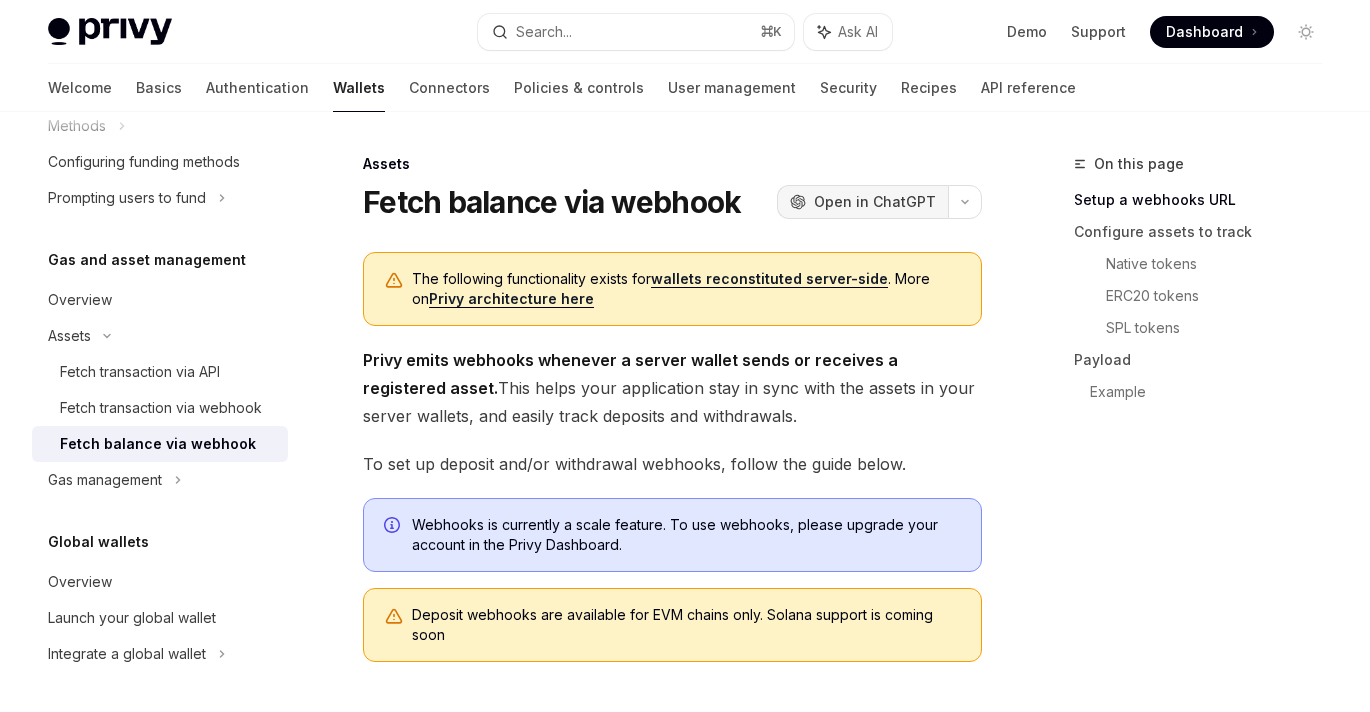 click on "Open in ChatGPT" at bounding box center [875, 202] 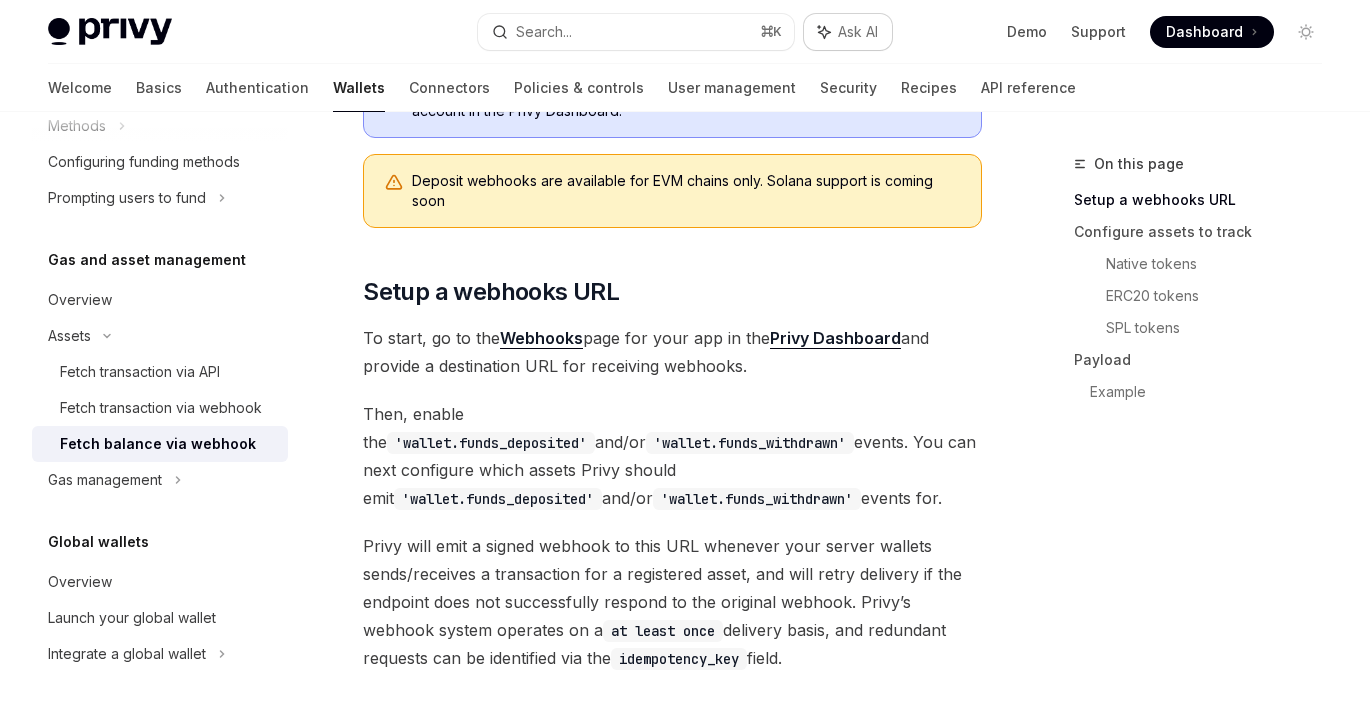 scroll, scrollTop: 433, scrollLeft: 0, axis: vertical 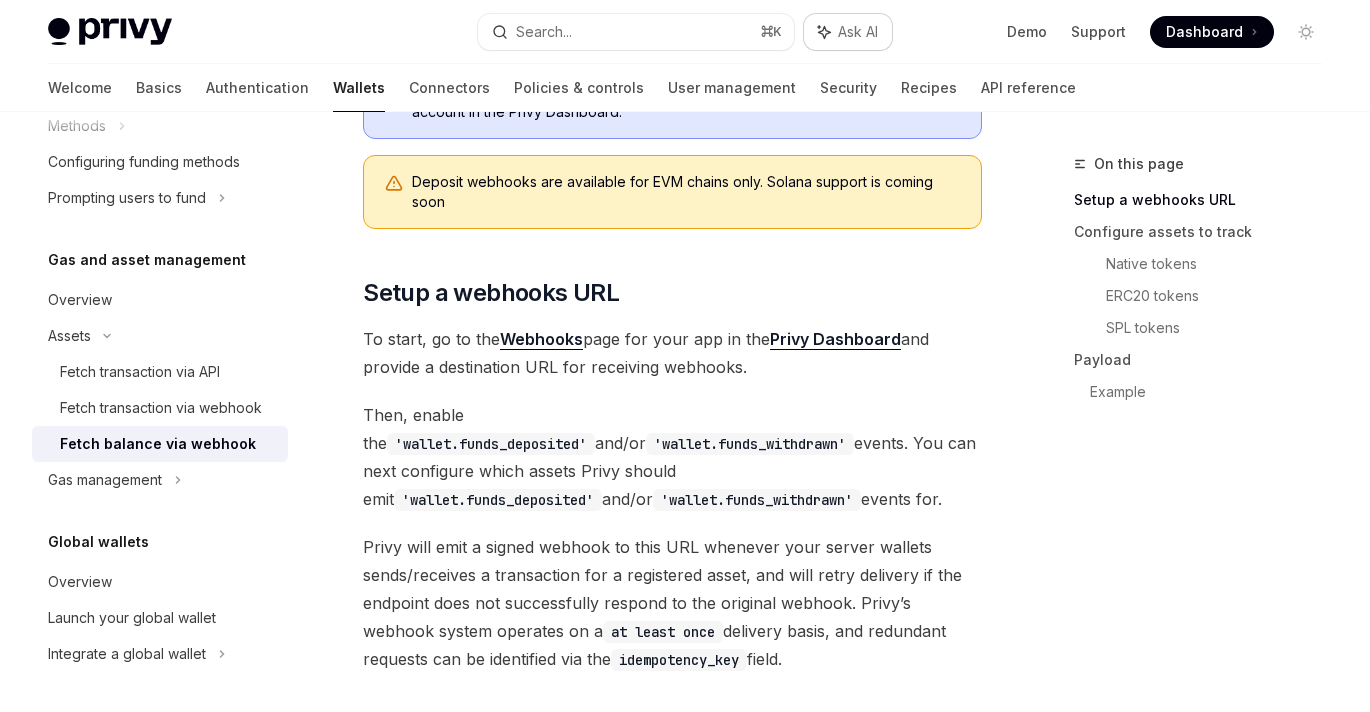 click on "Ask AI" at bounding box center (848, 32) 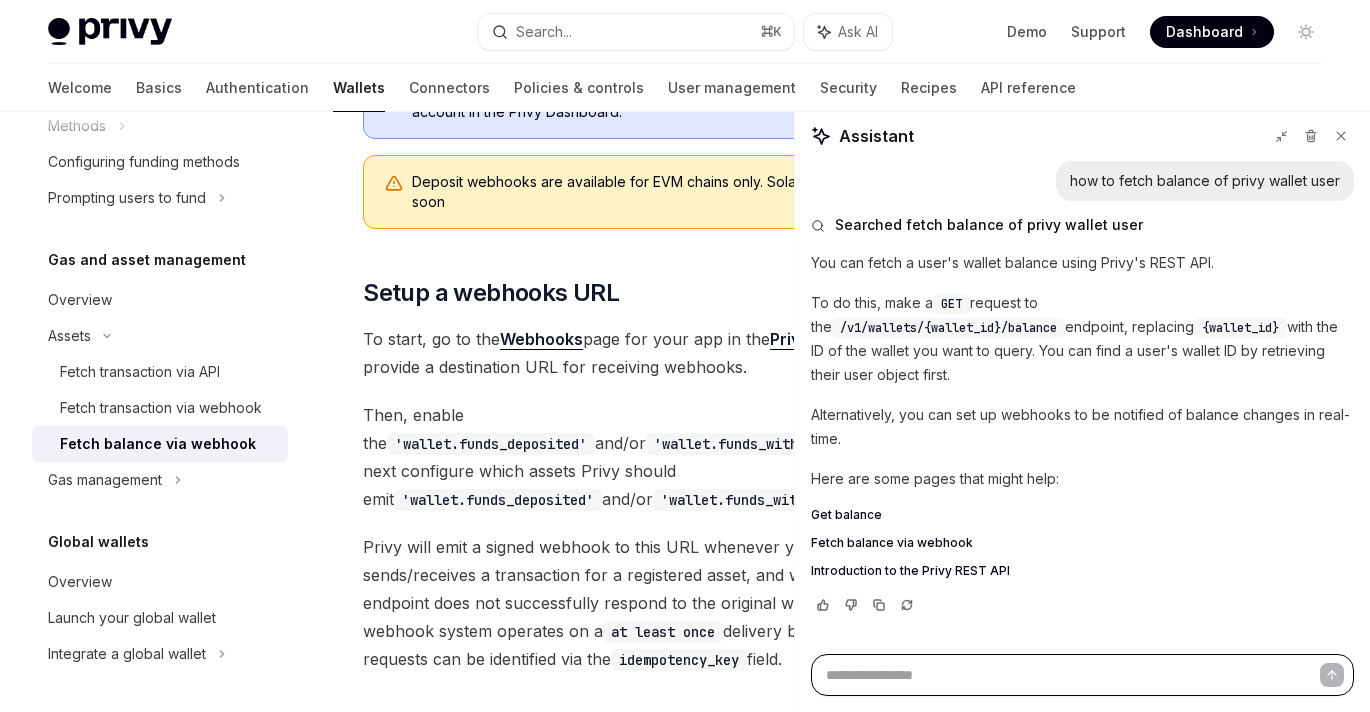 click at bounding box center (1082, 675) 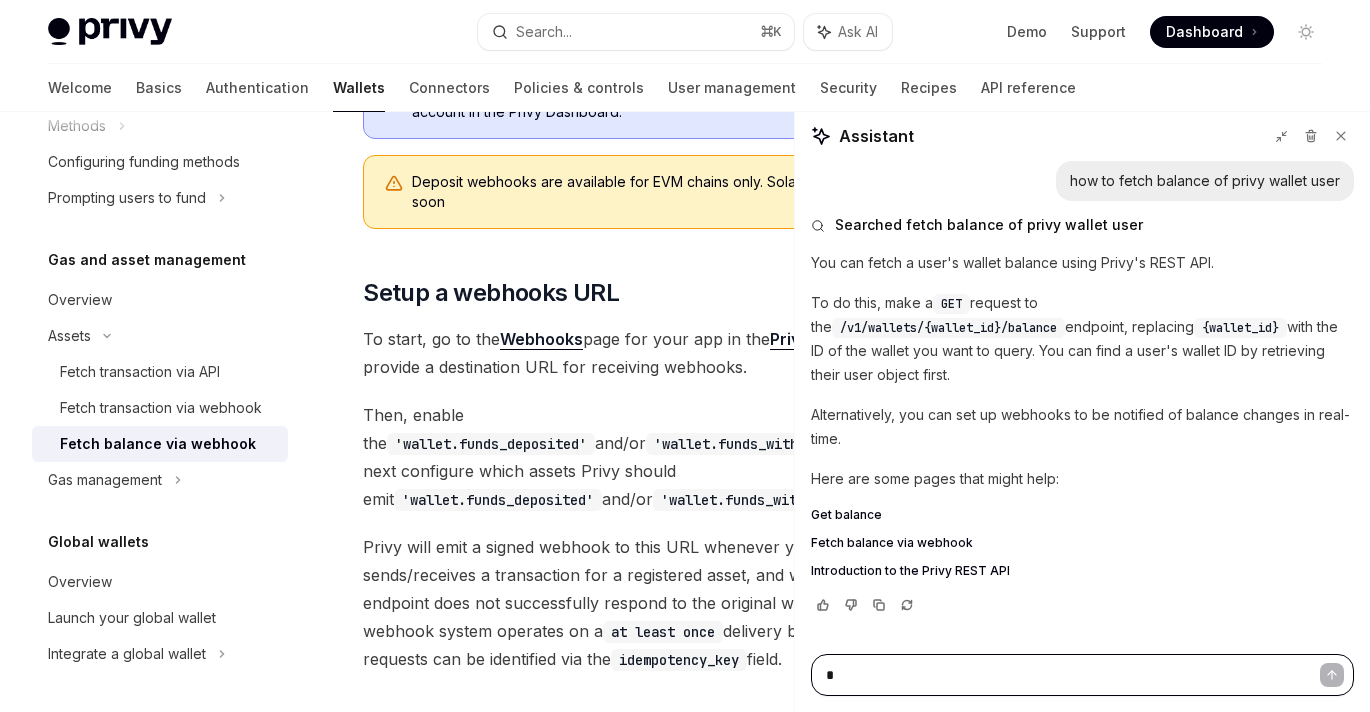 type on "*" 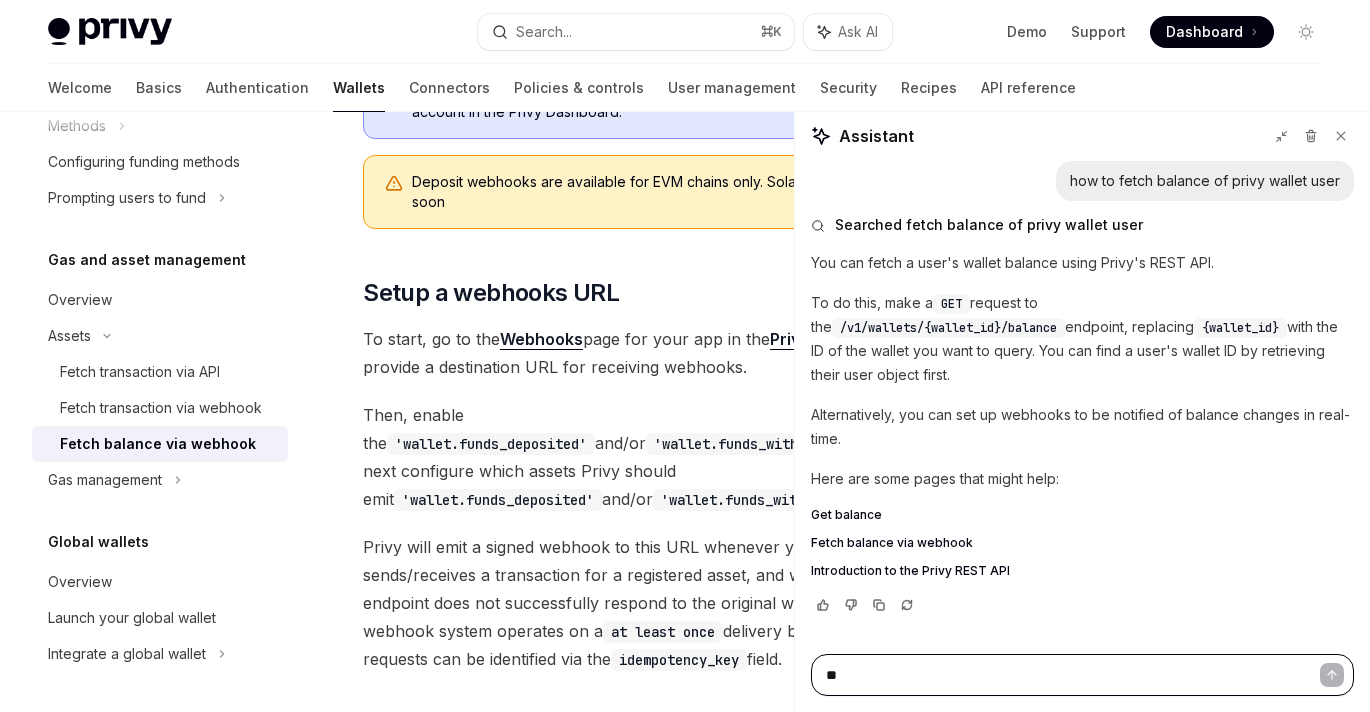 type on "*" 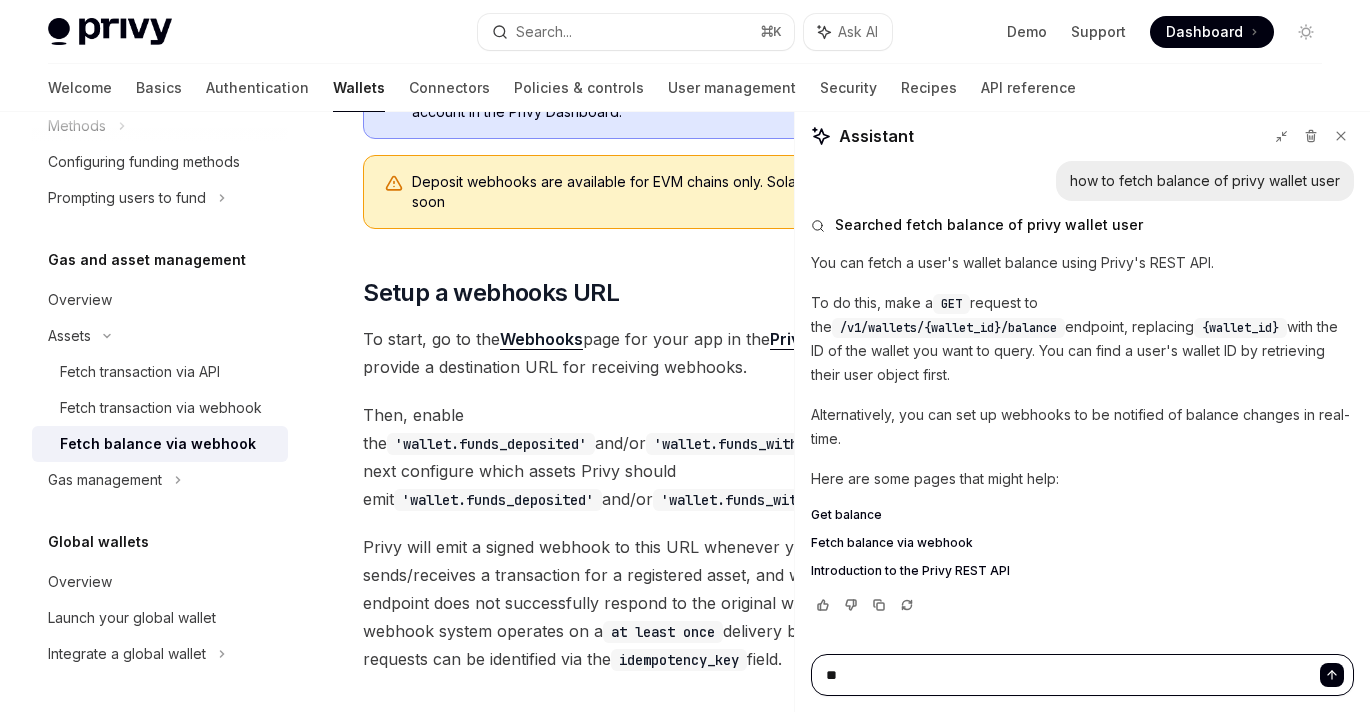 type on "***" 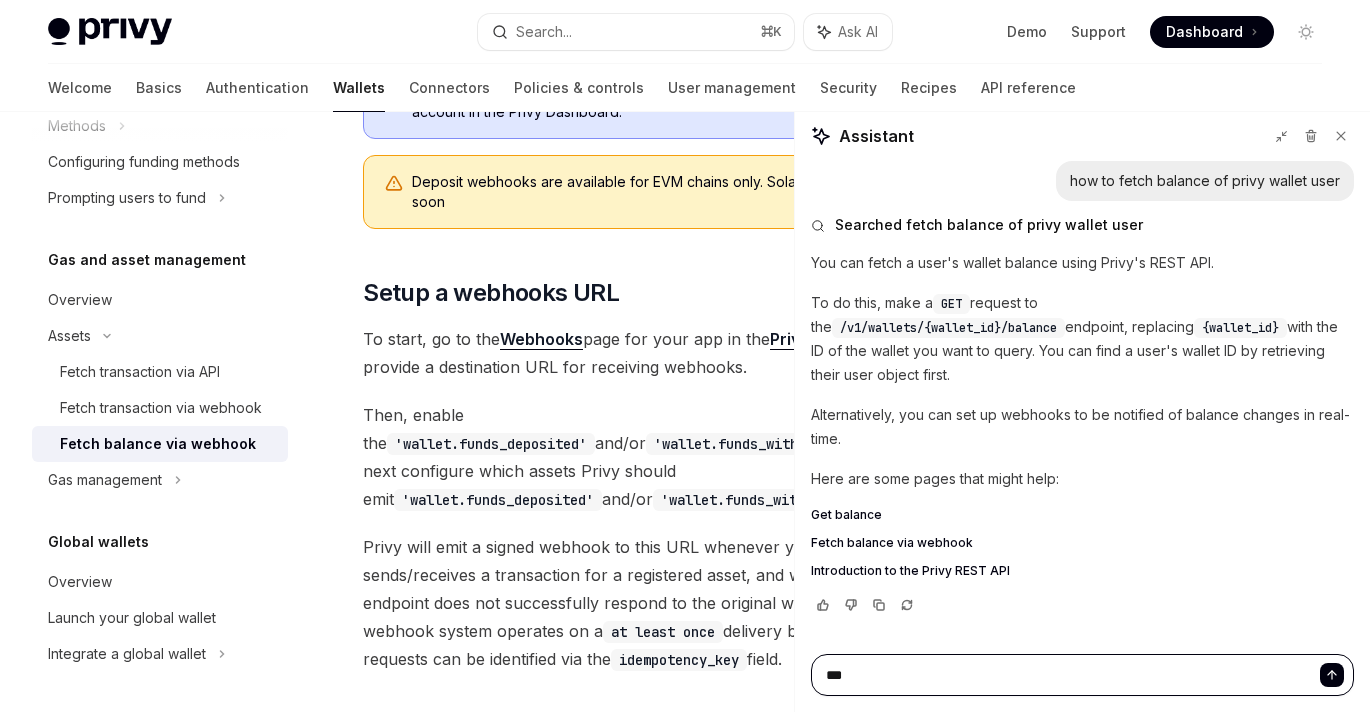 type on "*" 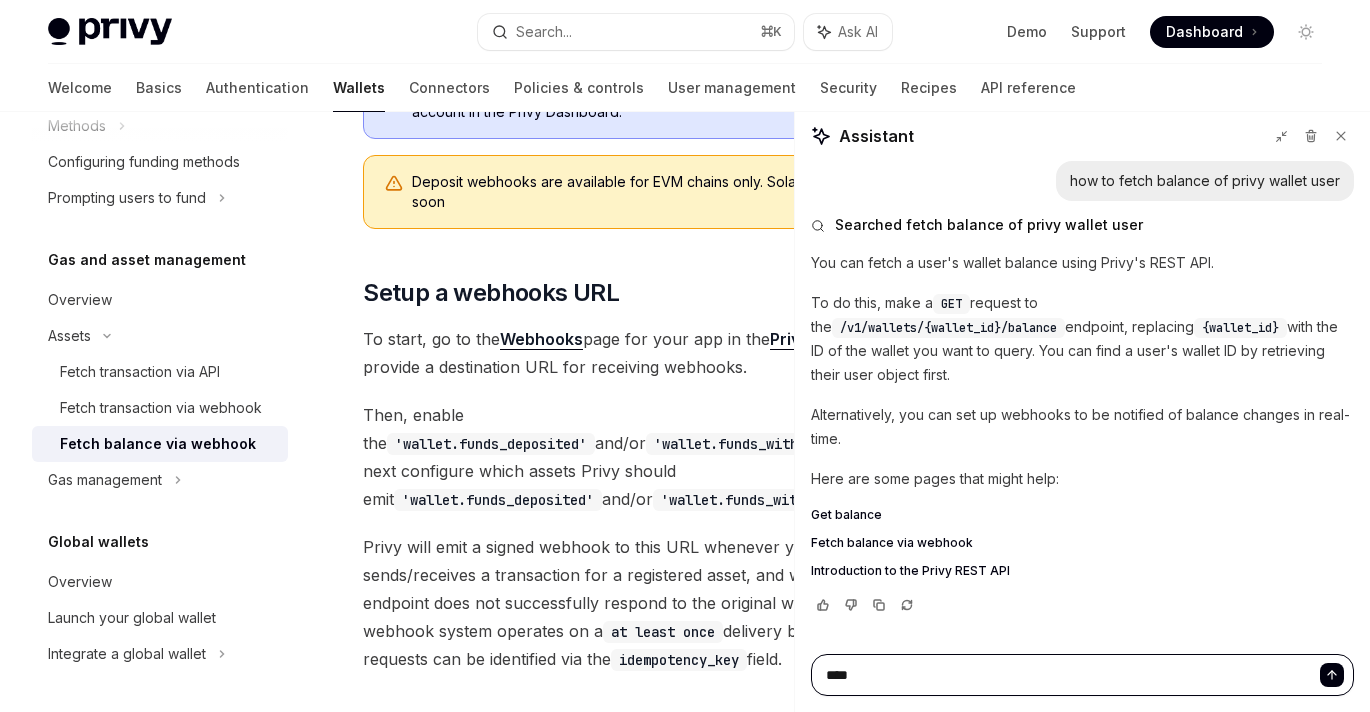 type on "*" 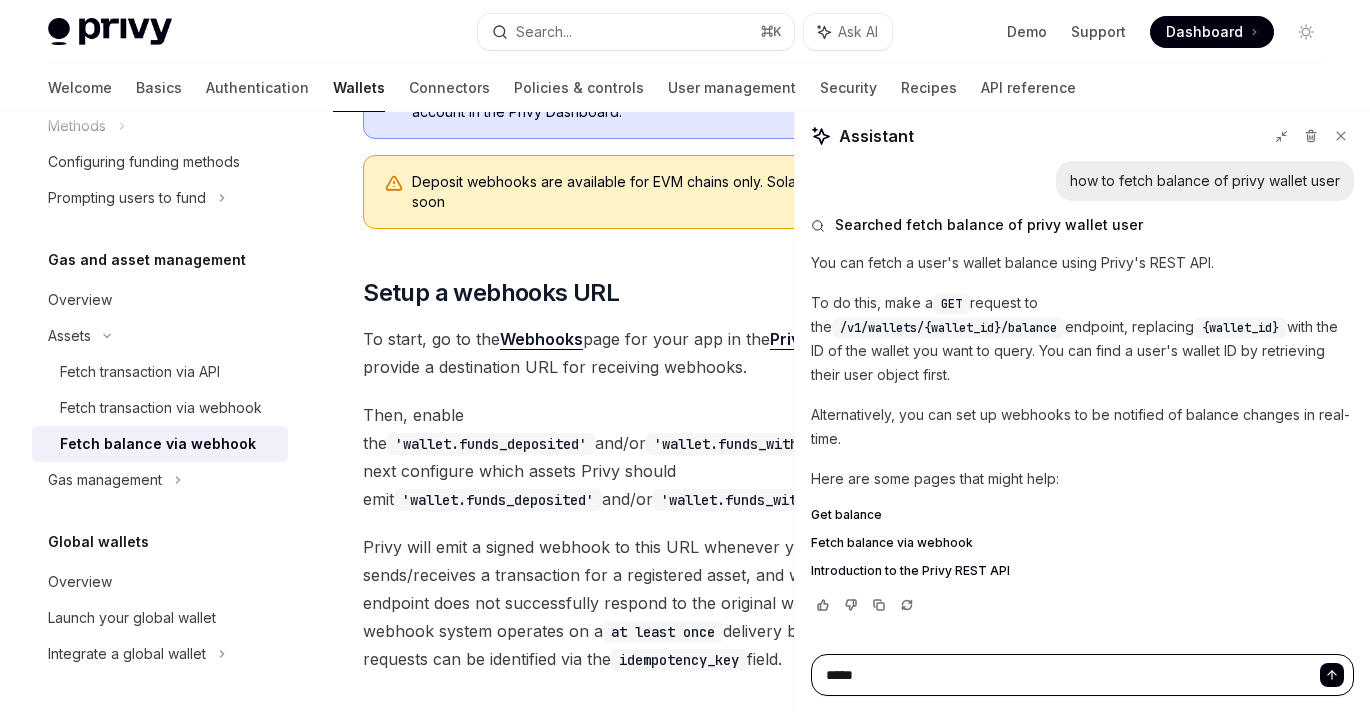 type on "*" 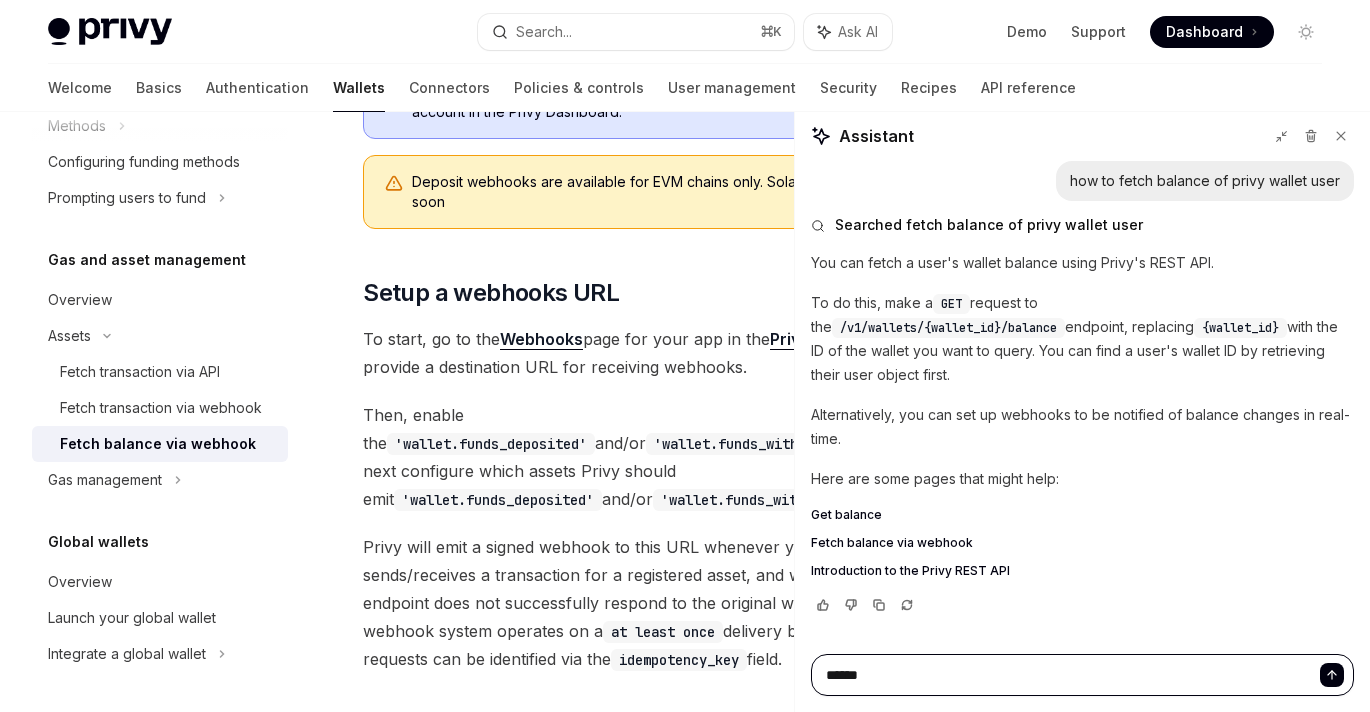 type on "*" 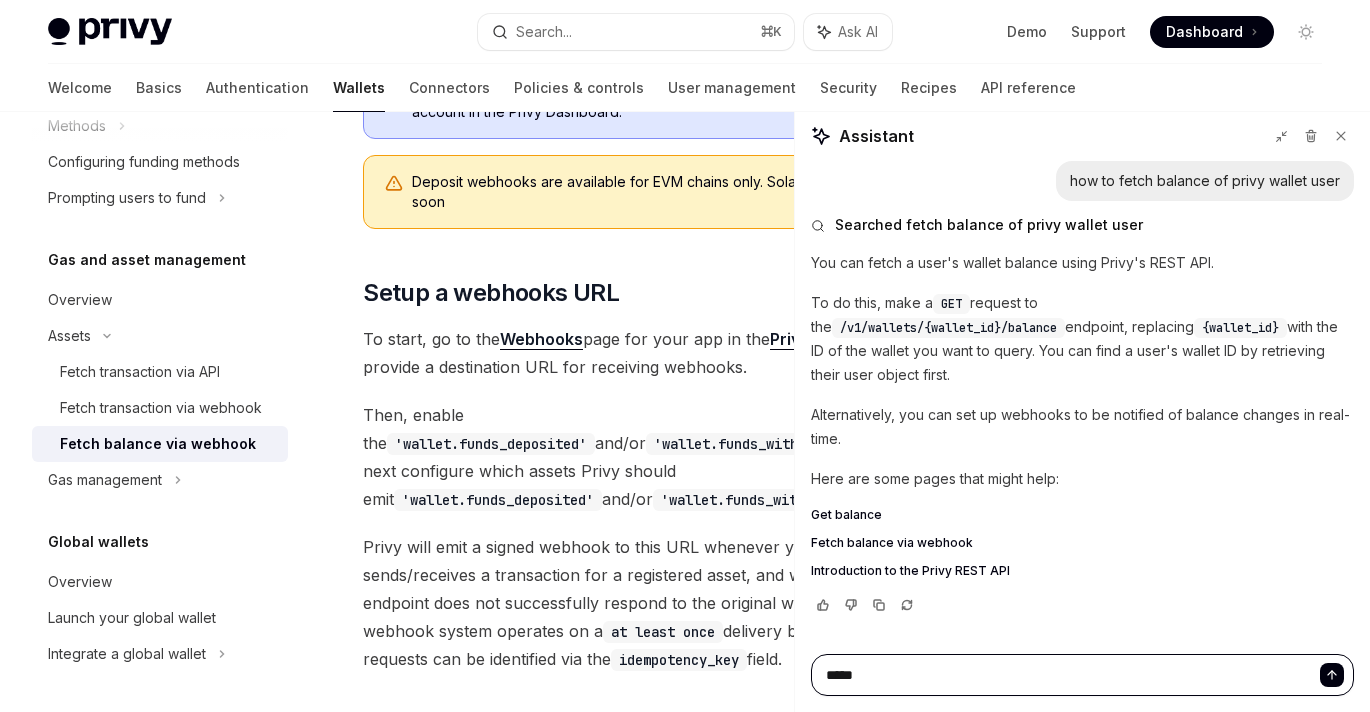 type on "*" 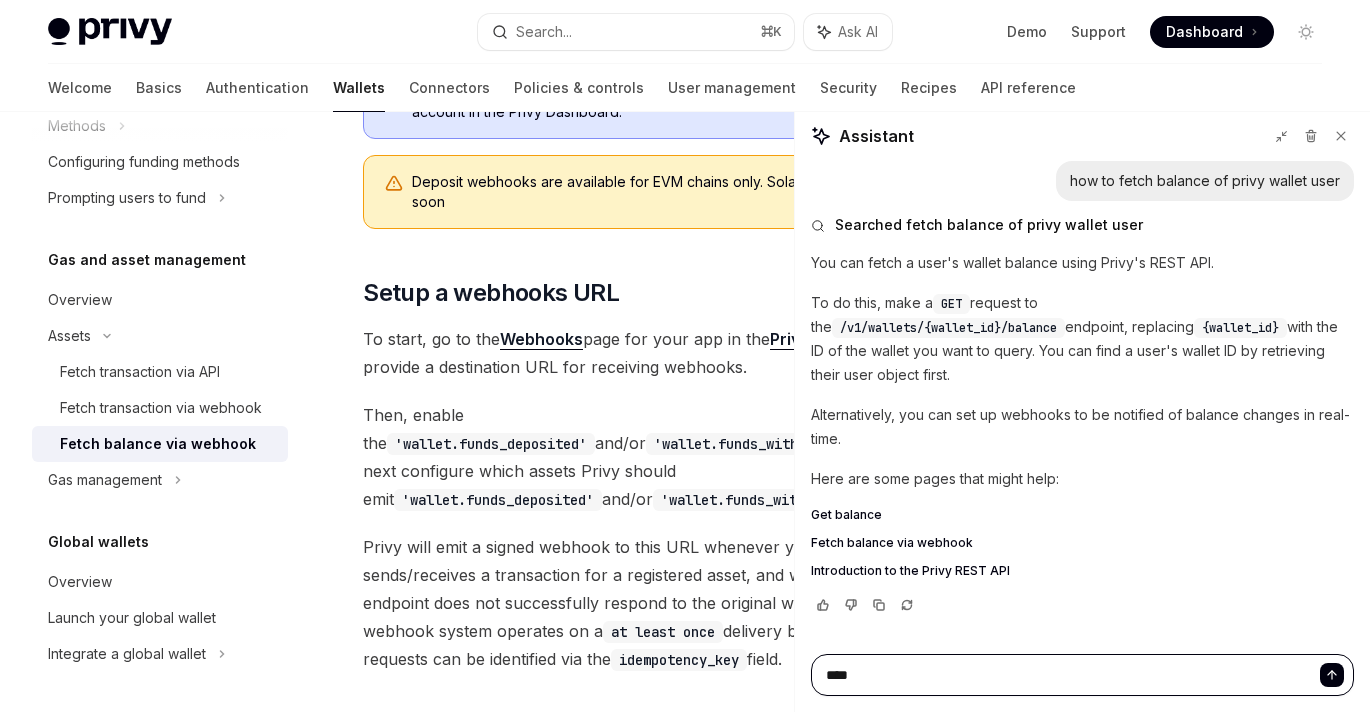 type on "*" 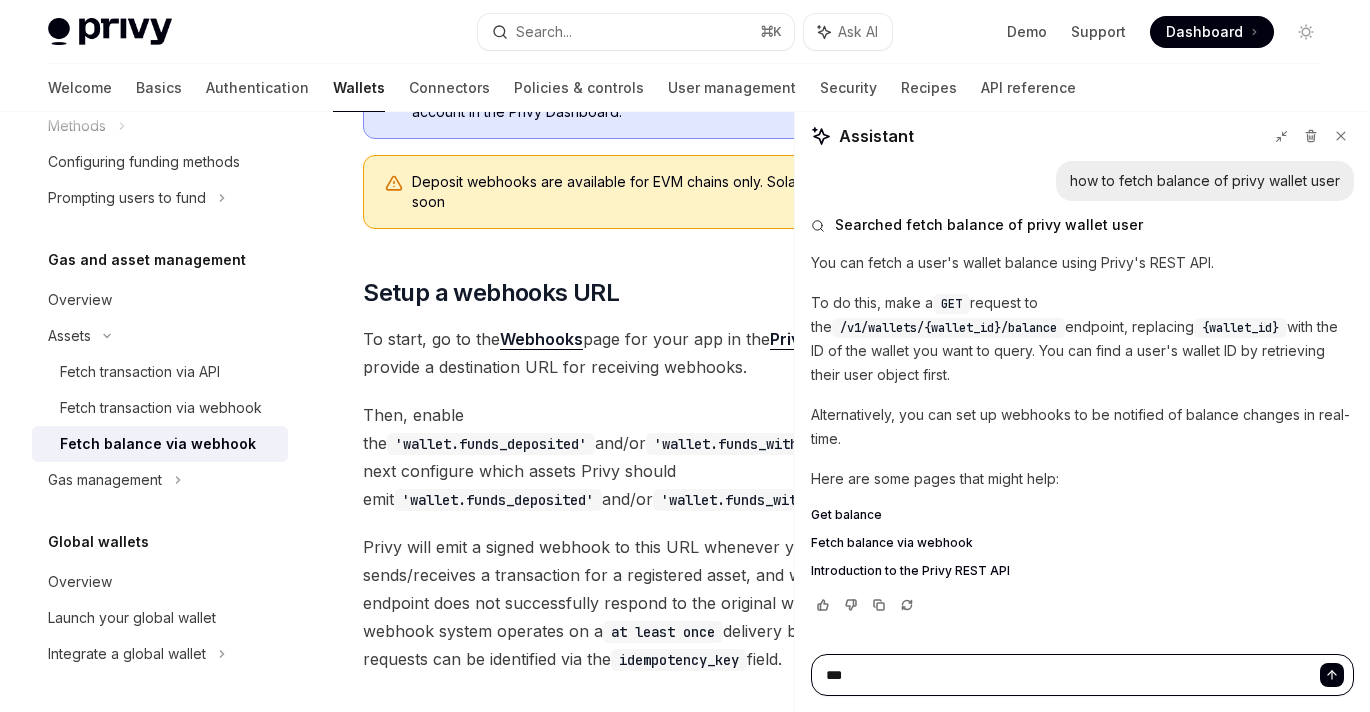 type on "*" 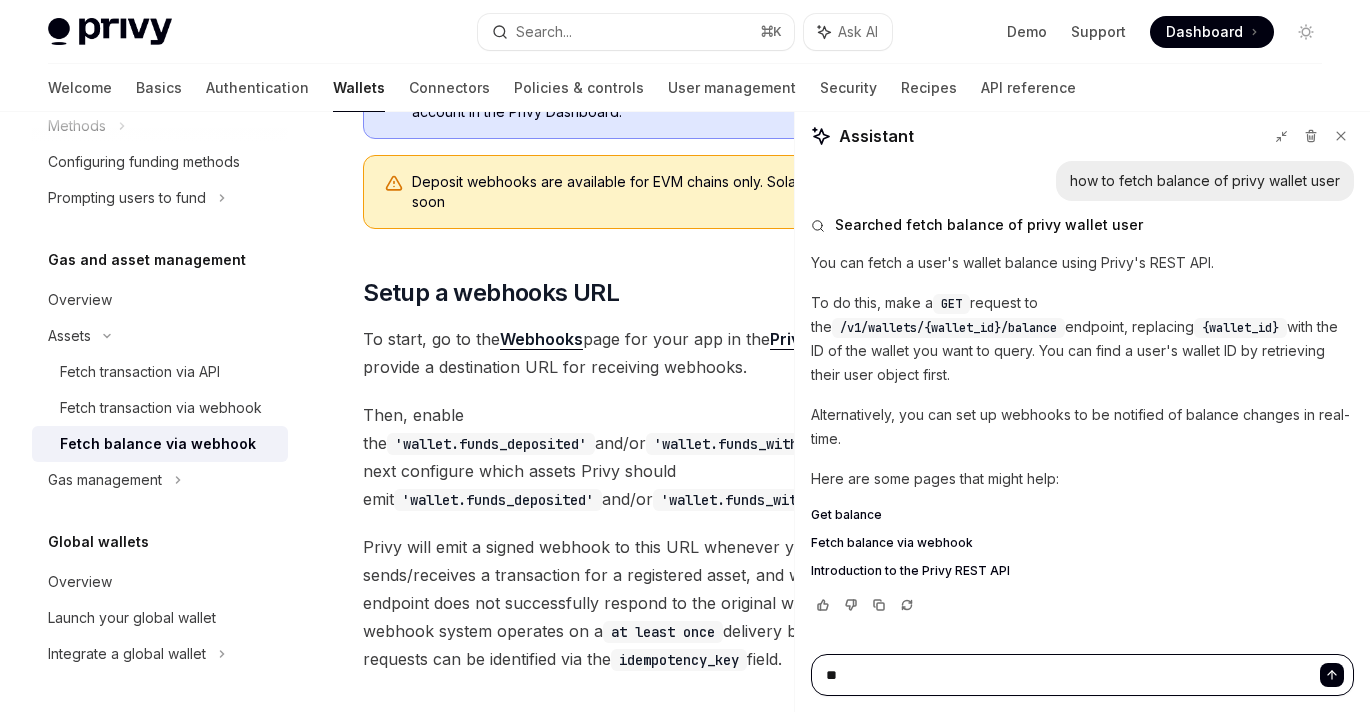 type on "*" 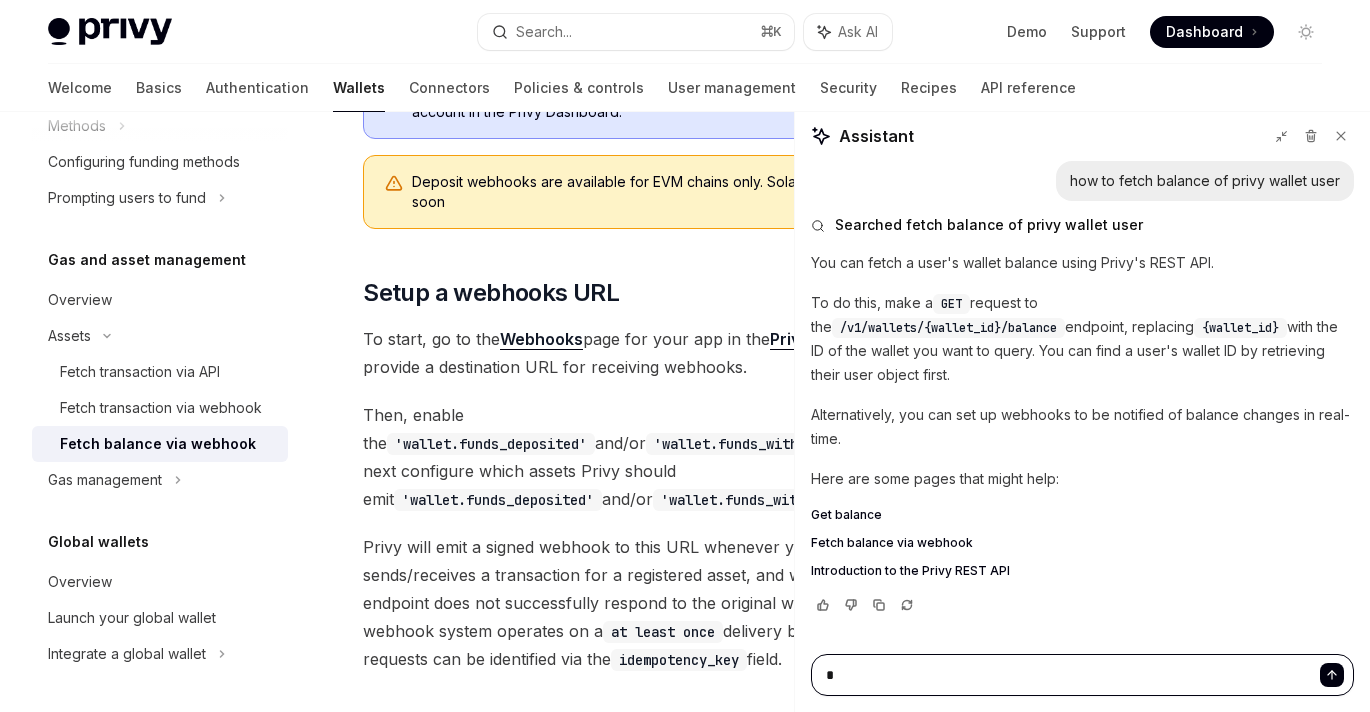 type on "*" 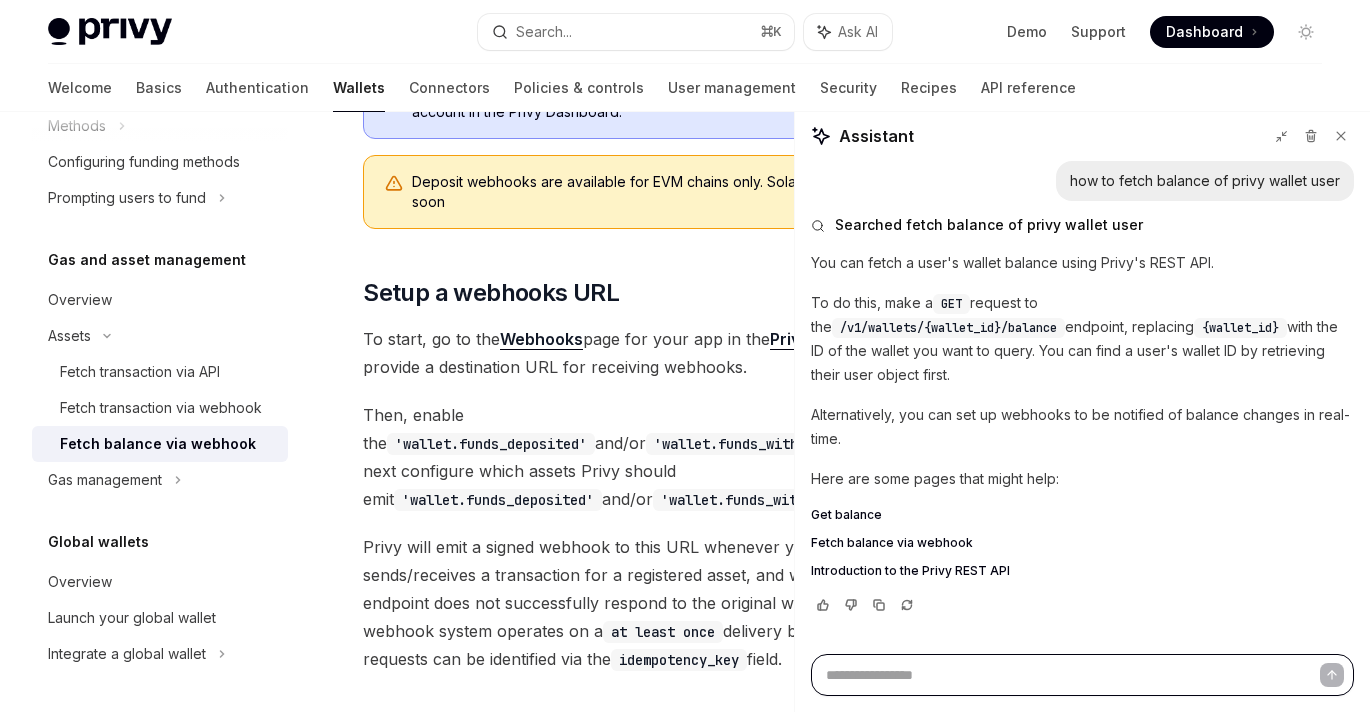 type on "*" 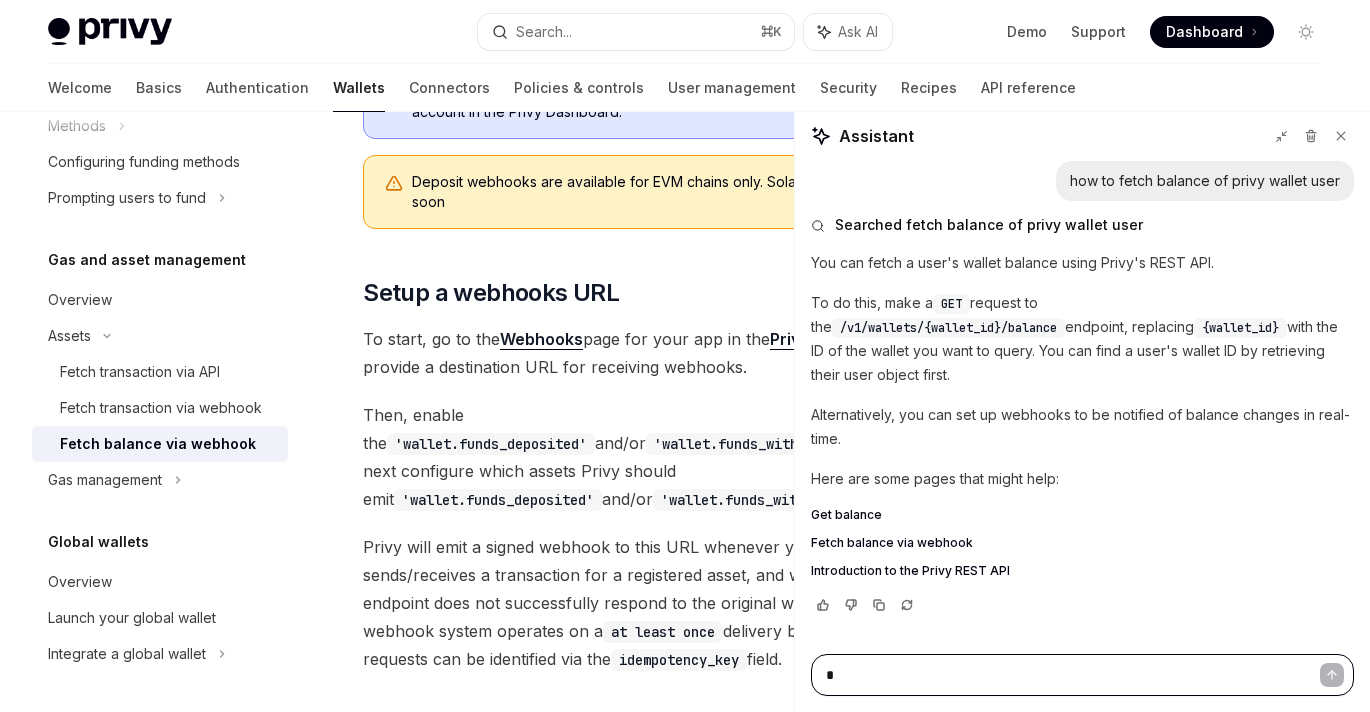 type on "*" 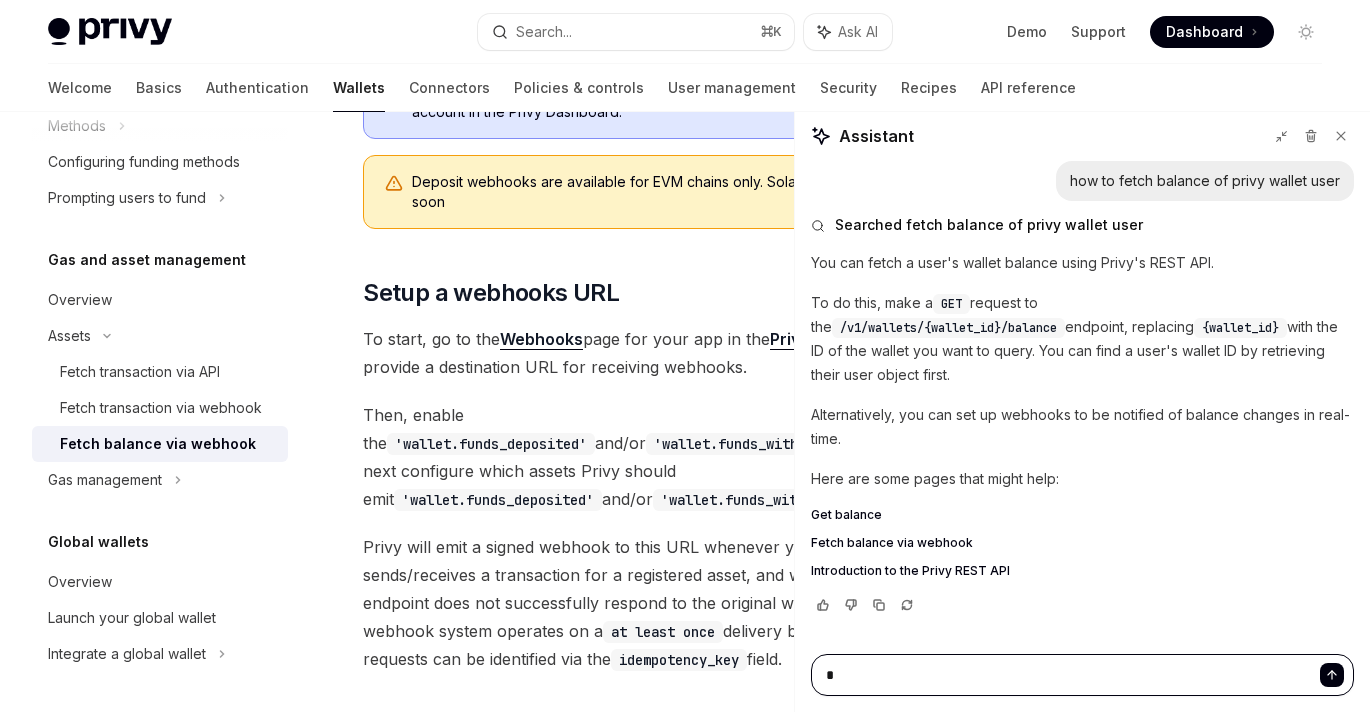 type on "**" 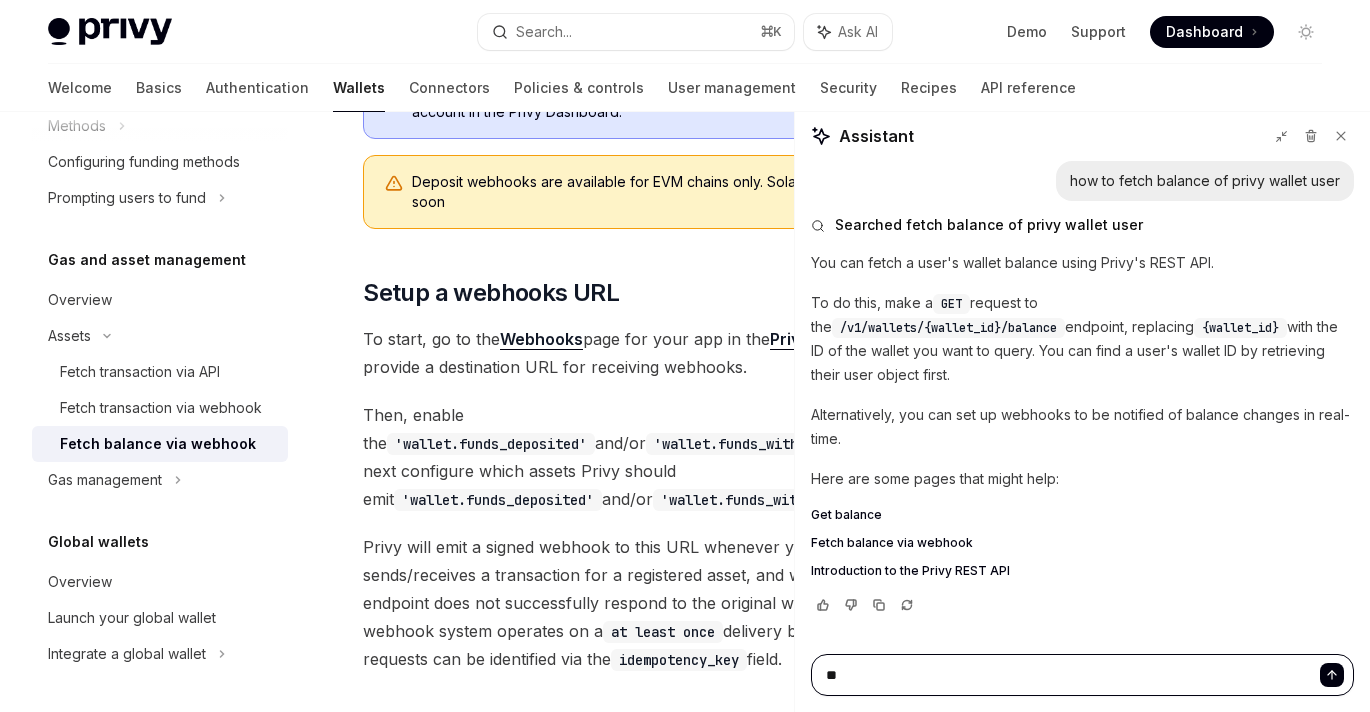 type on "*" 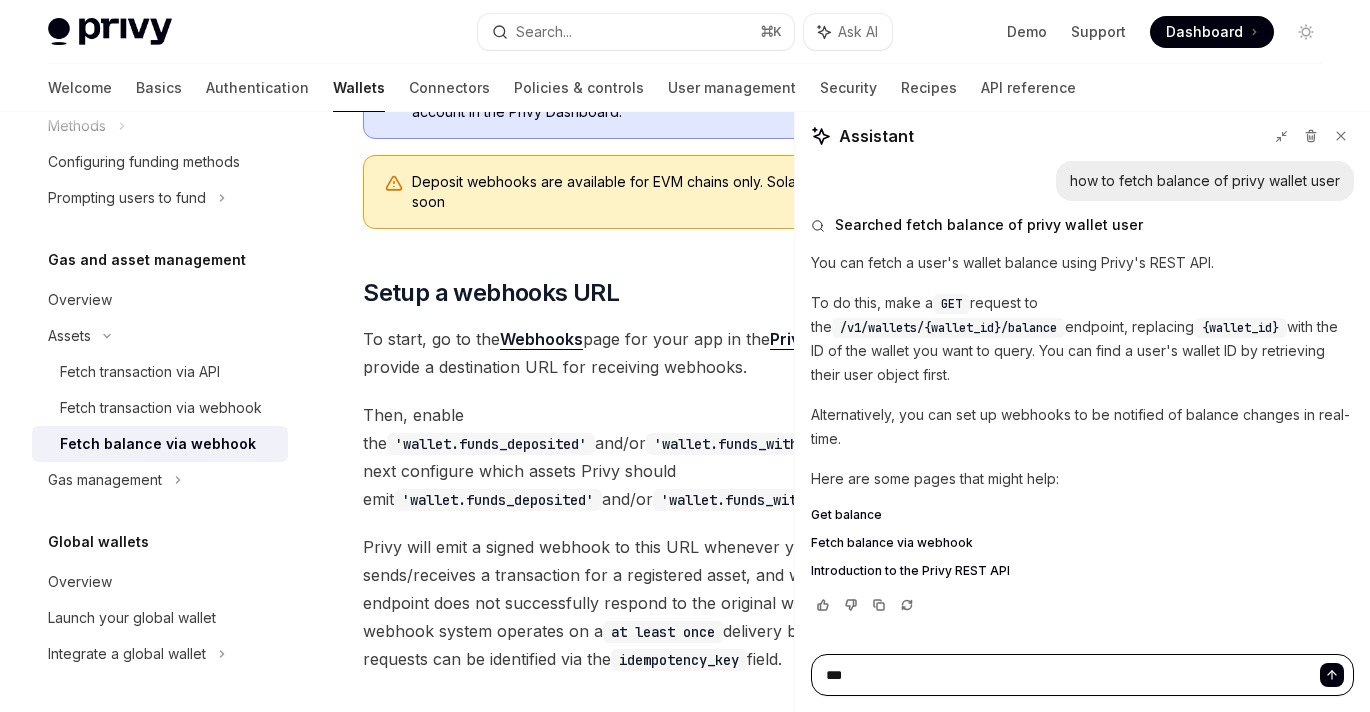 type on "*" 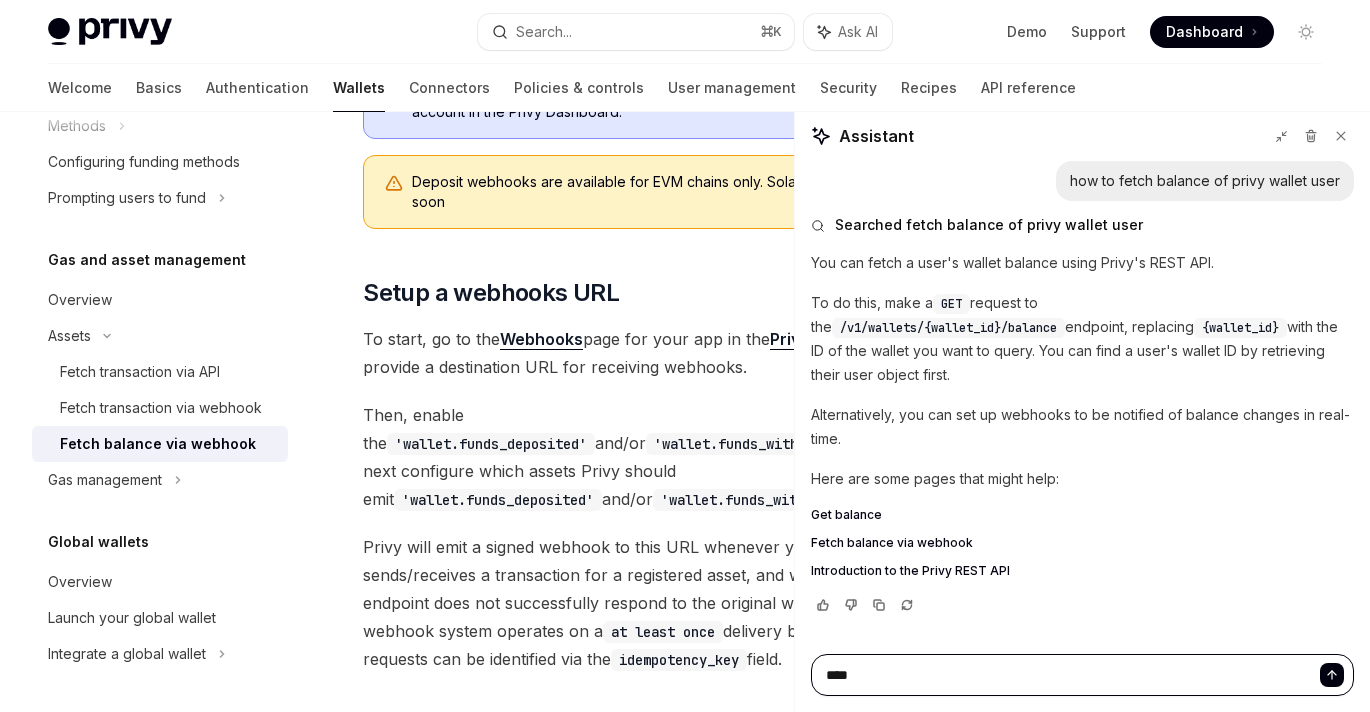 type on "*" 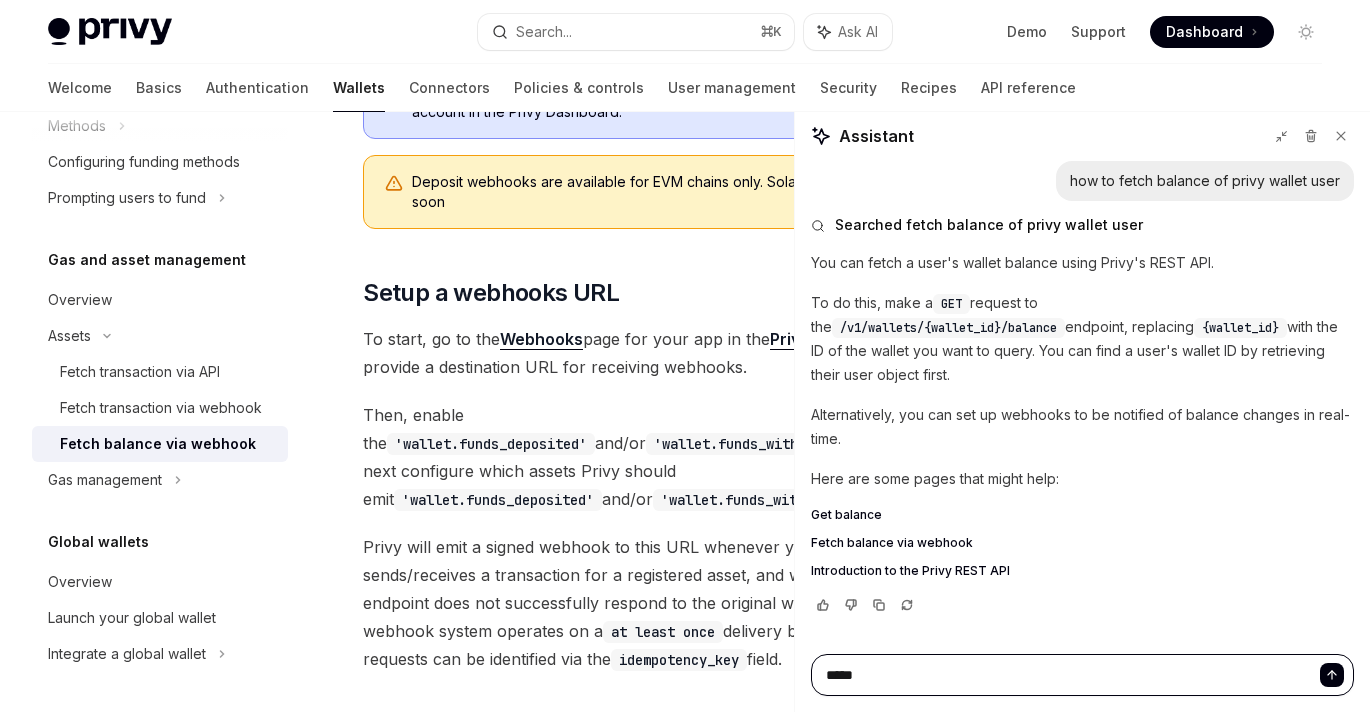 type on "*" 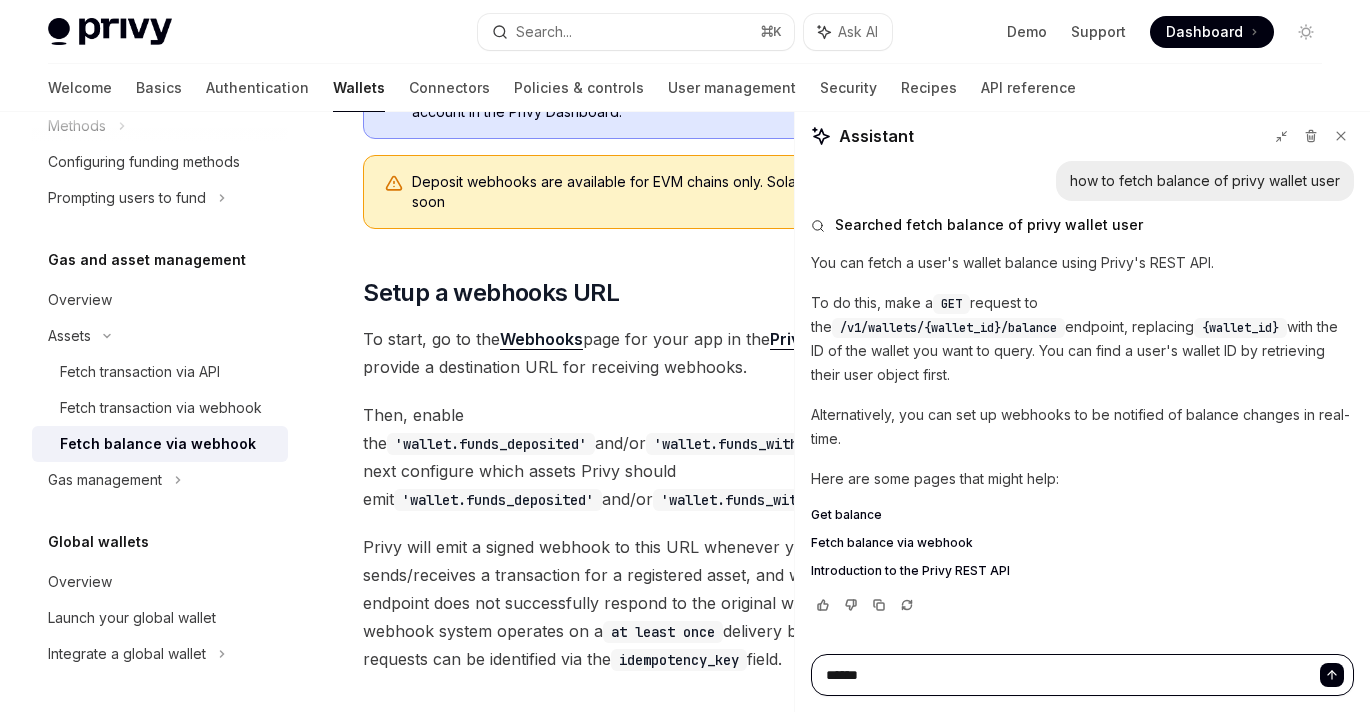 type on "*" 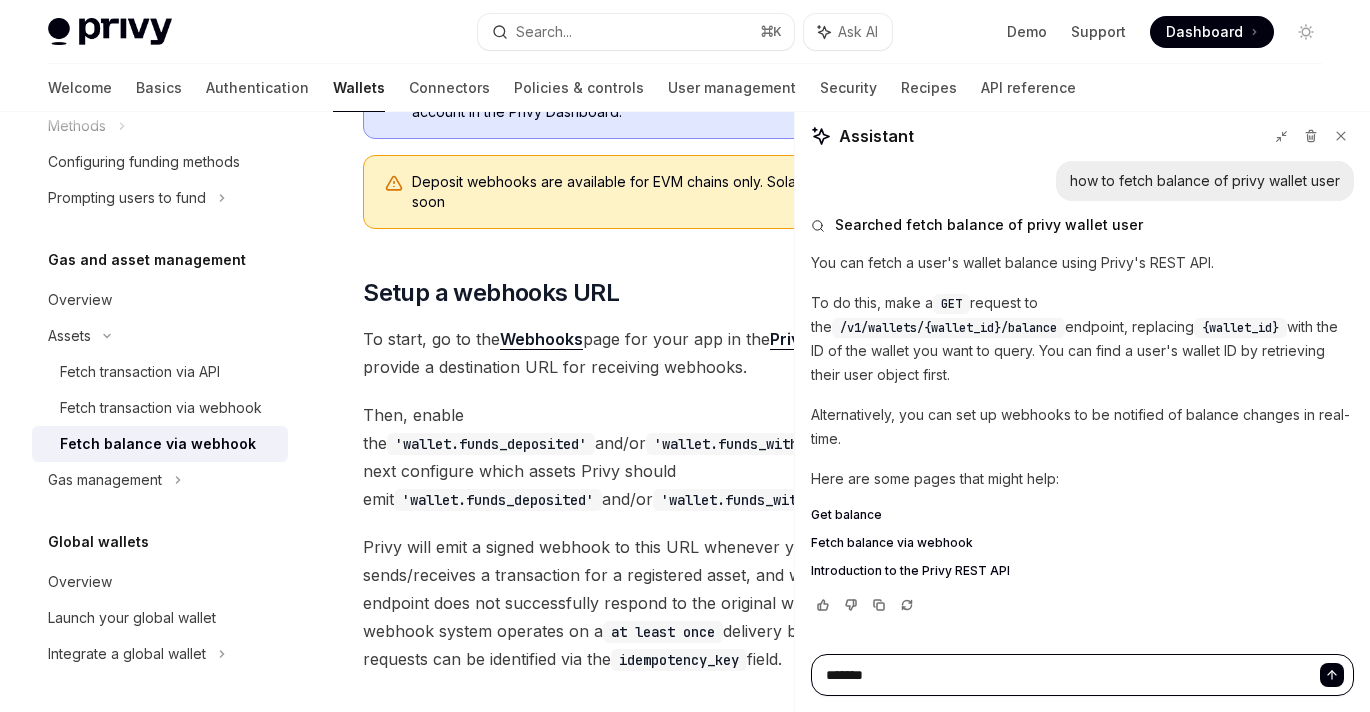 type on "*" 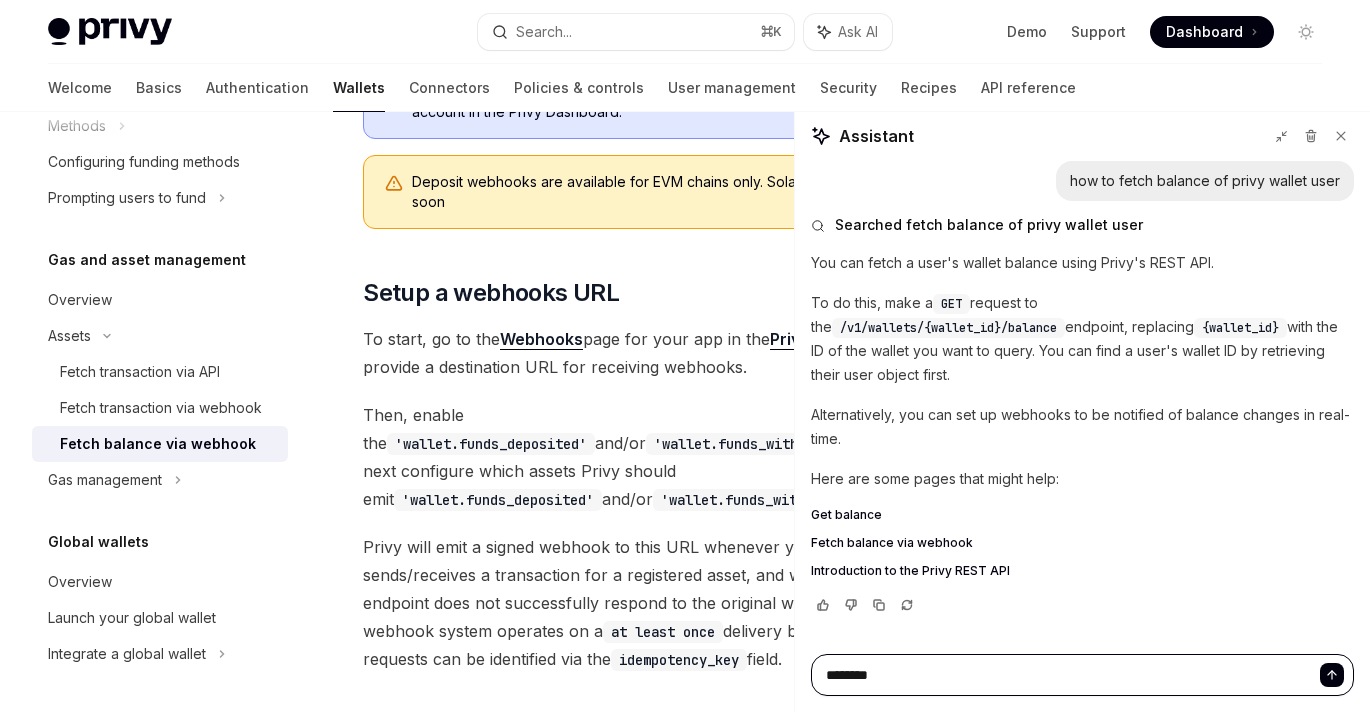 type on "*" 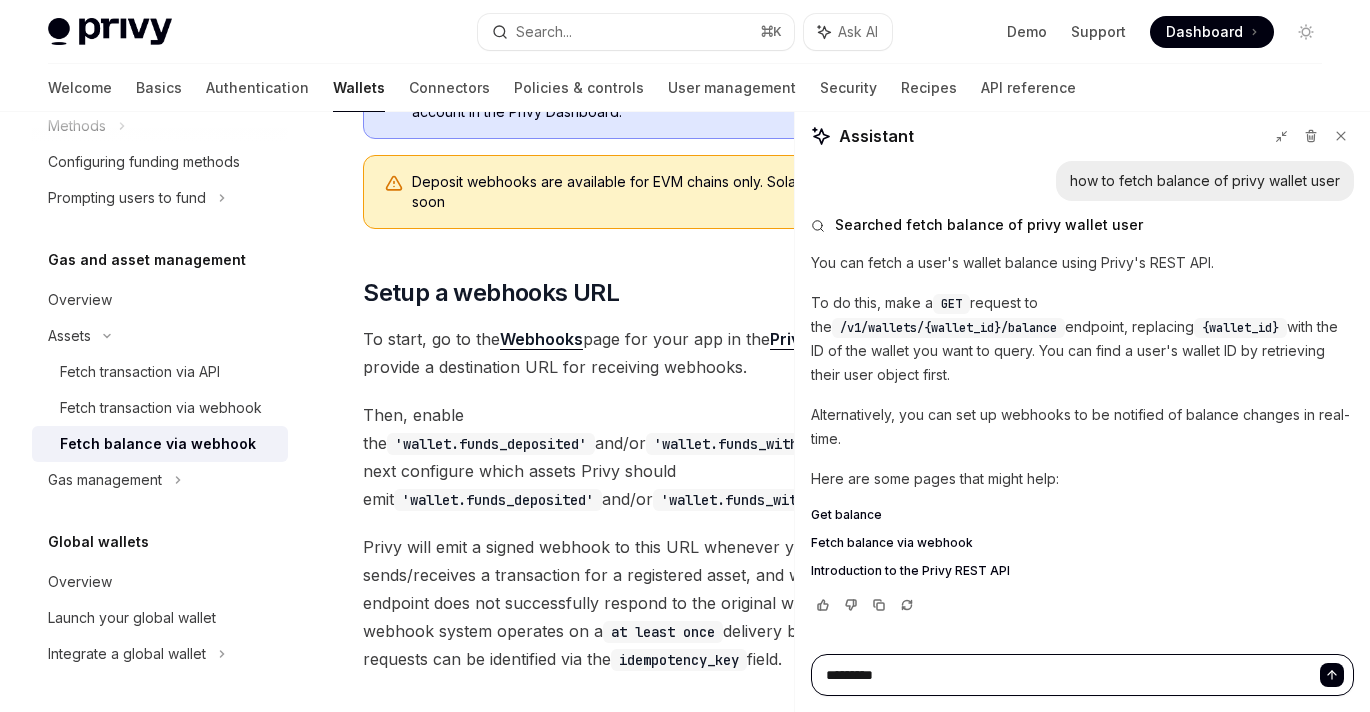 type on "**********" 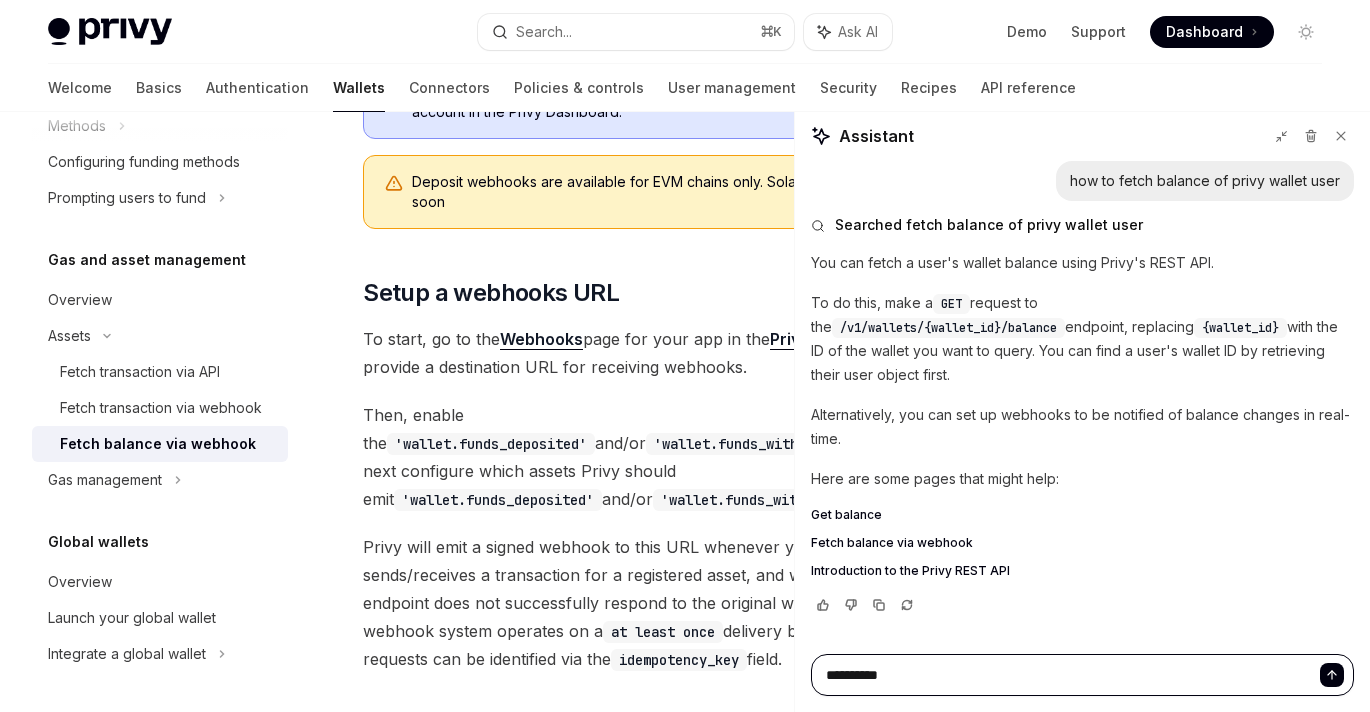 type on "*" 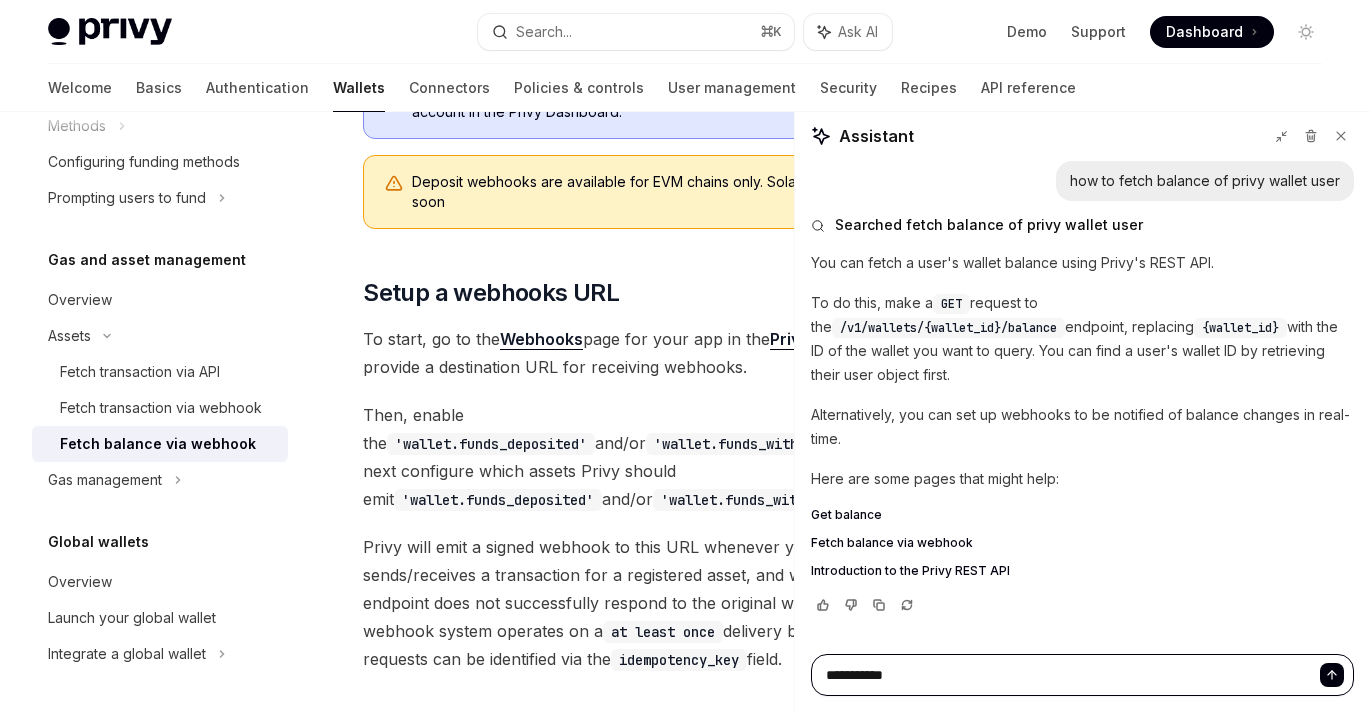 type on "*" 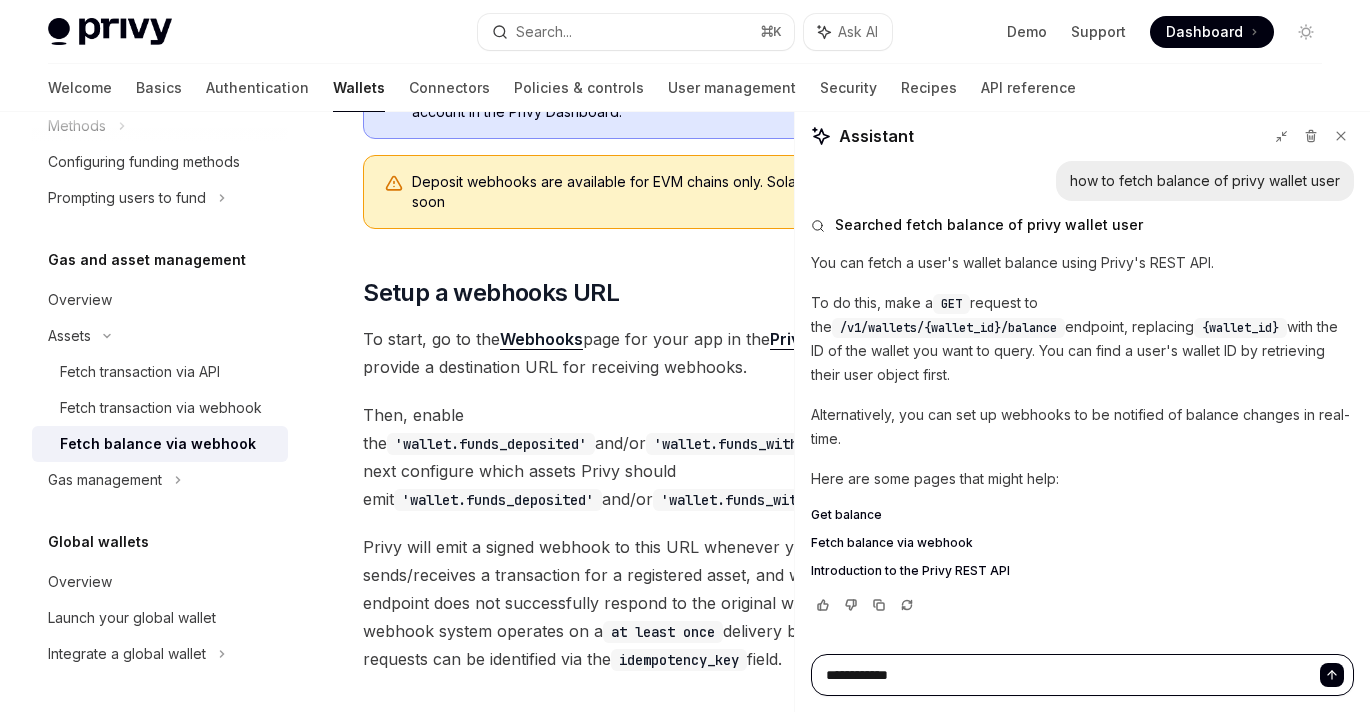 type on "*" 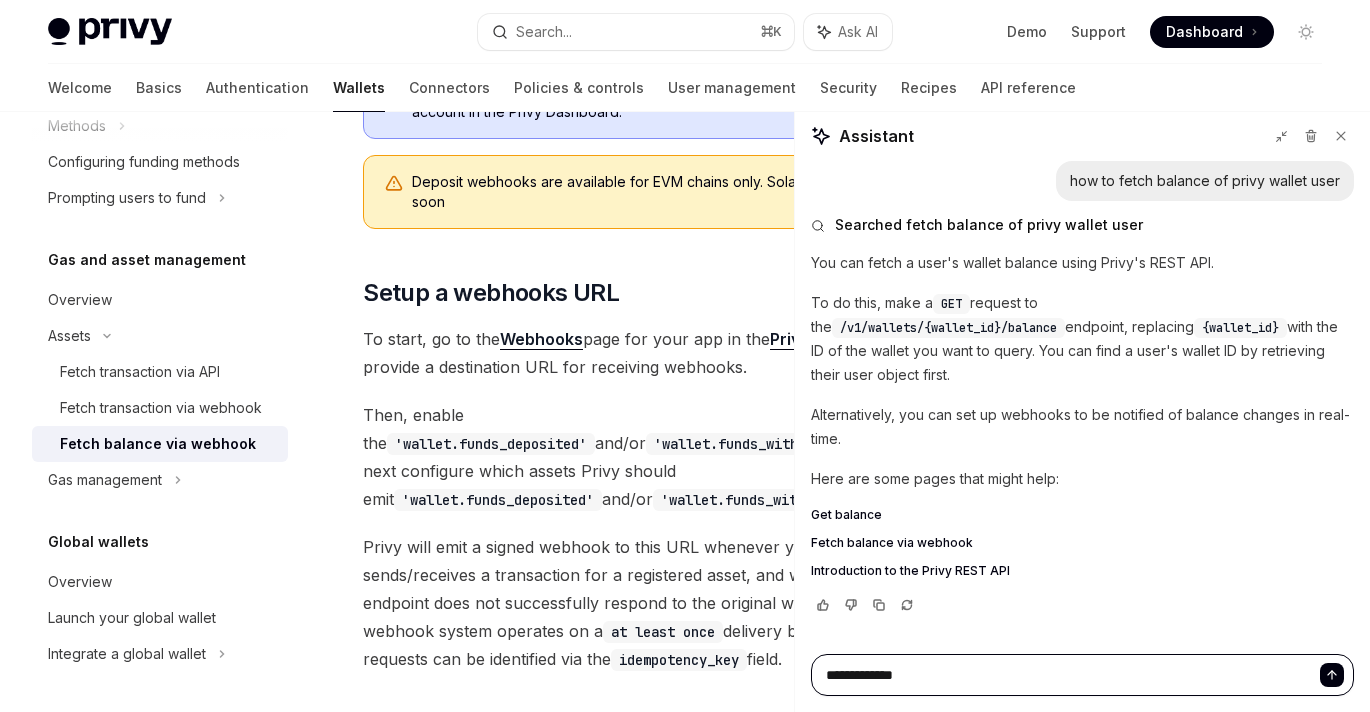 type on "*" 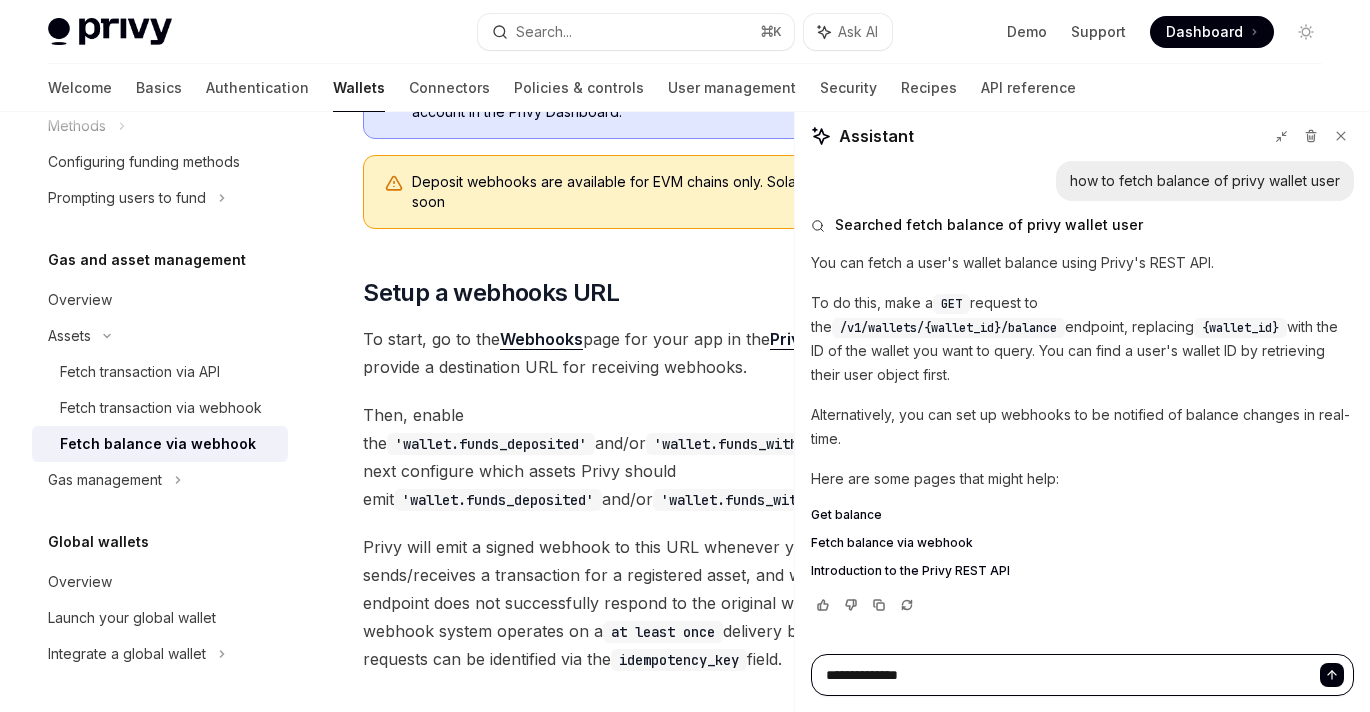 type on "*" 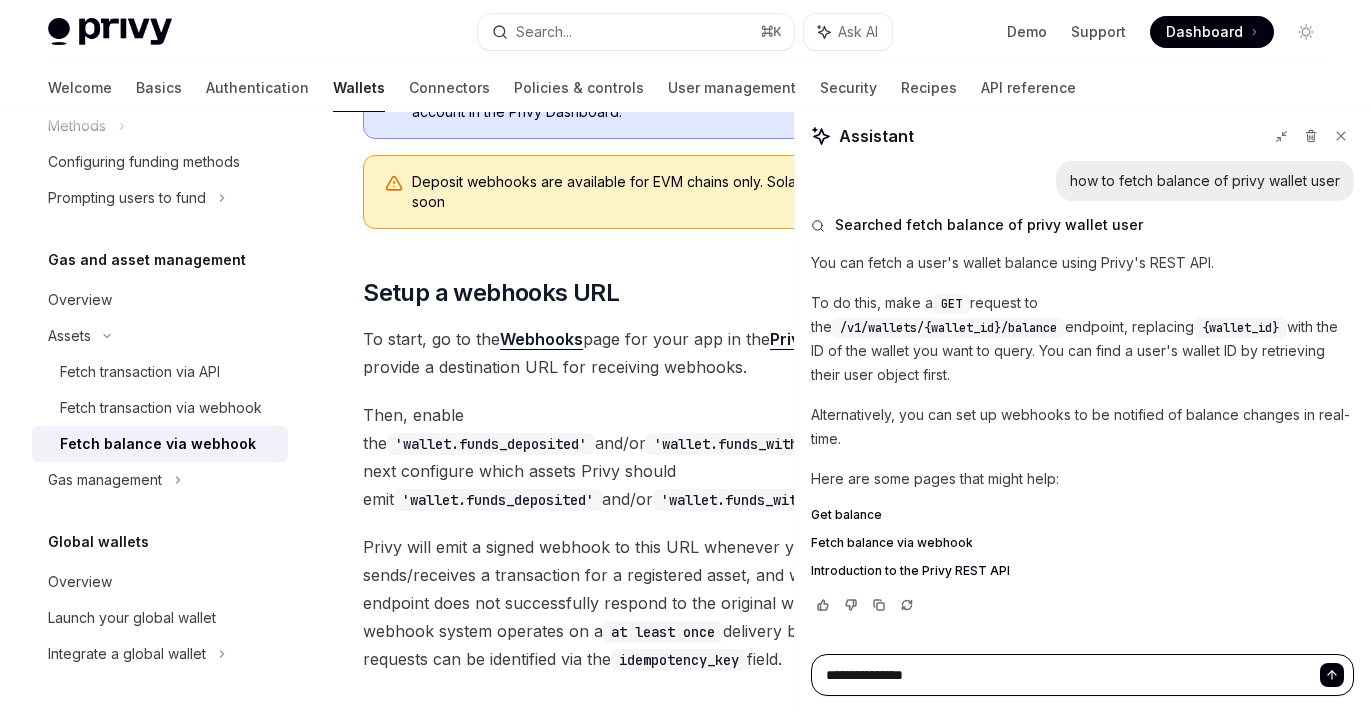 type on "*" 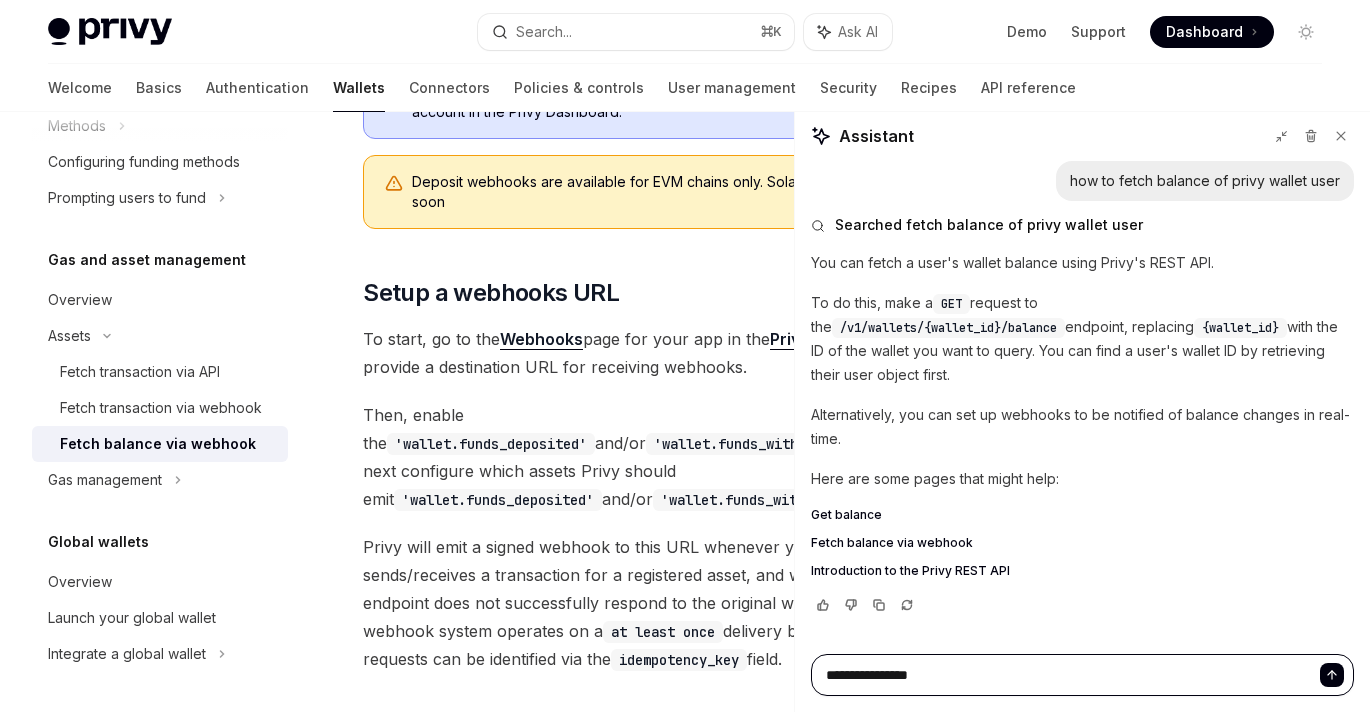 type on "*" 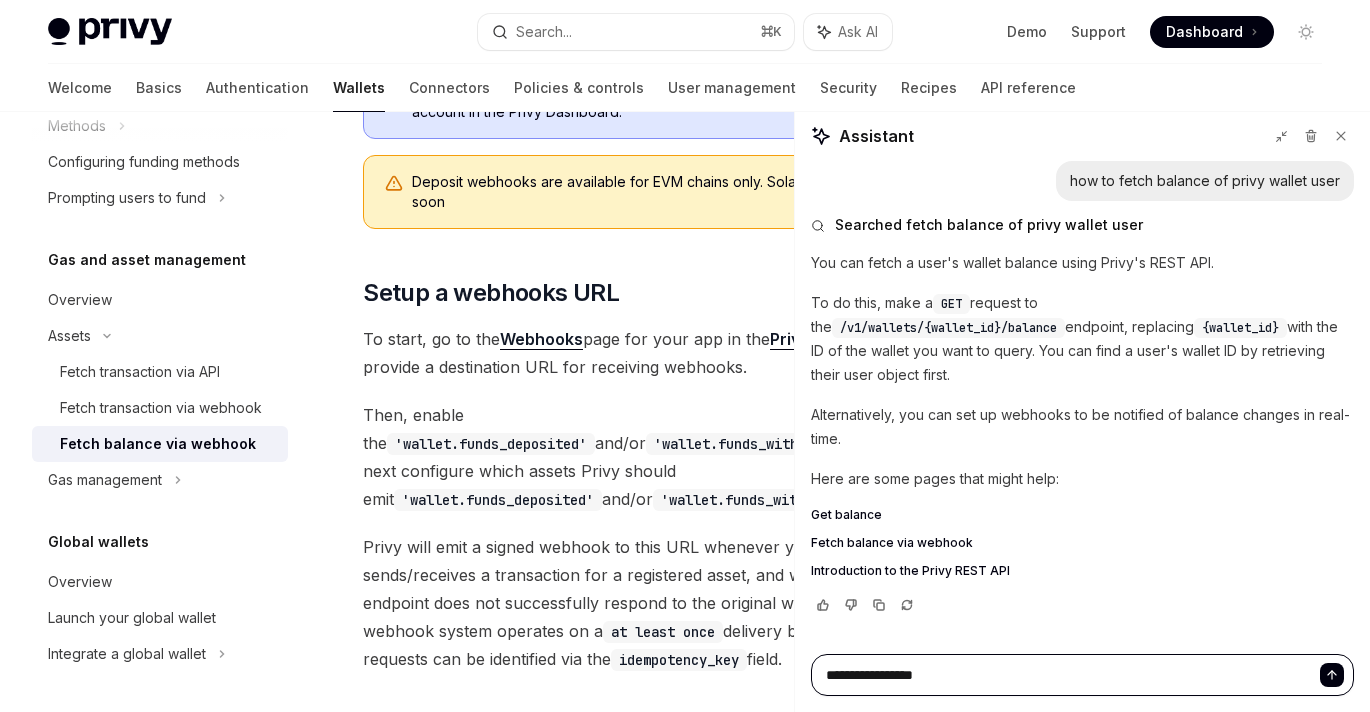 type on "*" 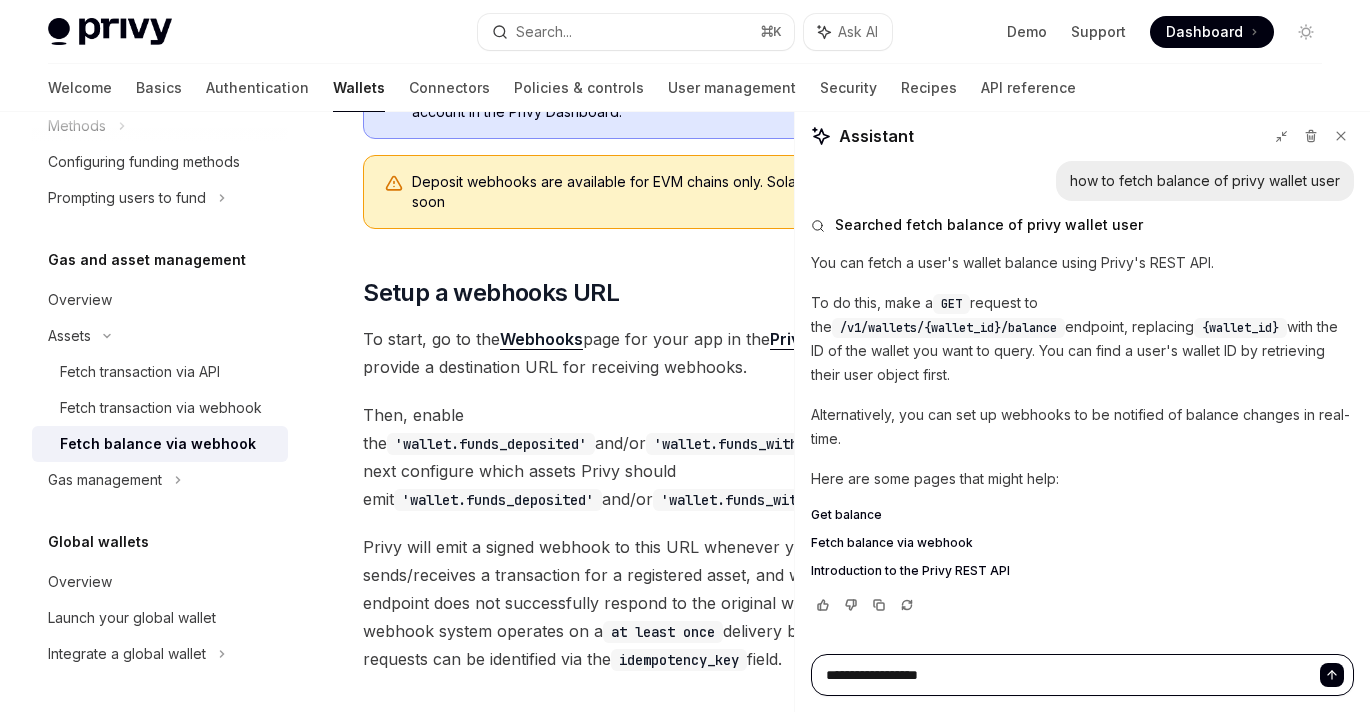 type on "*" 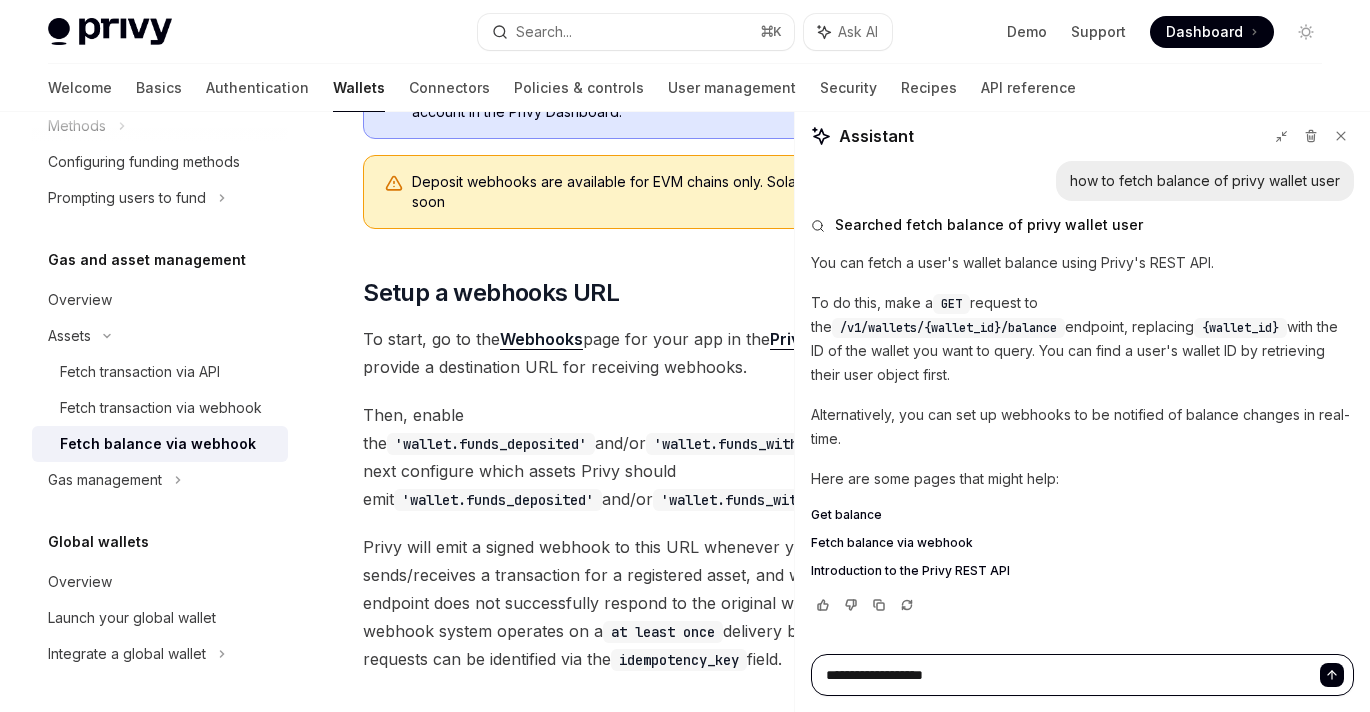 type on "*" 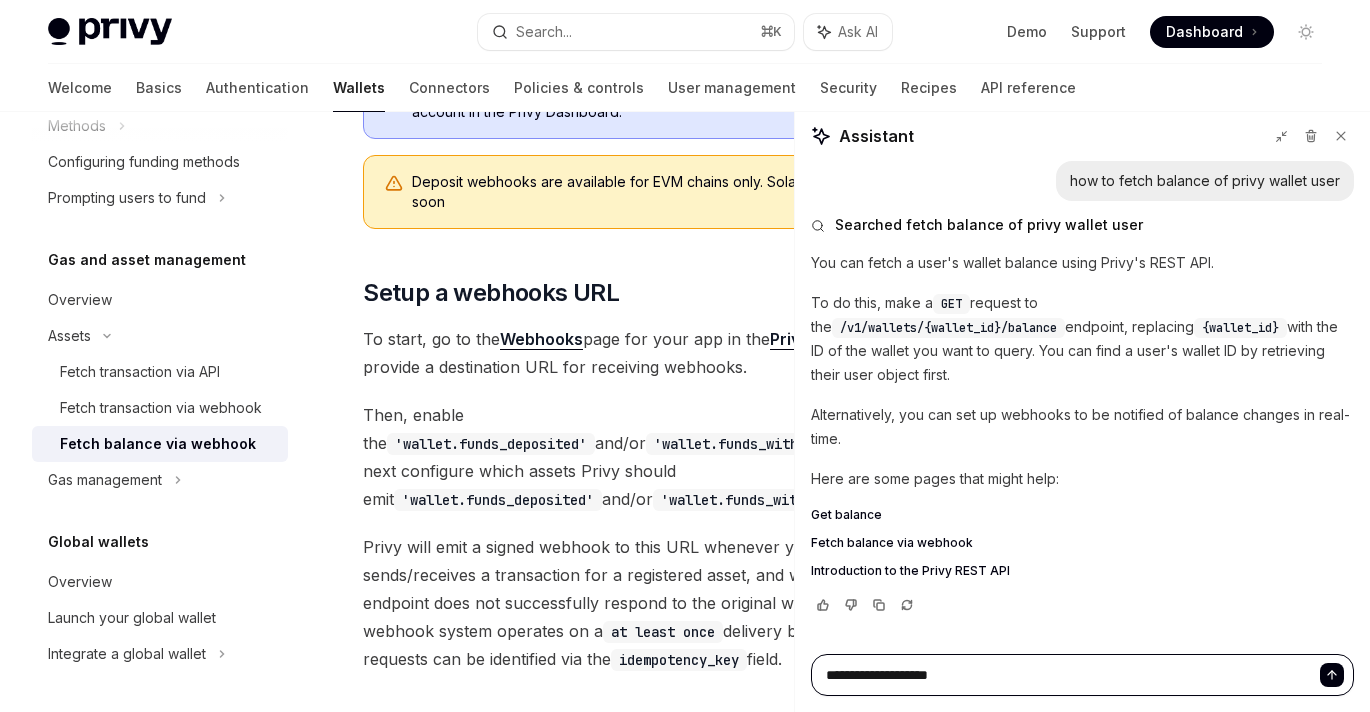type on "*" 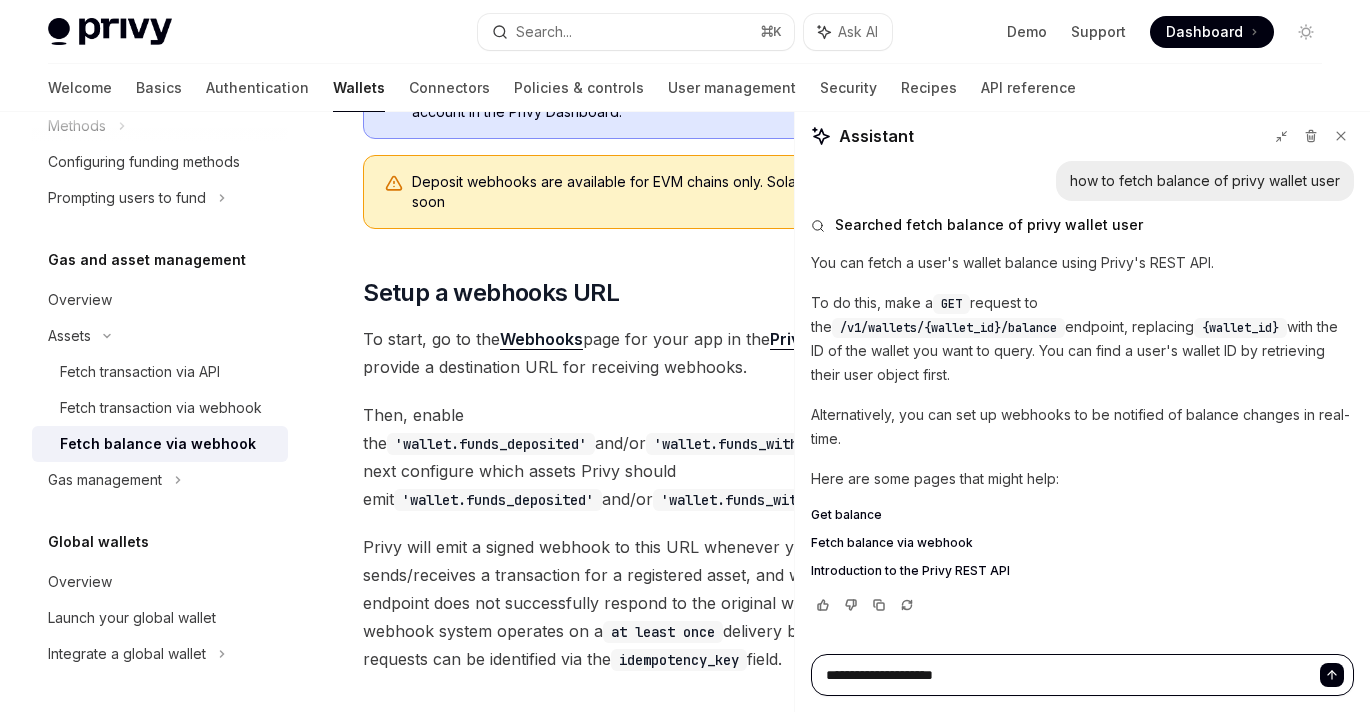 type on "*" 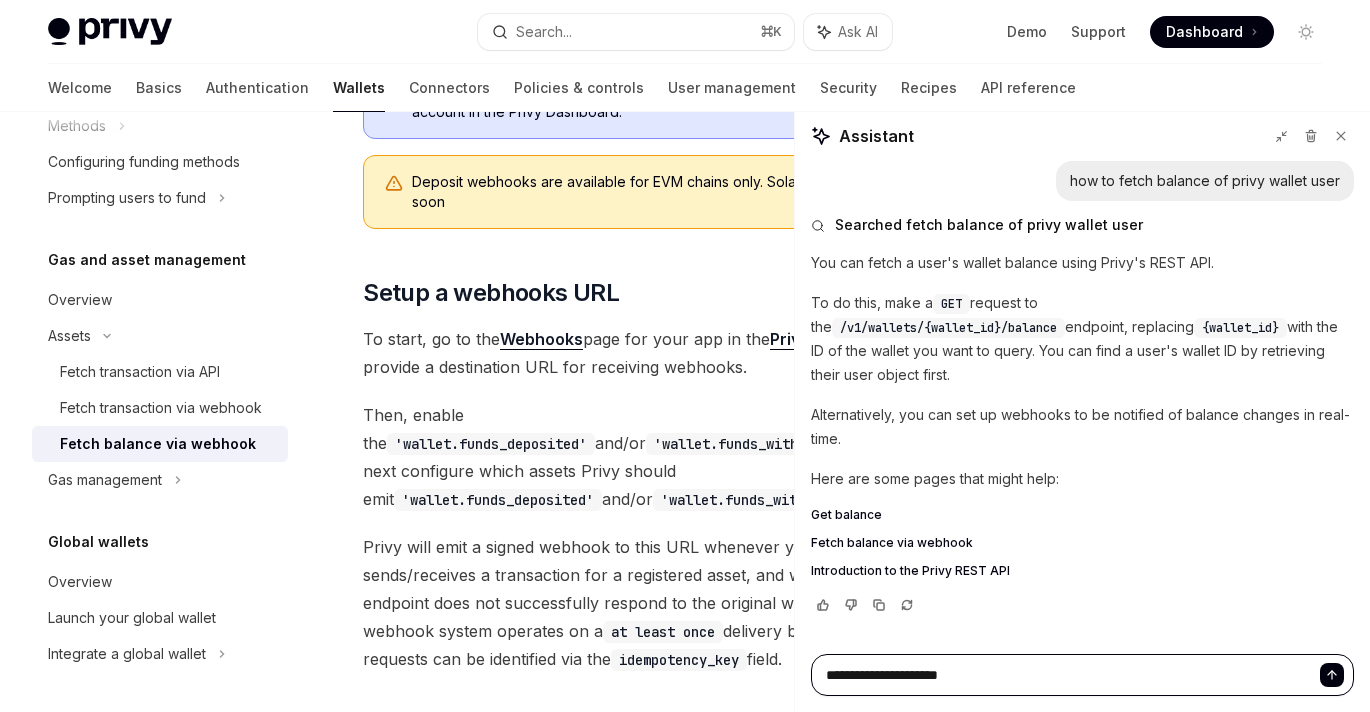type on "*" 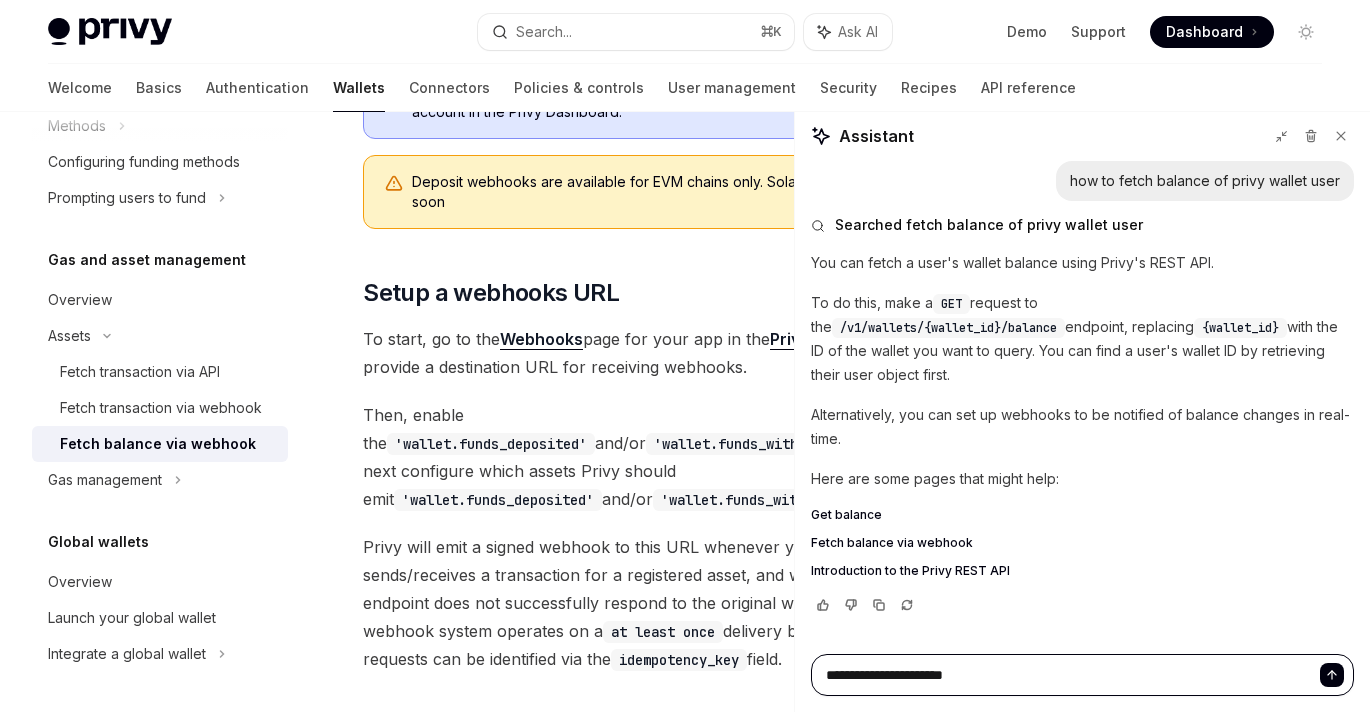 type on "*" 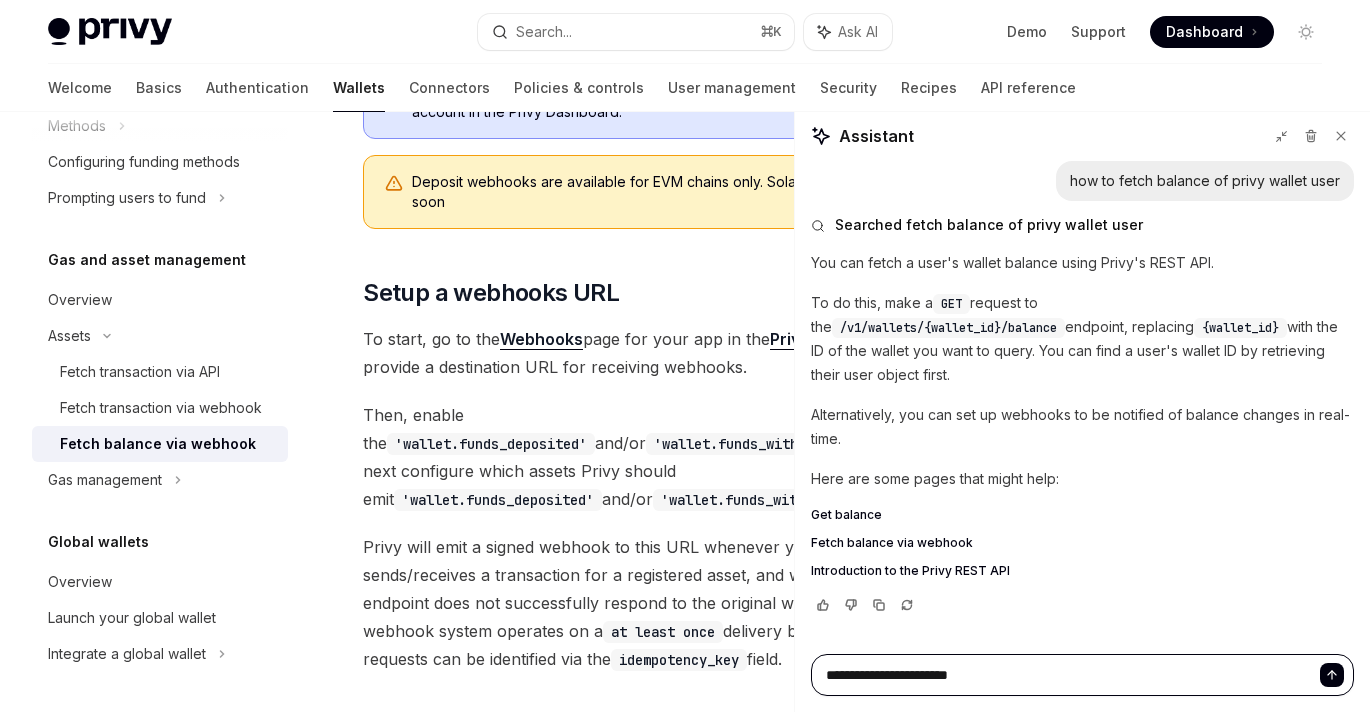 type on "*" 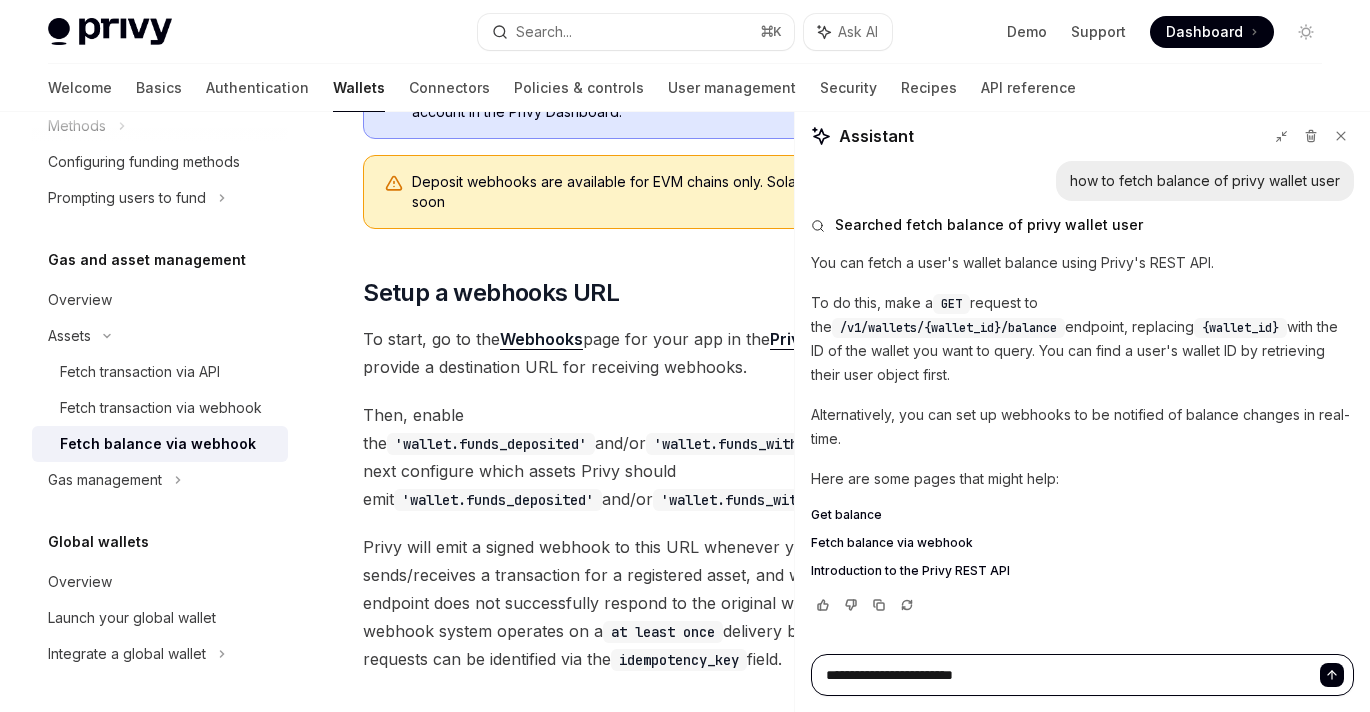 type on "*" 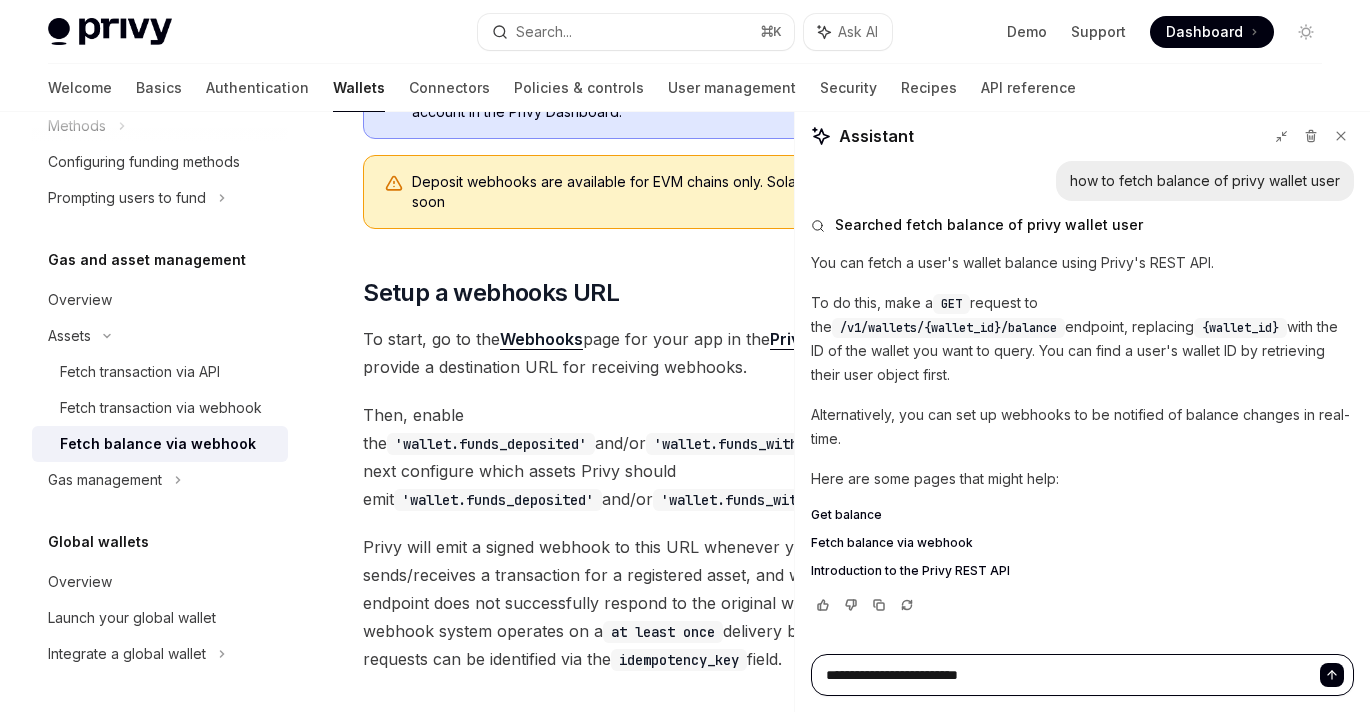 type on "*" 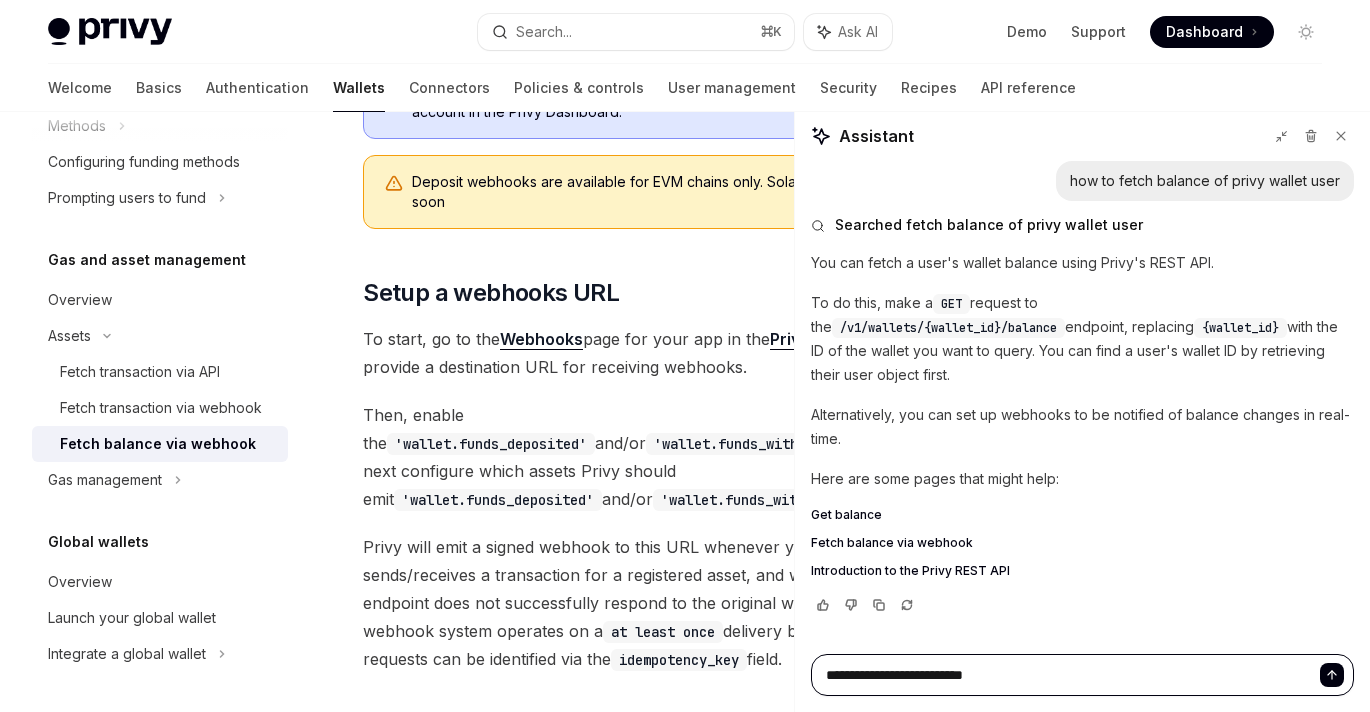 type on "*" 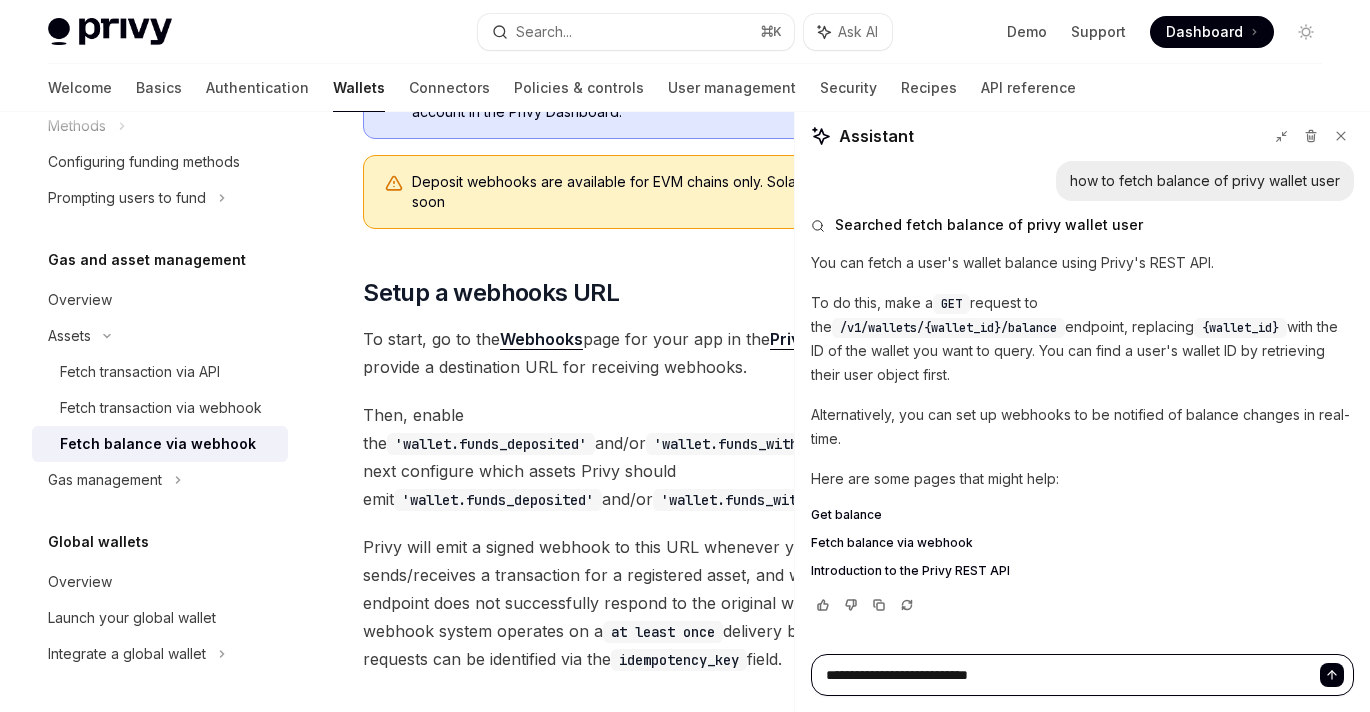 type on "*" 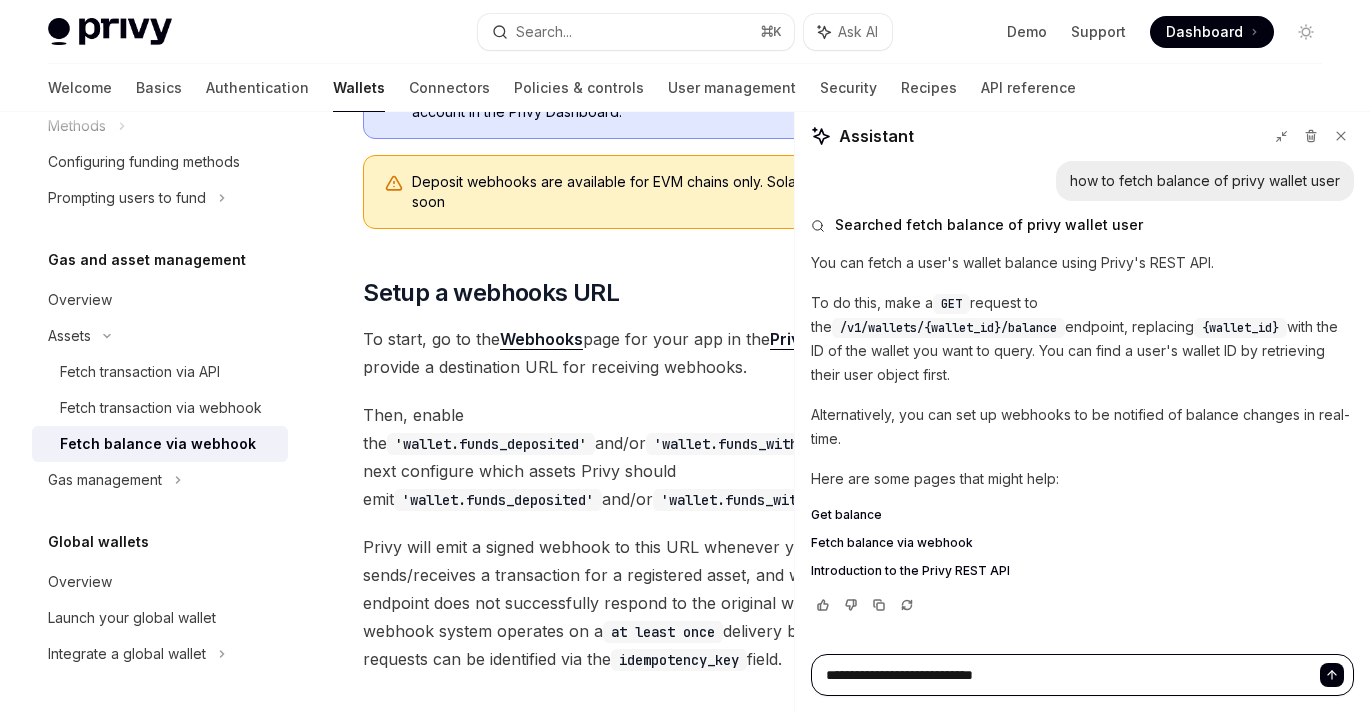 type on "*" 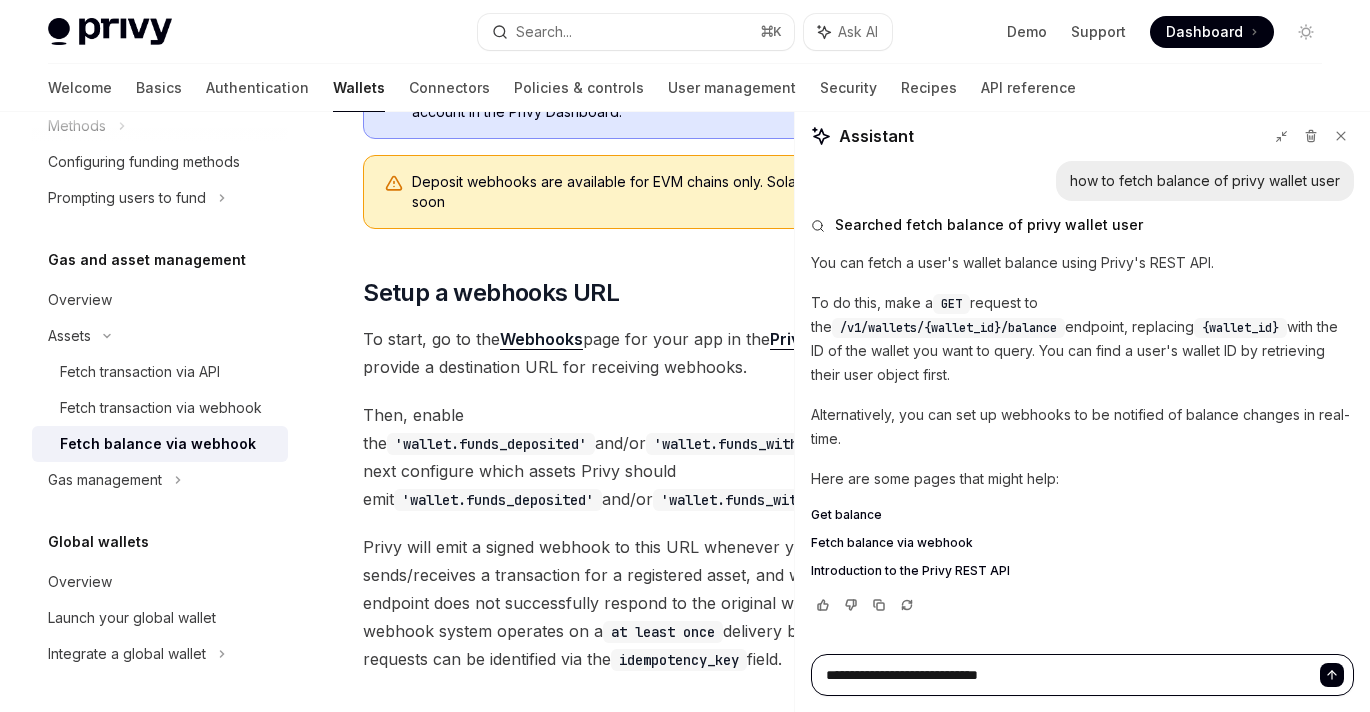 type on "**********" 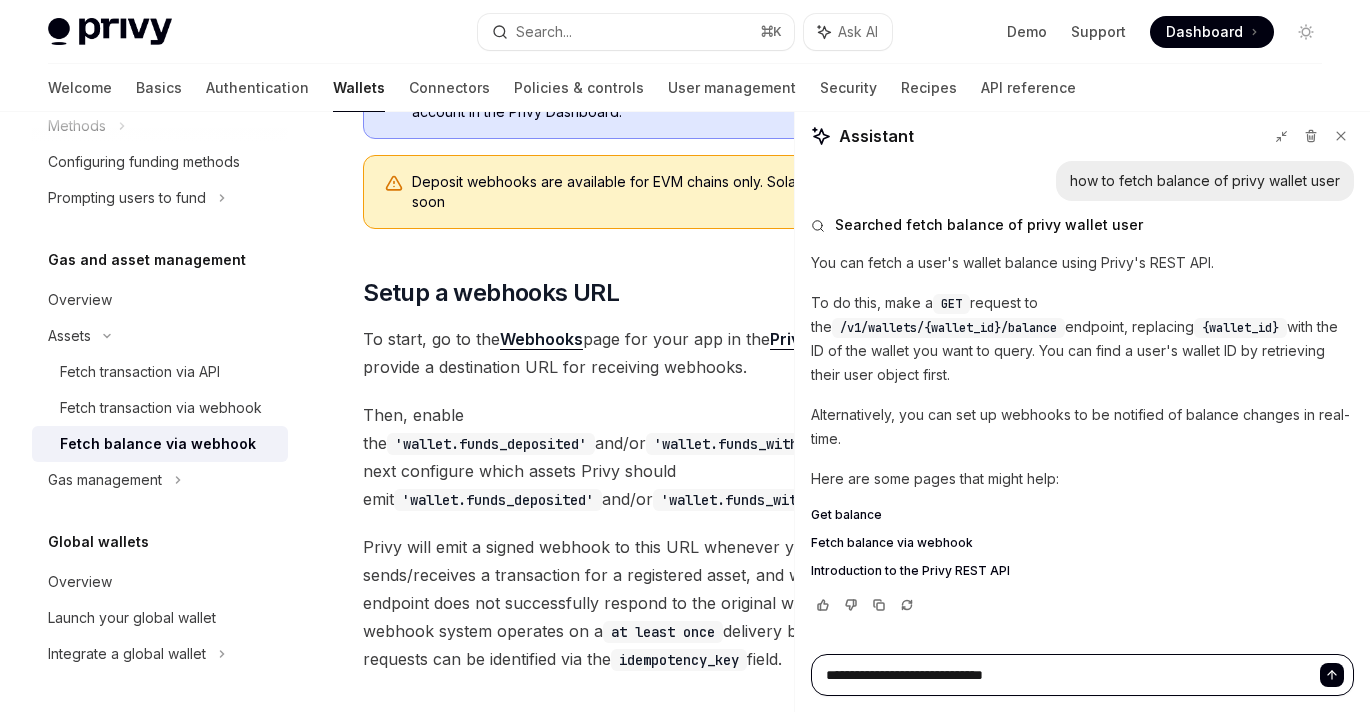 type on "*" 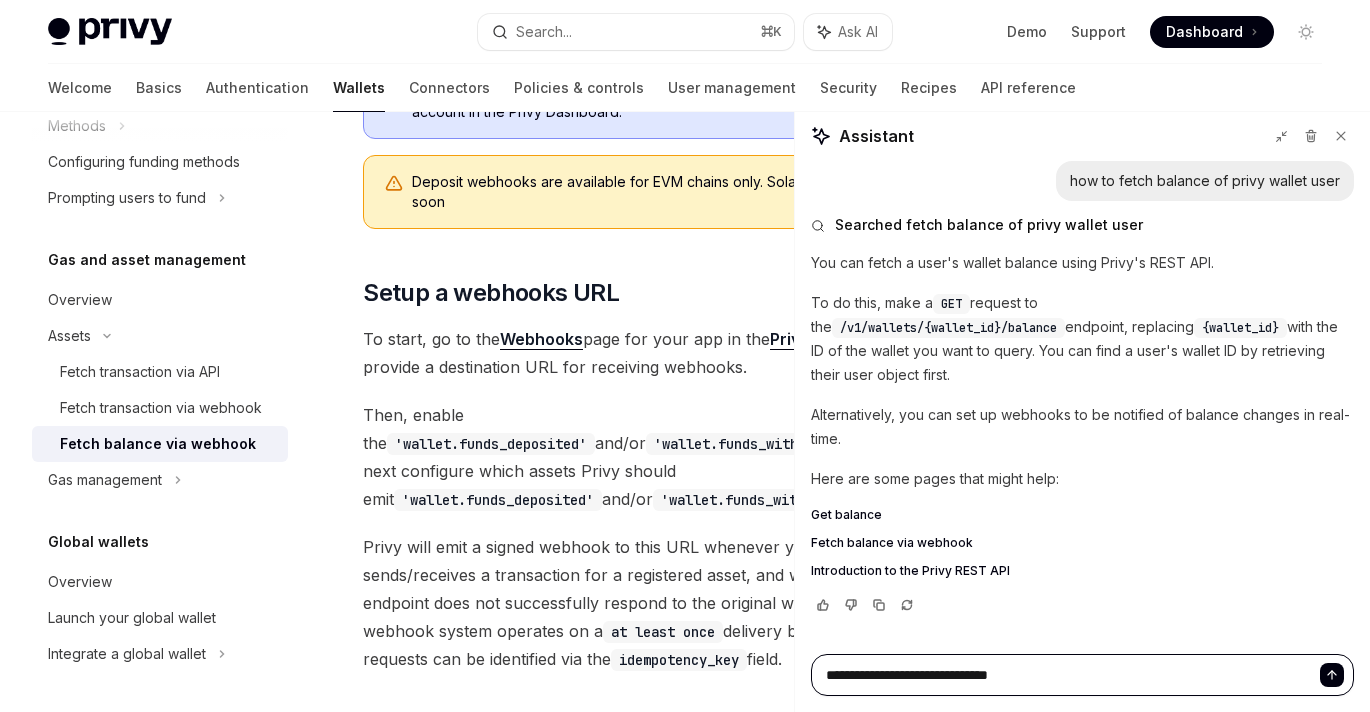 type on "*" 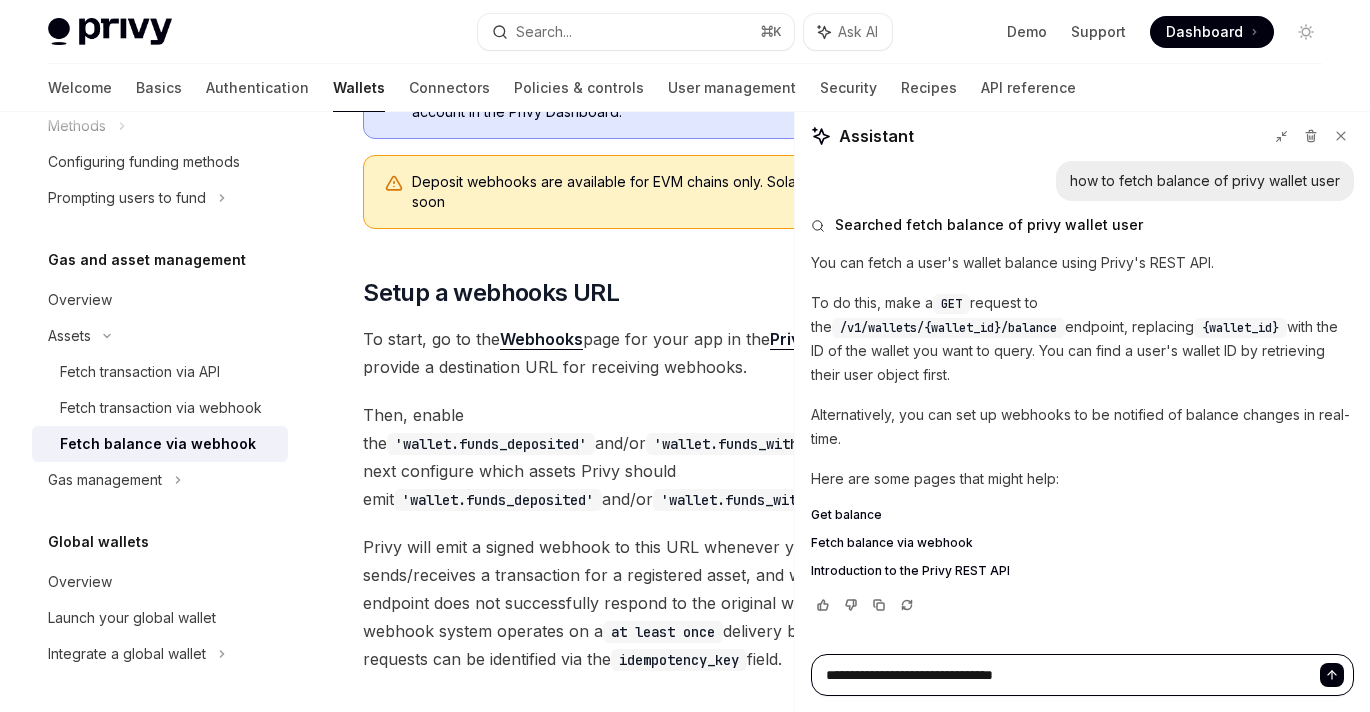type on "*" 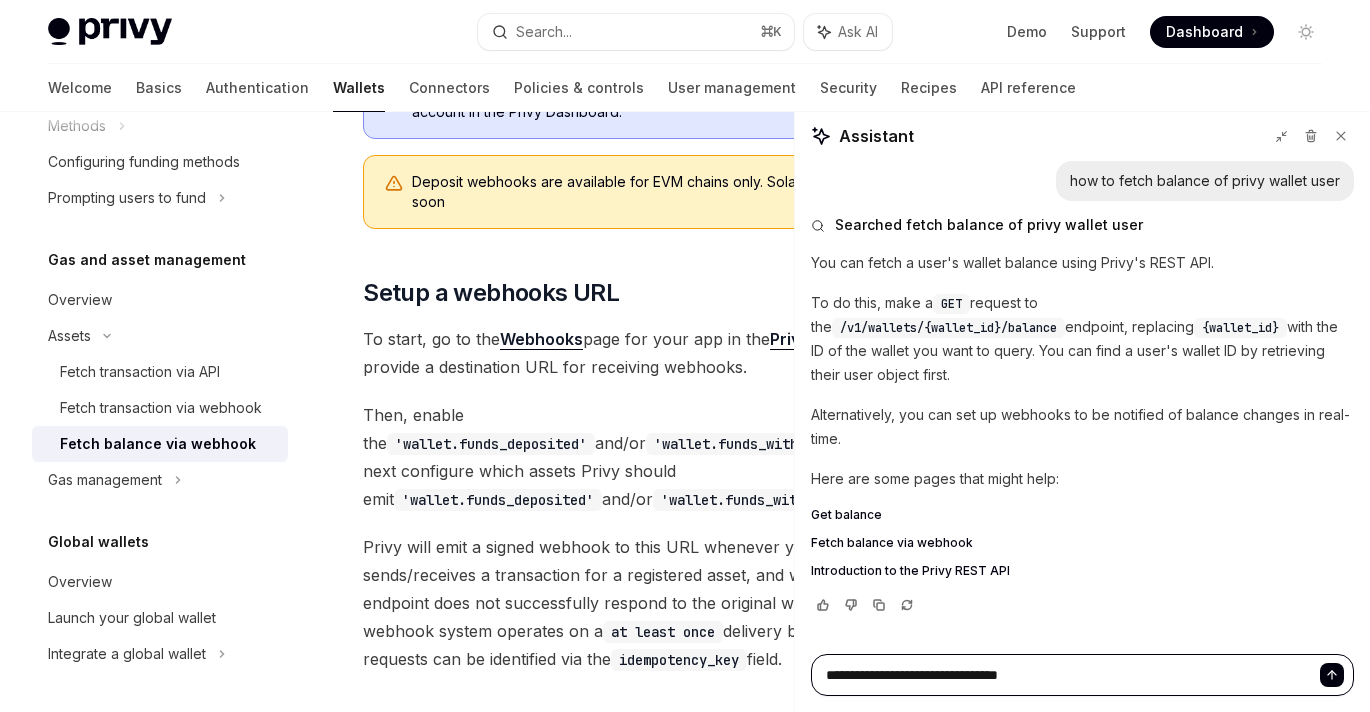 type on "*" 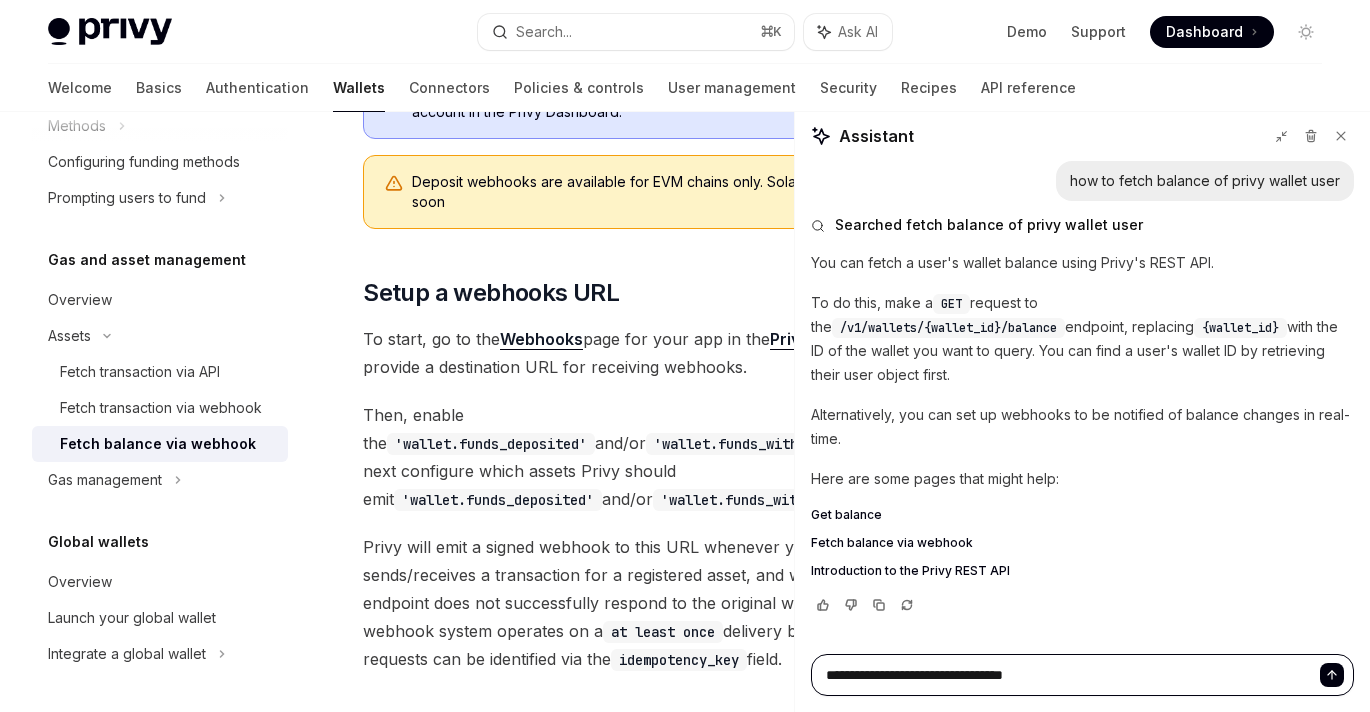 type on "*" 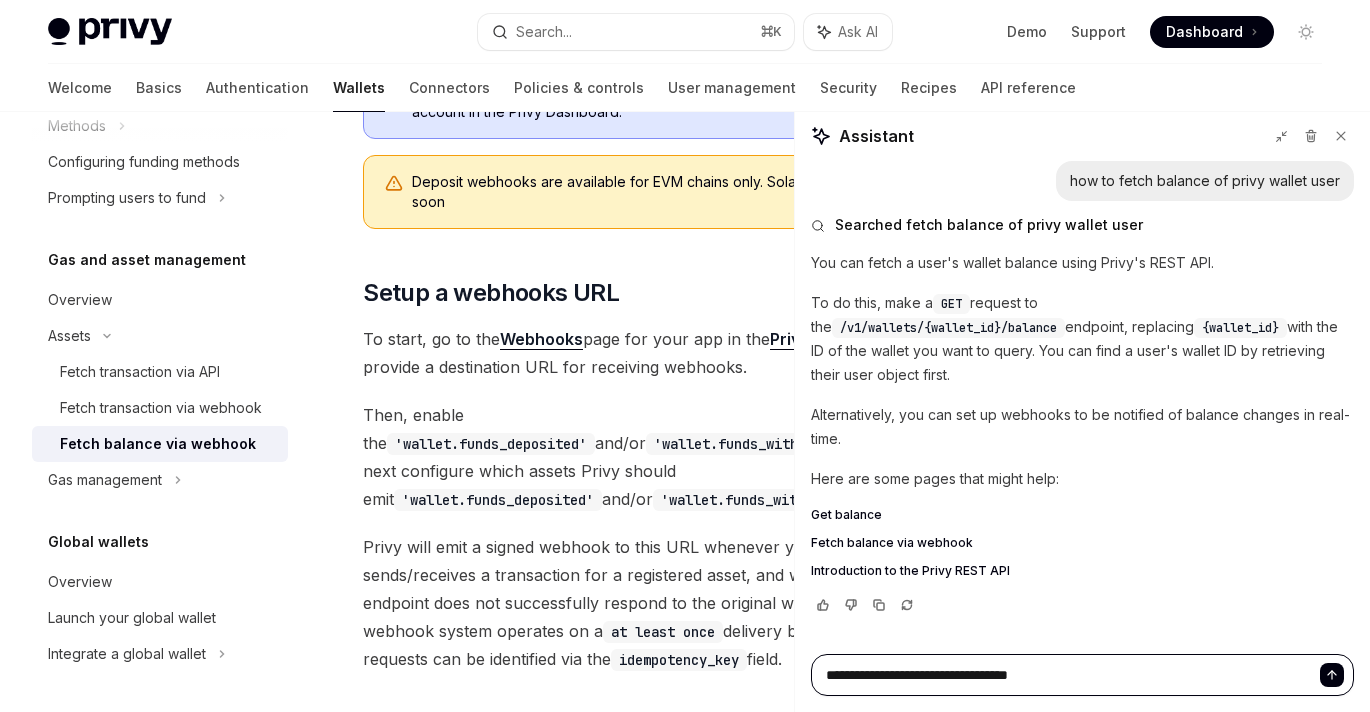 type on "*" 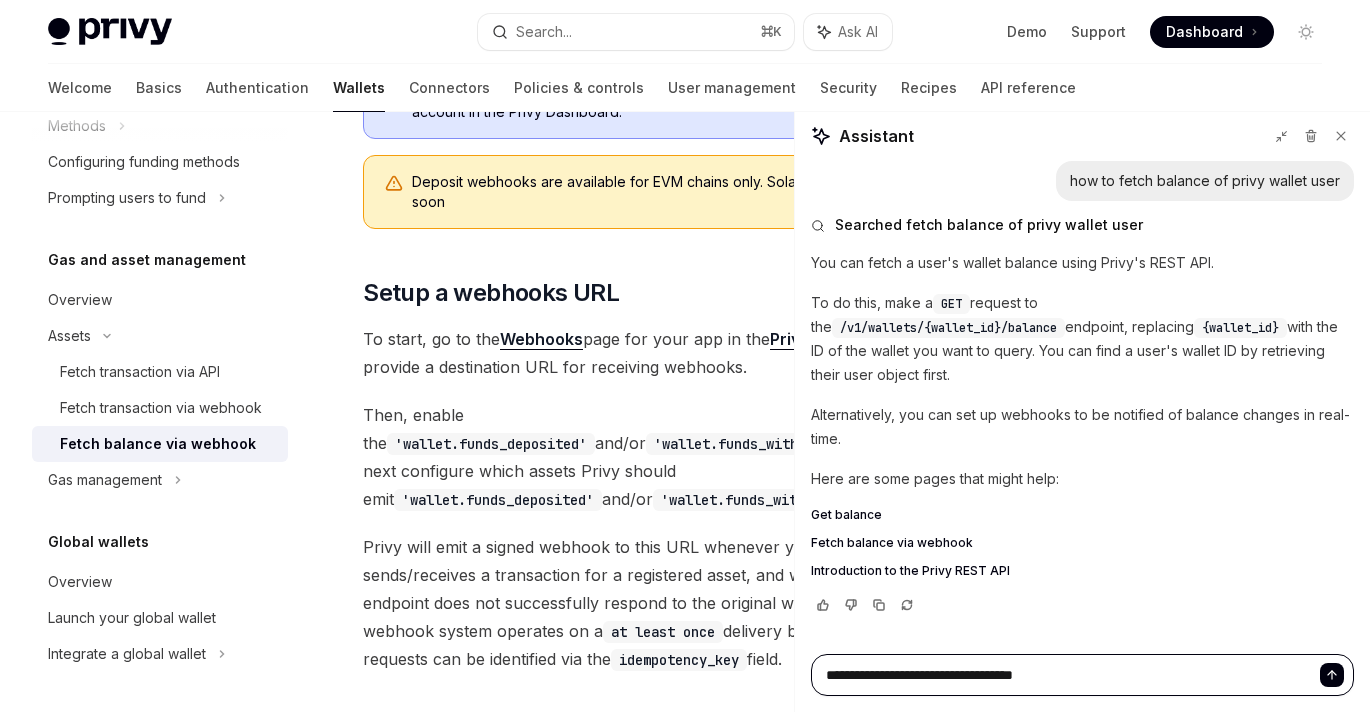 type on "*" 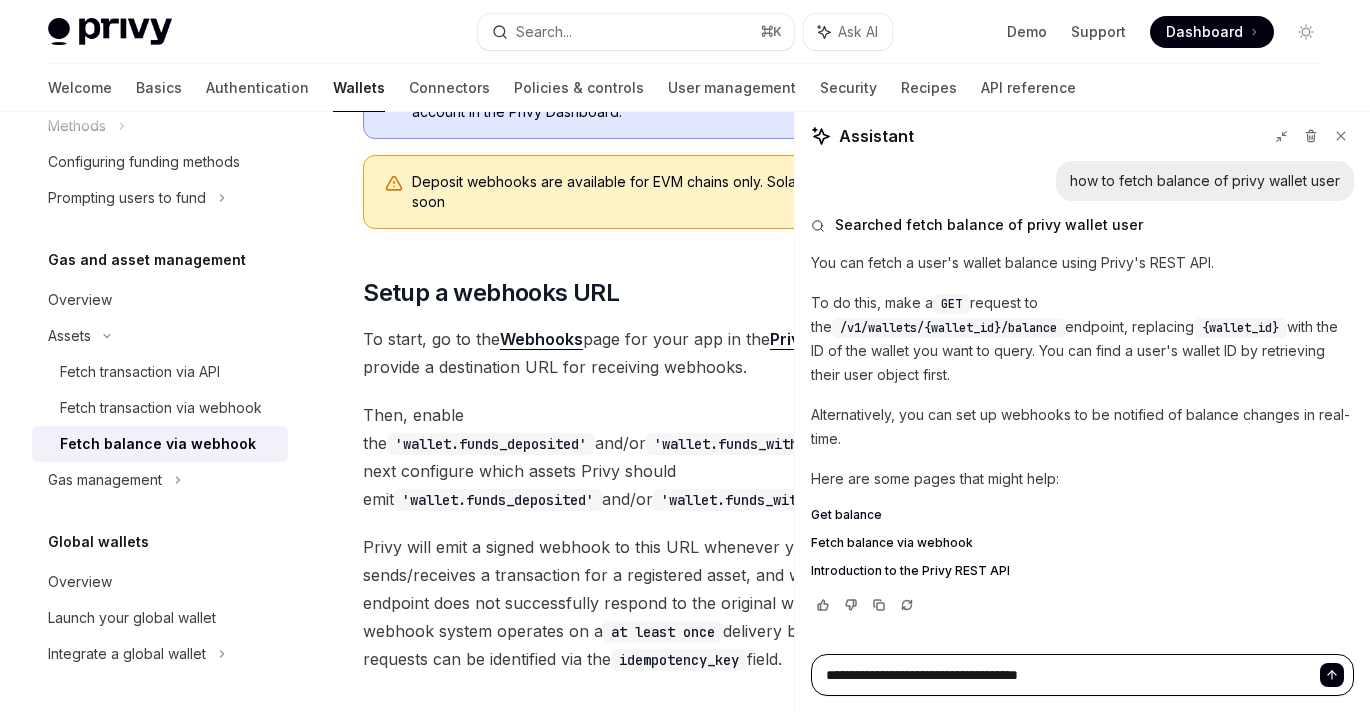 type on "*" 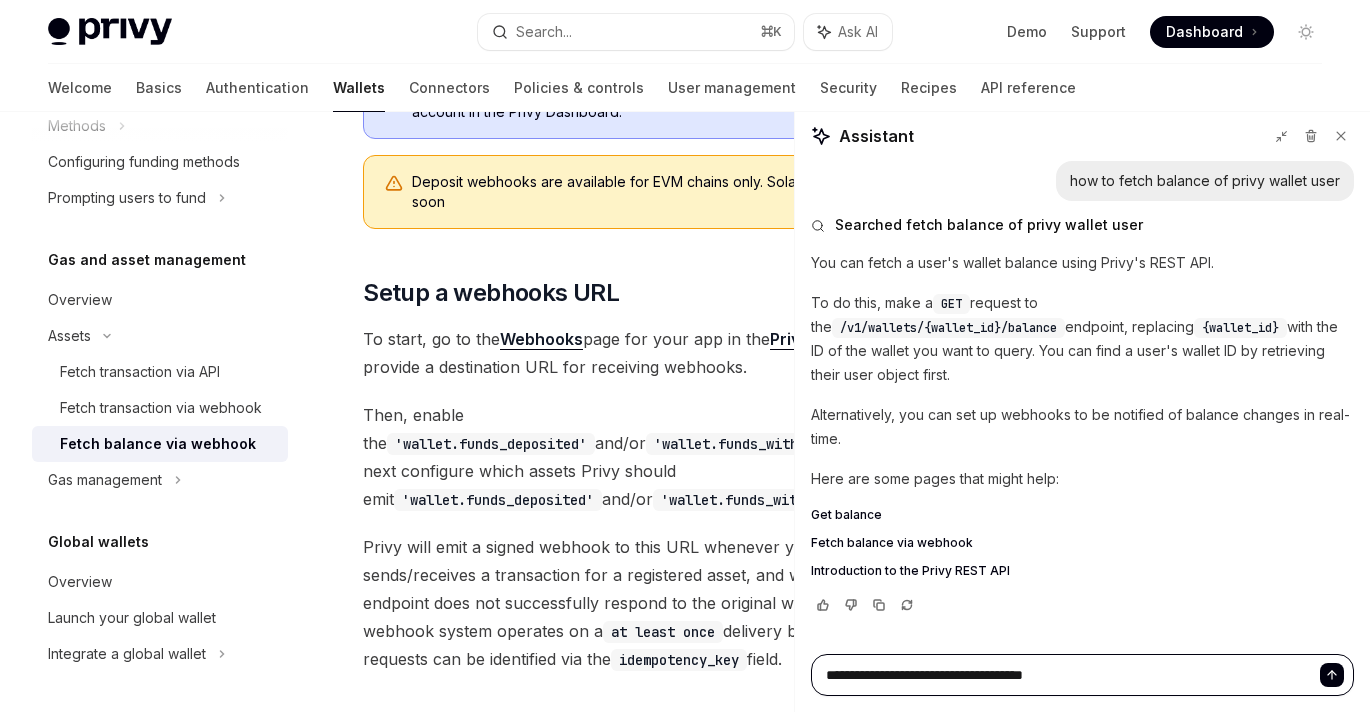 type on "**********" 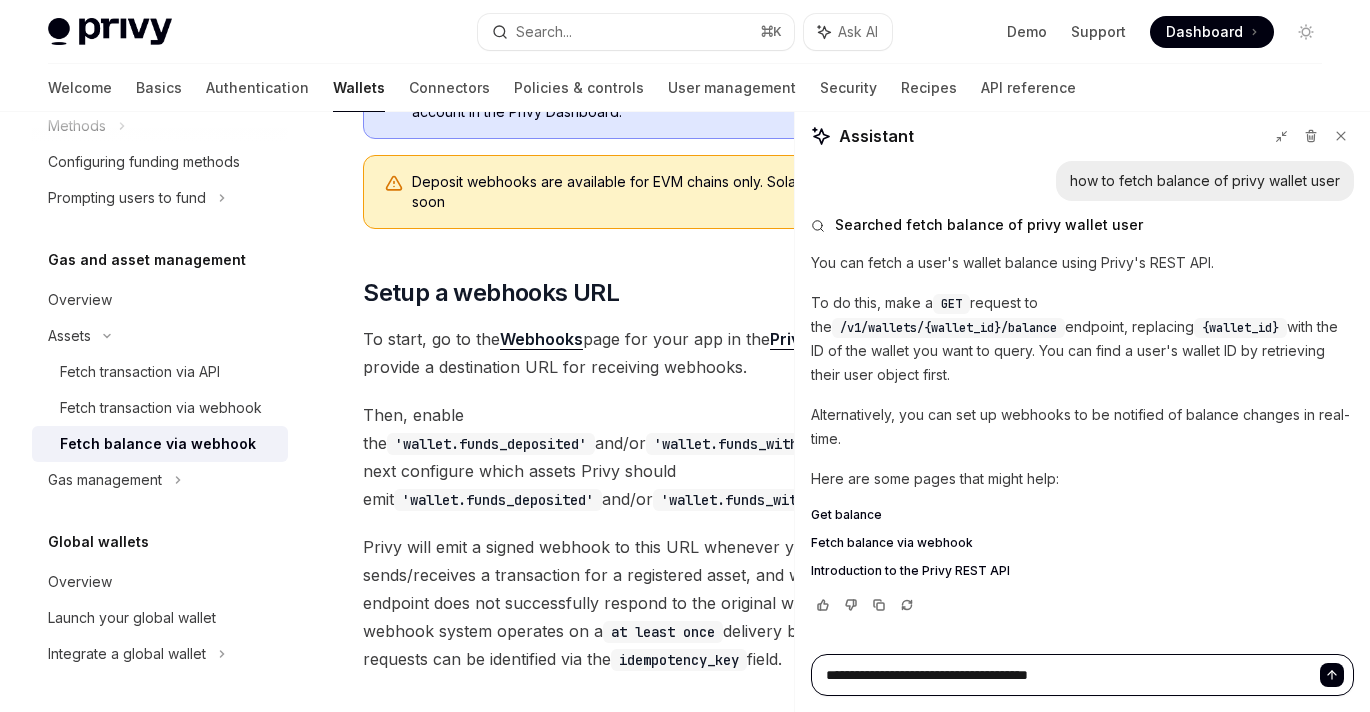 type on "*" 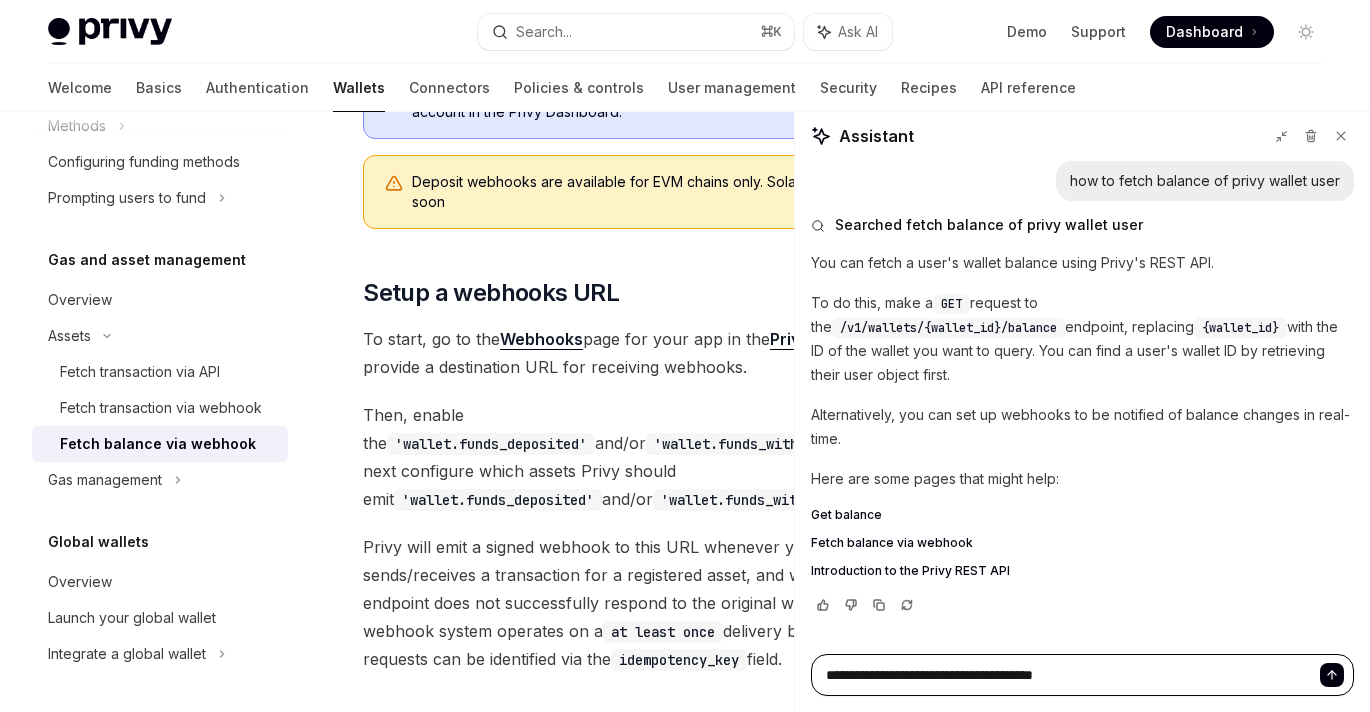 type on "*" 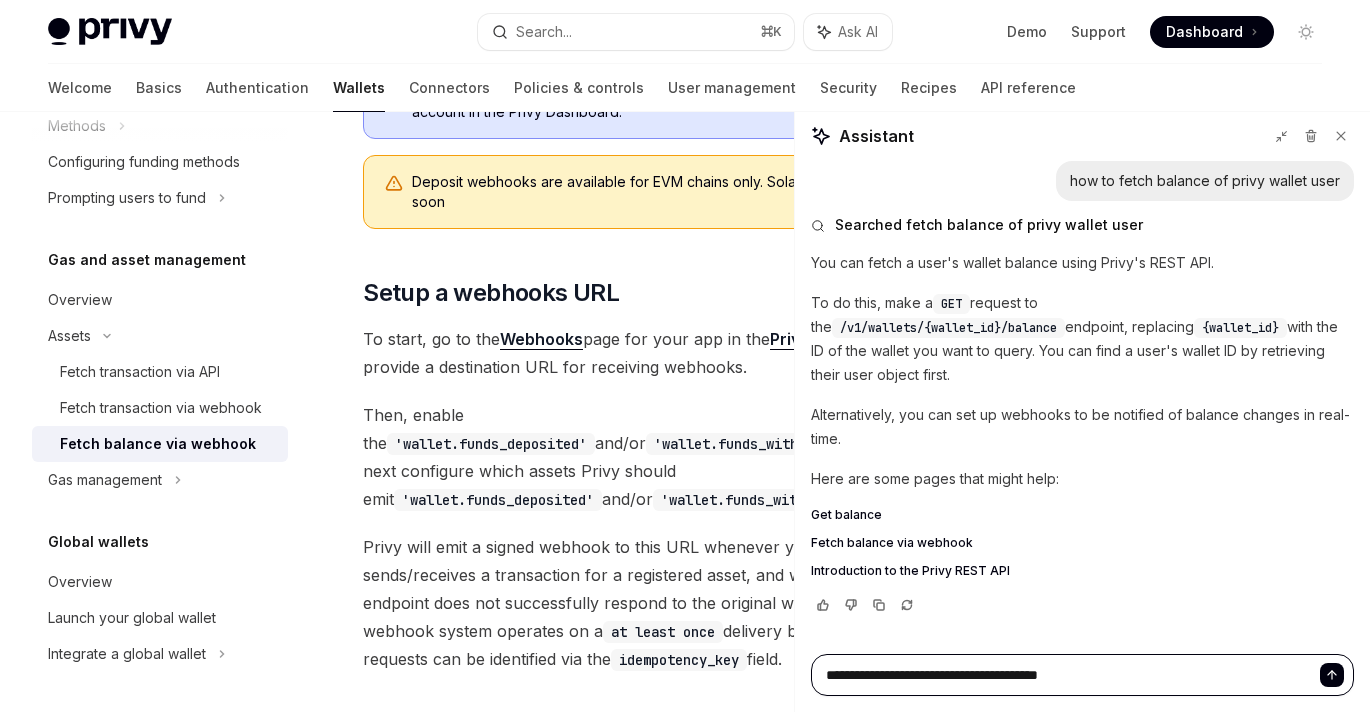 type on "*" 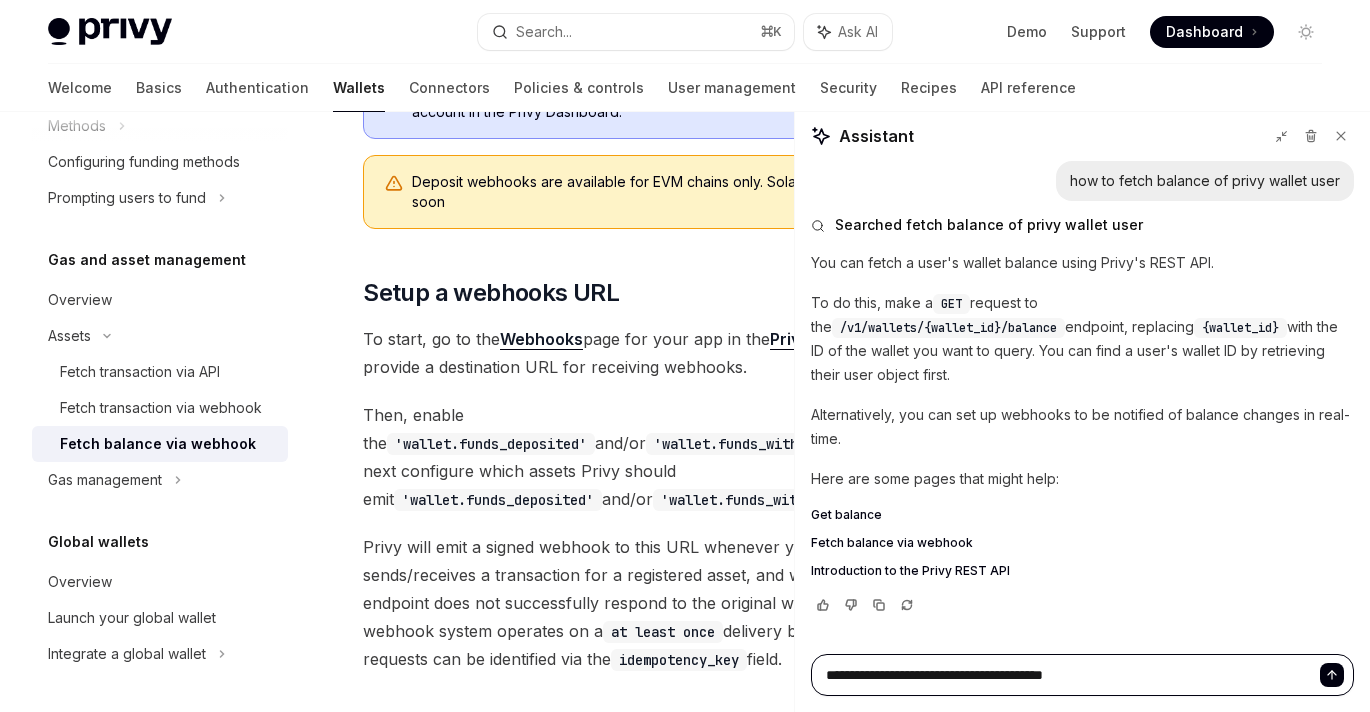 type on "*" 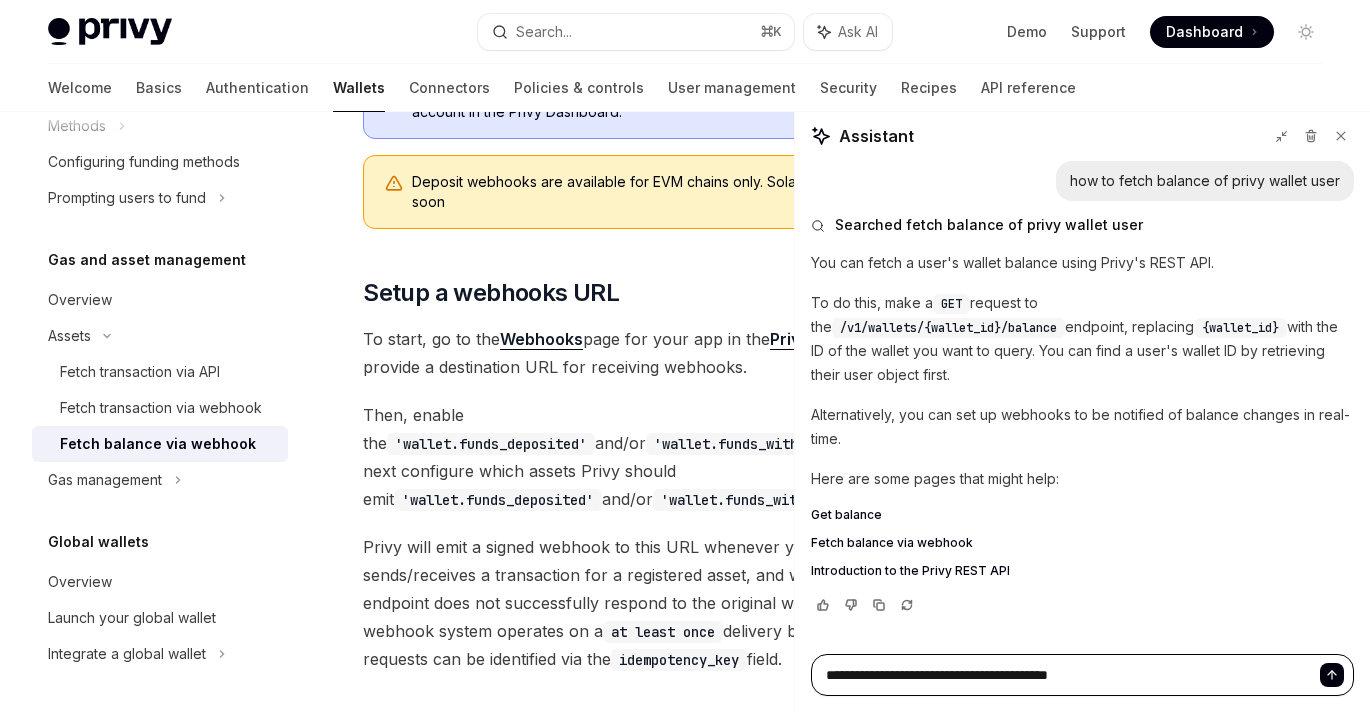 type on "*" 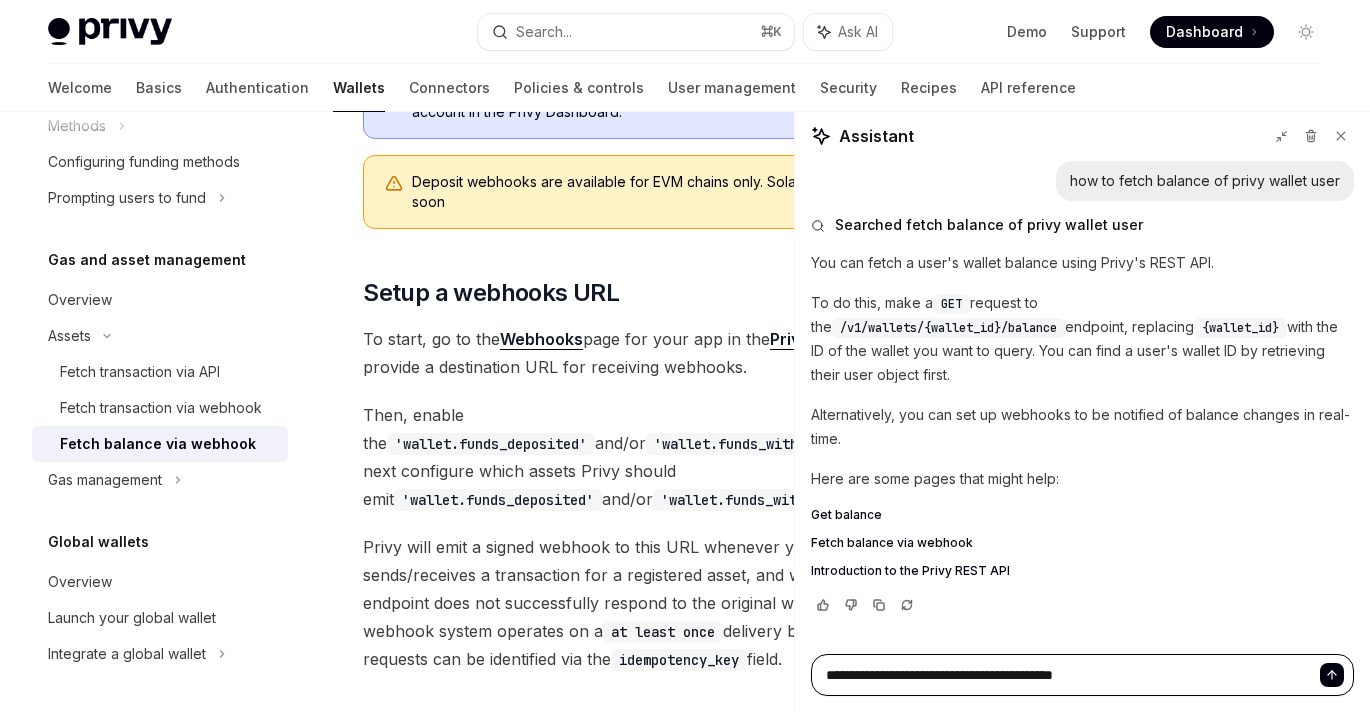 type on "*" 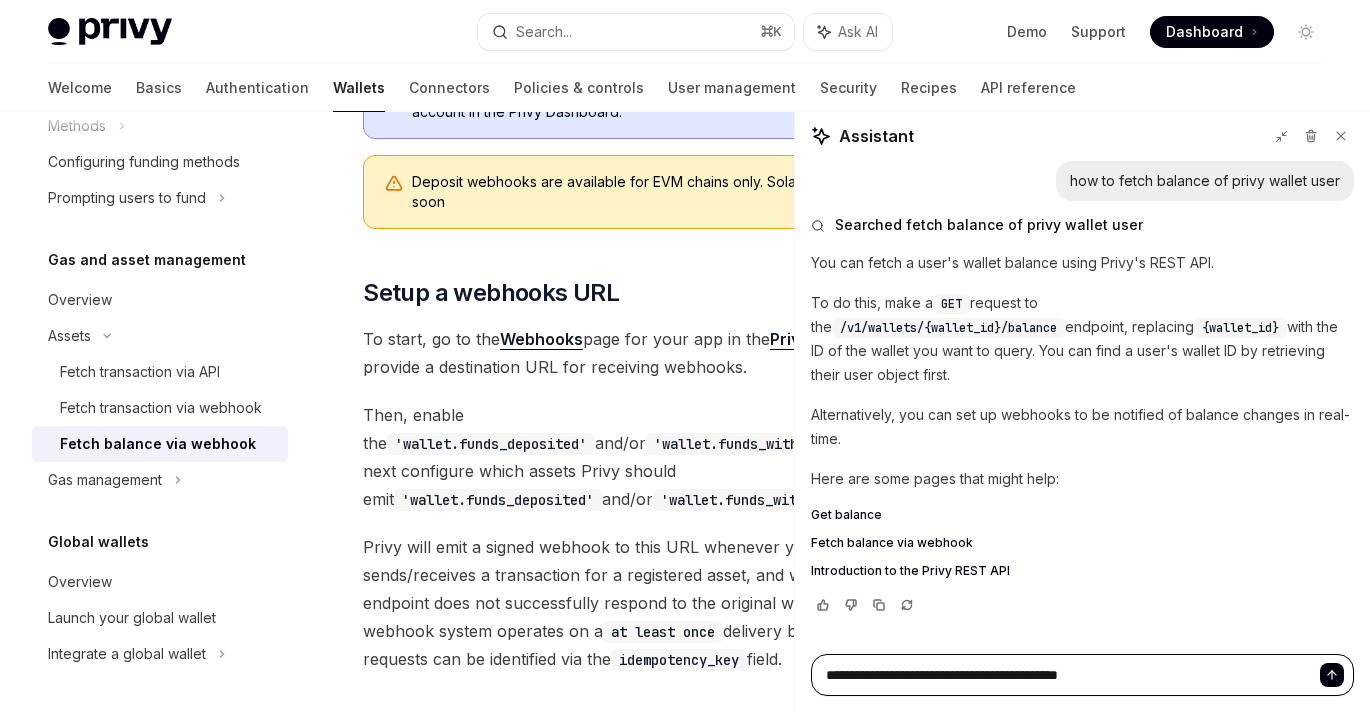 type 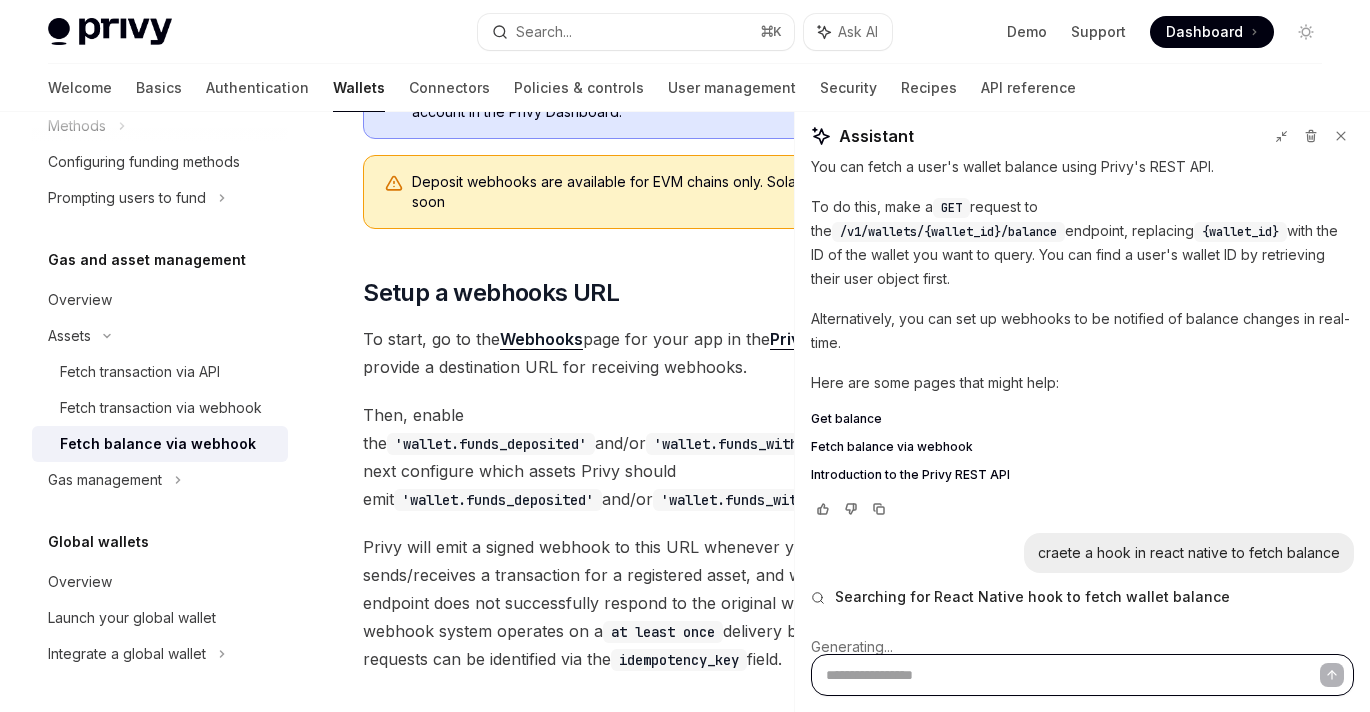 scroll, scrollTop: 99, scrollLeft: 0, axis: vertical 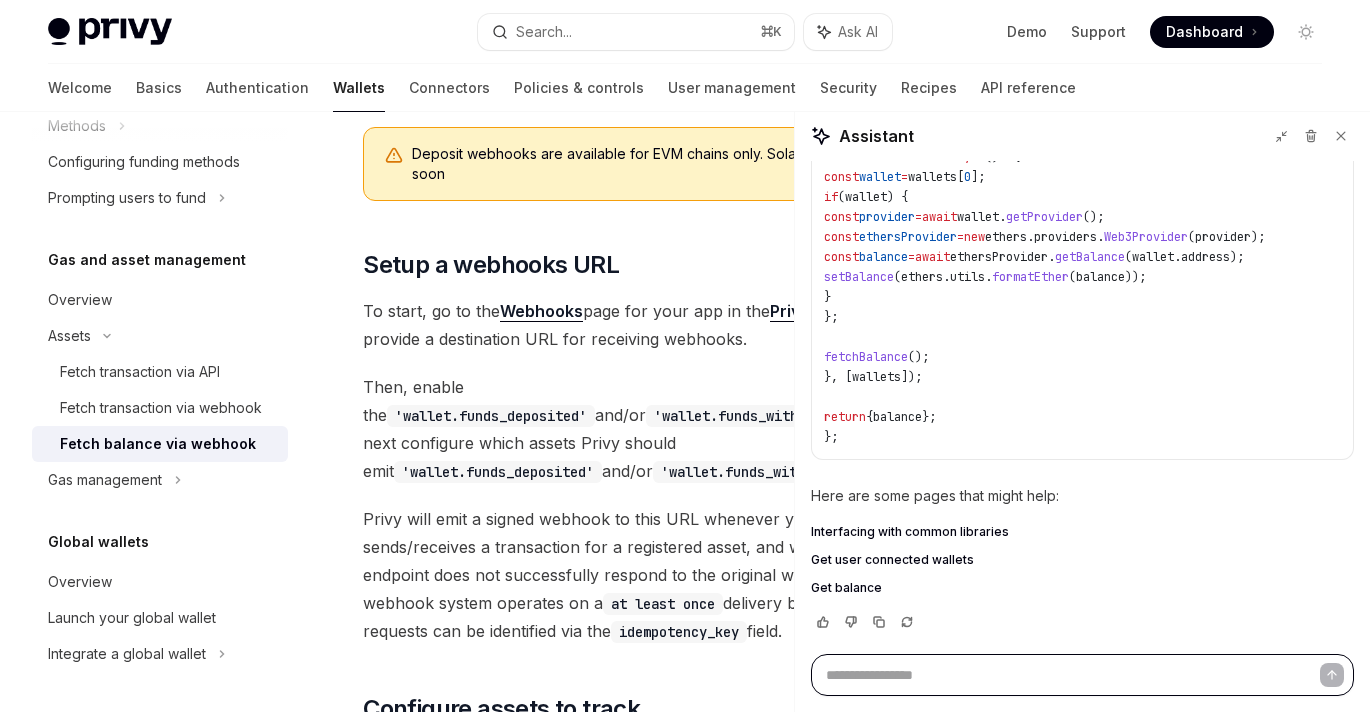 click at bounding box center (1082, 675) 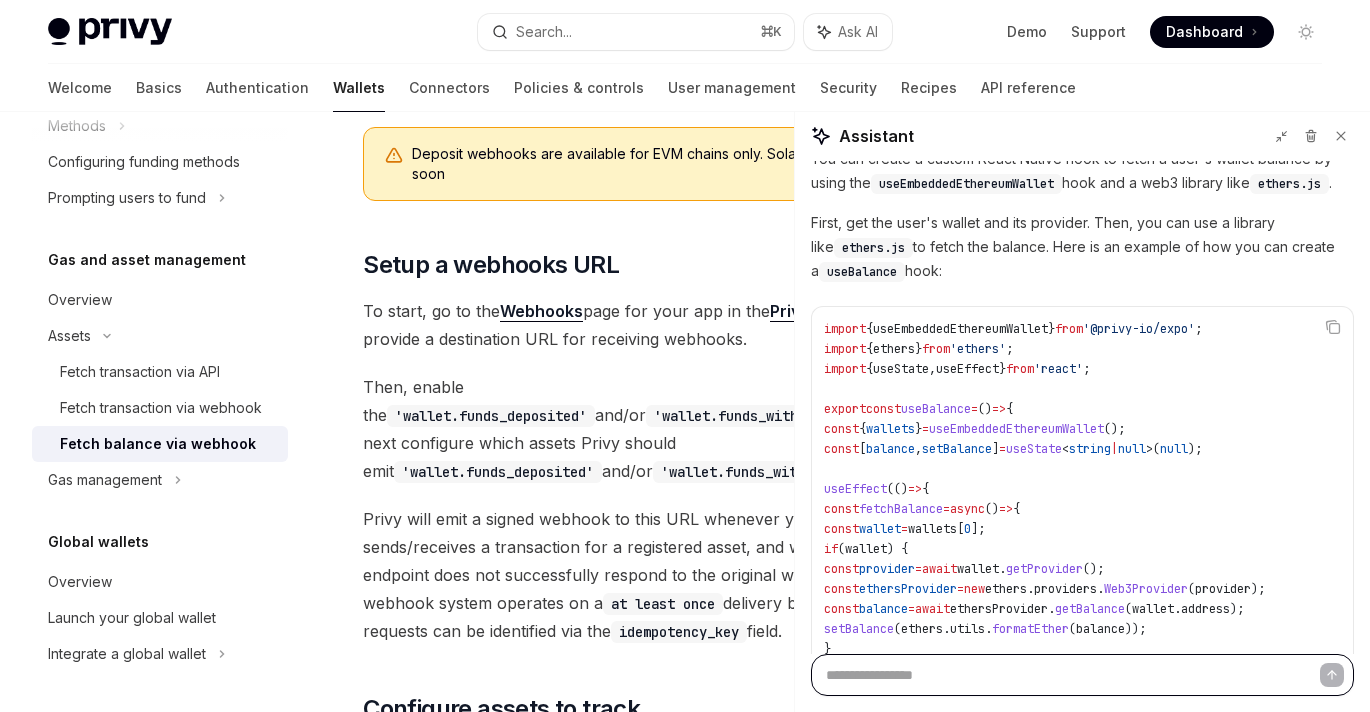 scroll, scrollTop: 548, scrollLeft: 0, axis: vertical 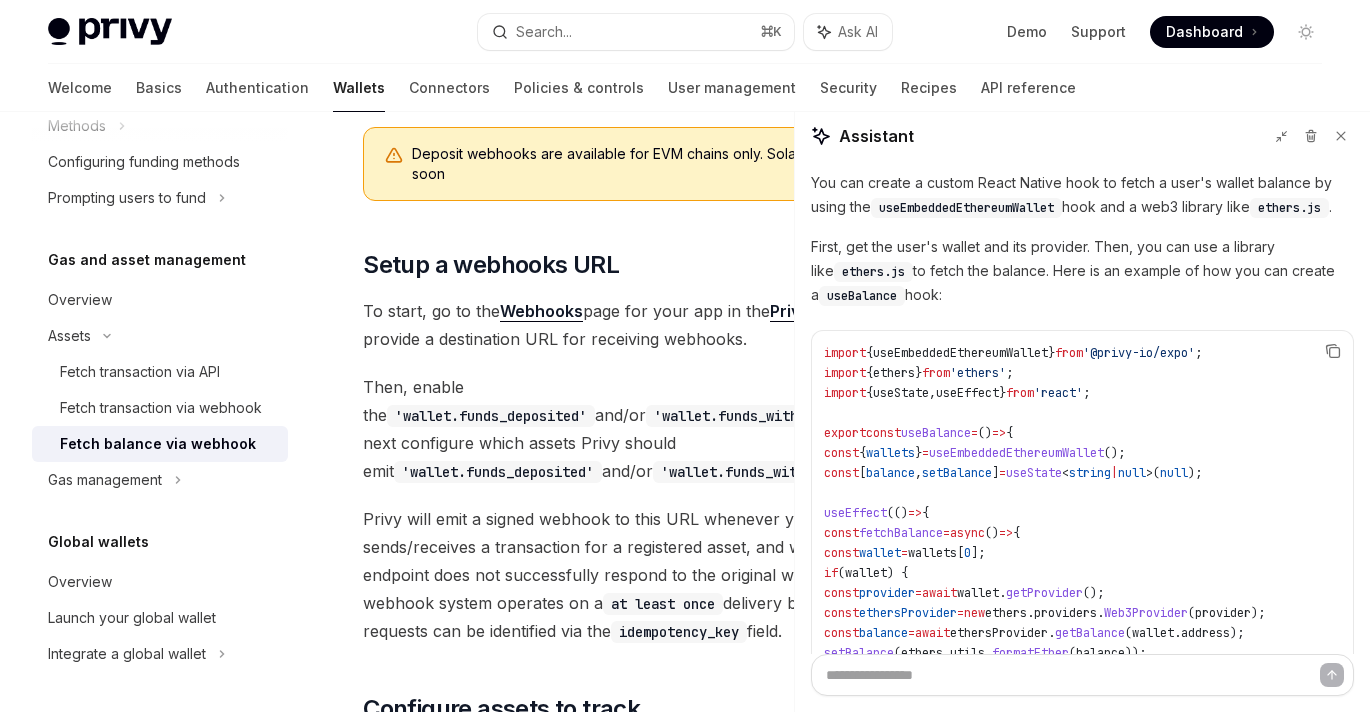 click 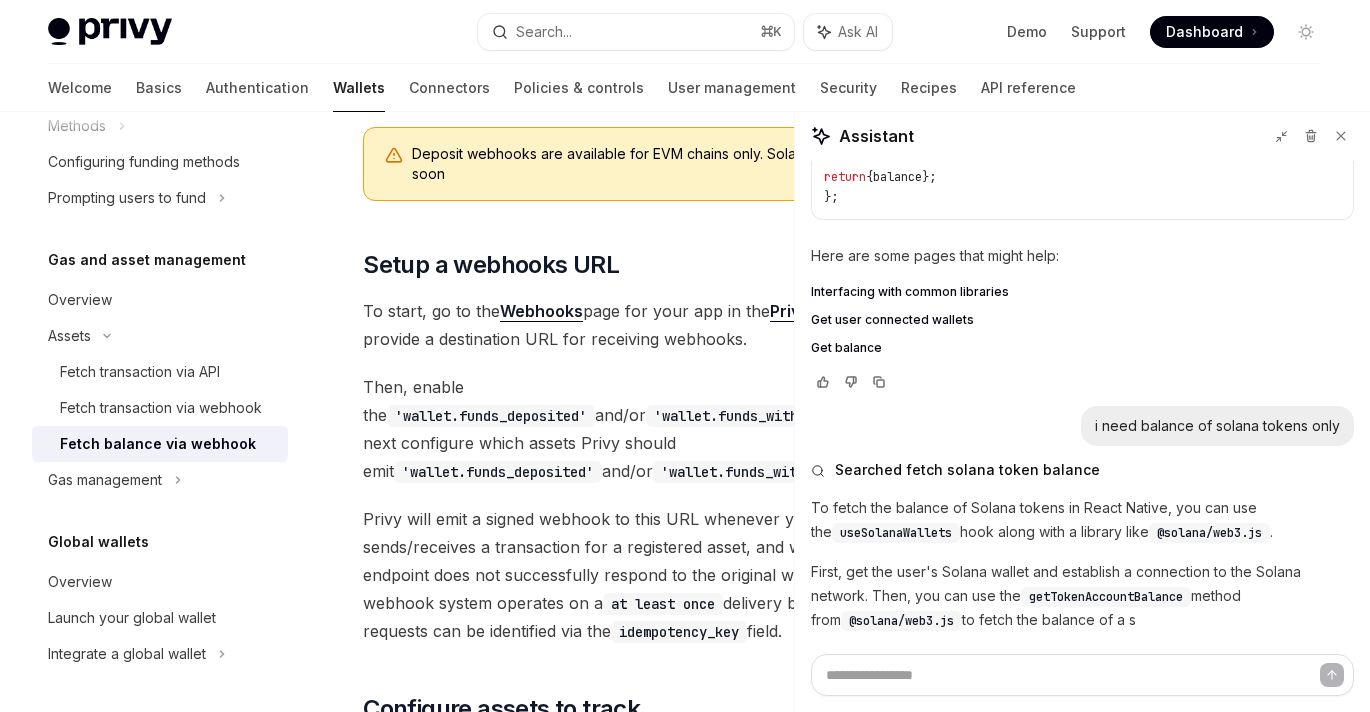 scroll, scrollTop: 1218, scrollLeft: 0, axis: vertical 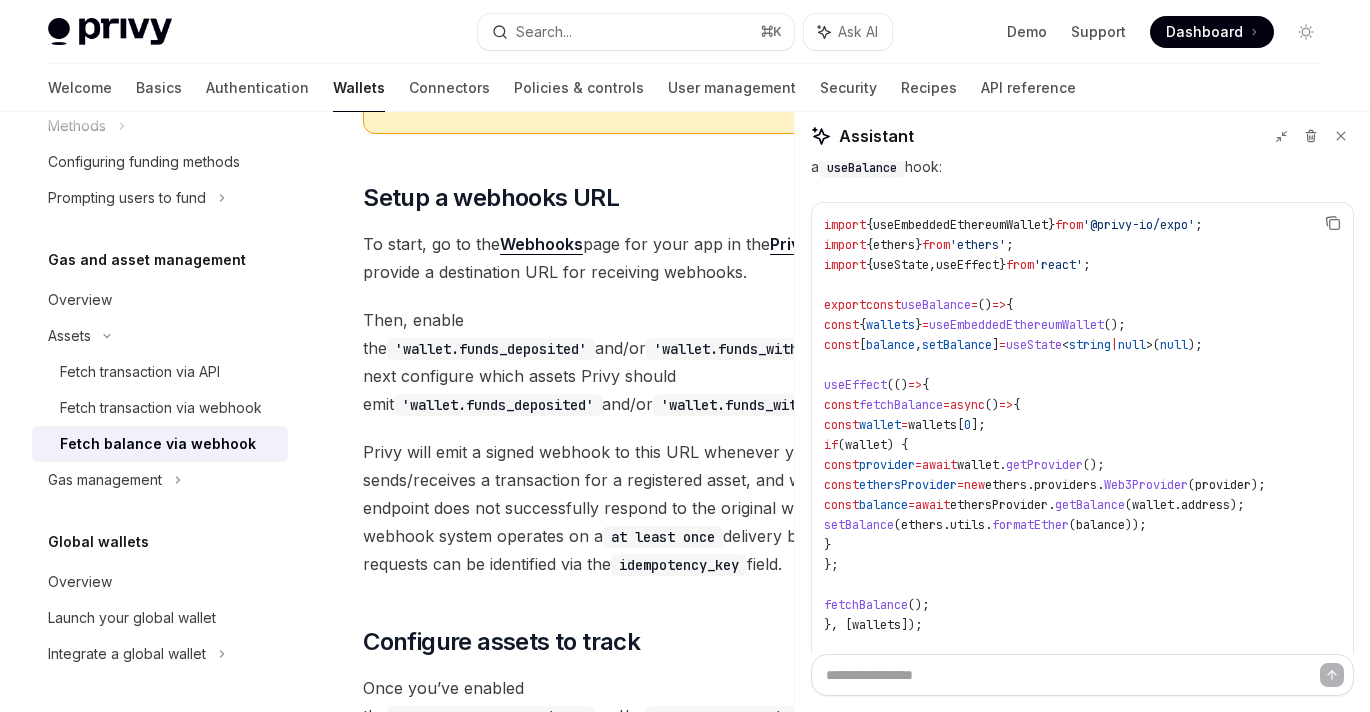 click 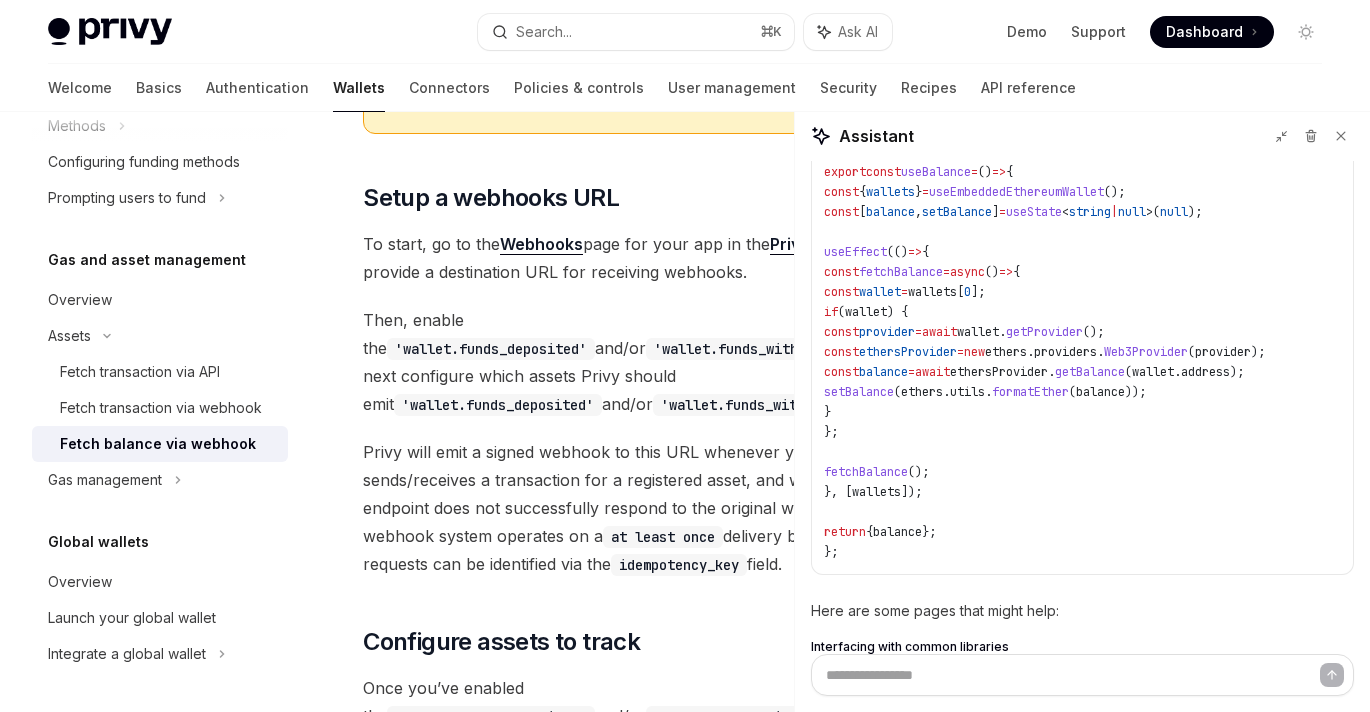scroll, scrollTop: 809, scrollLeft: 0, axis: vertical 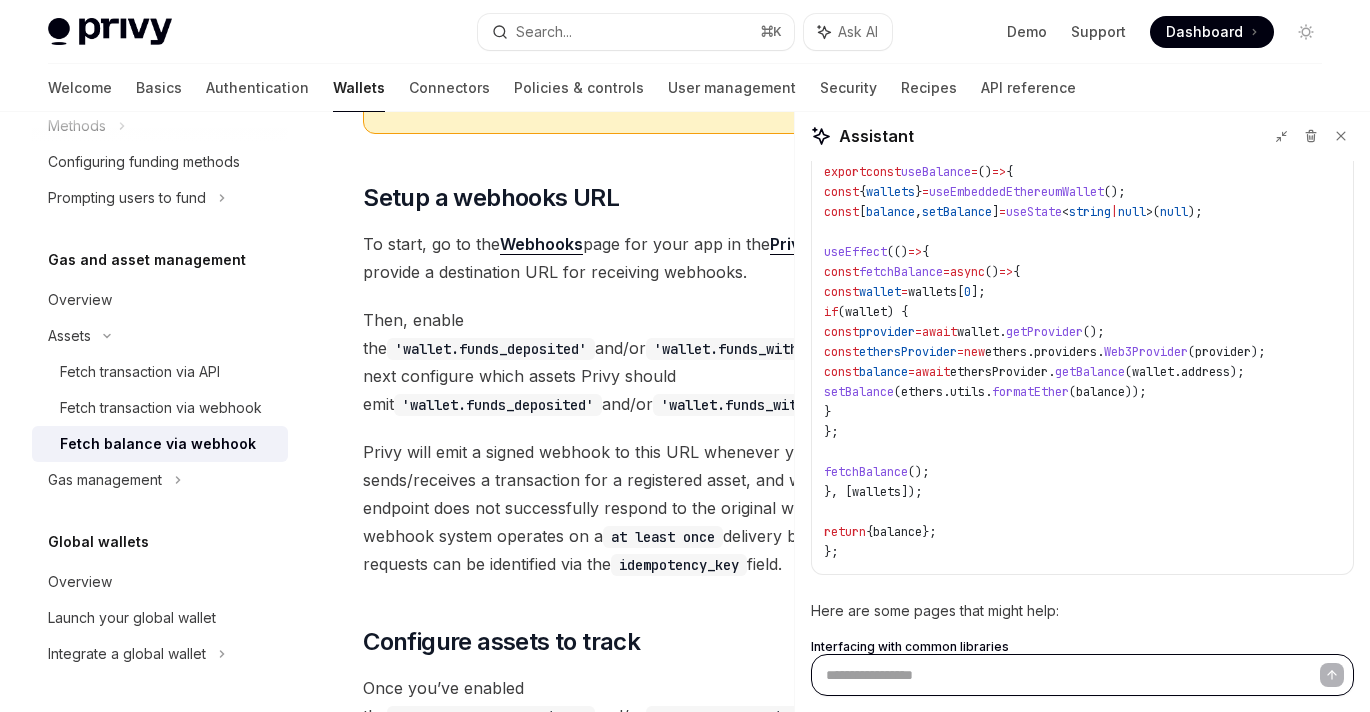 click at bounding box center [1082, 675] 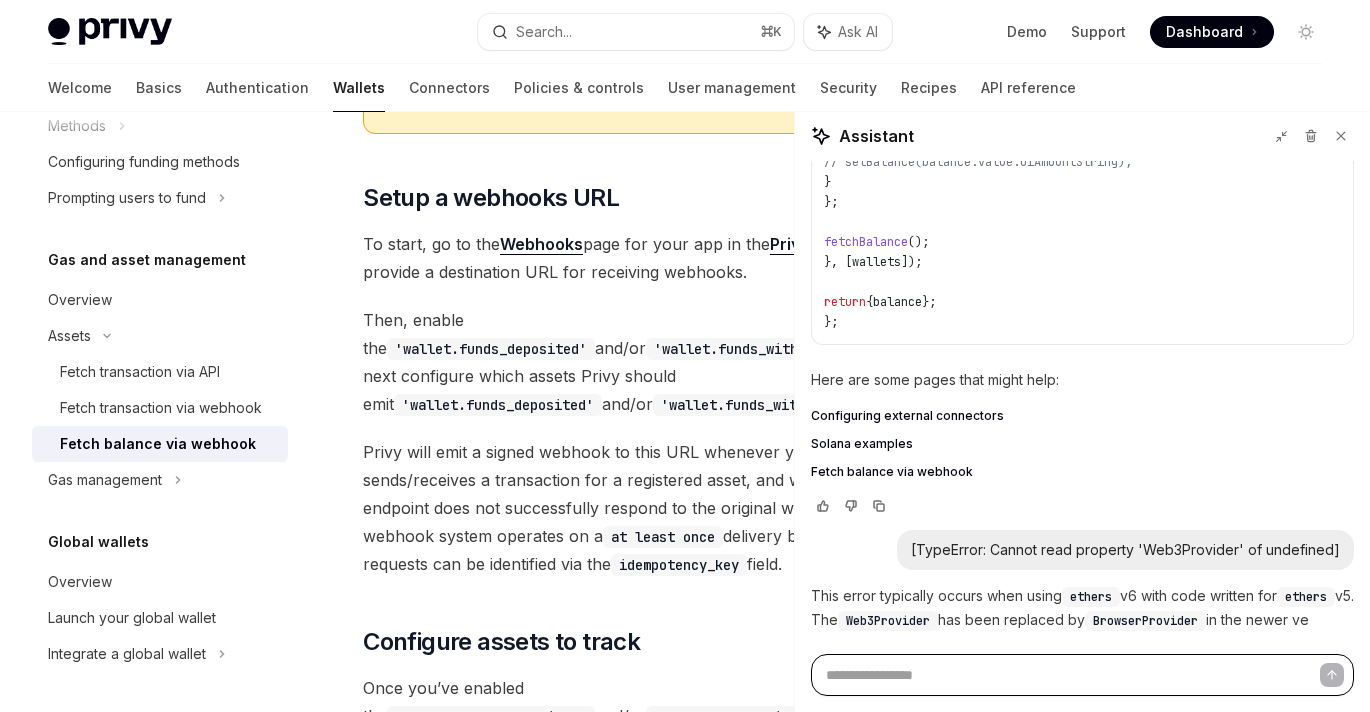 scroll, scrollTop: 2274, scrollLeft: 0, axis: vertical 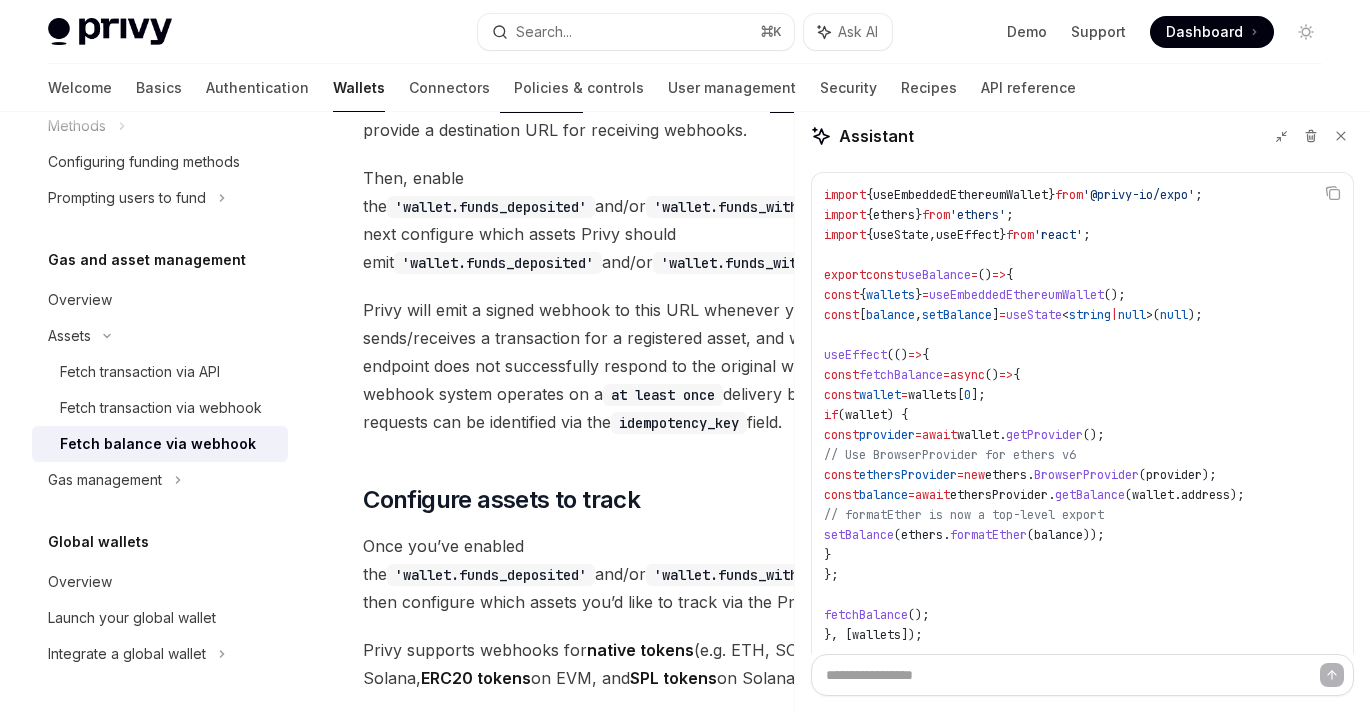 drag, startPoint x: 874, startPoint y: 530, endPoint x: 1335, endPoint y: 541, distance: 461.13123 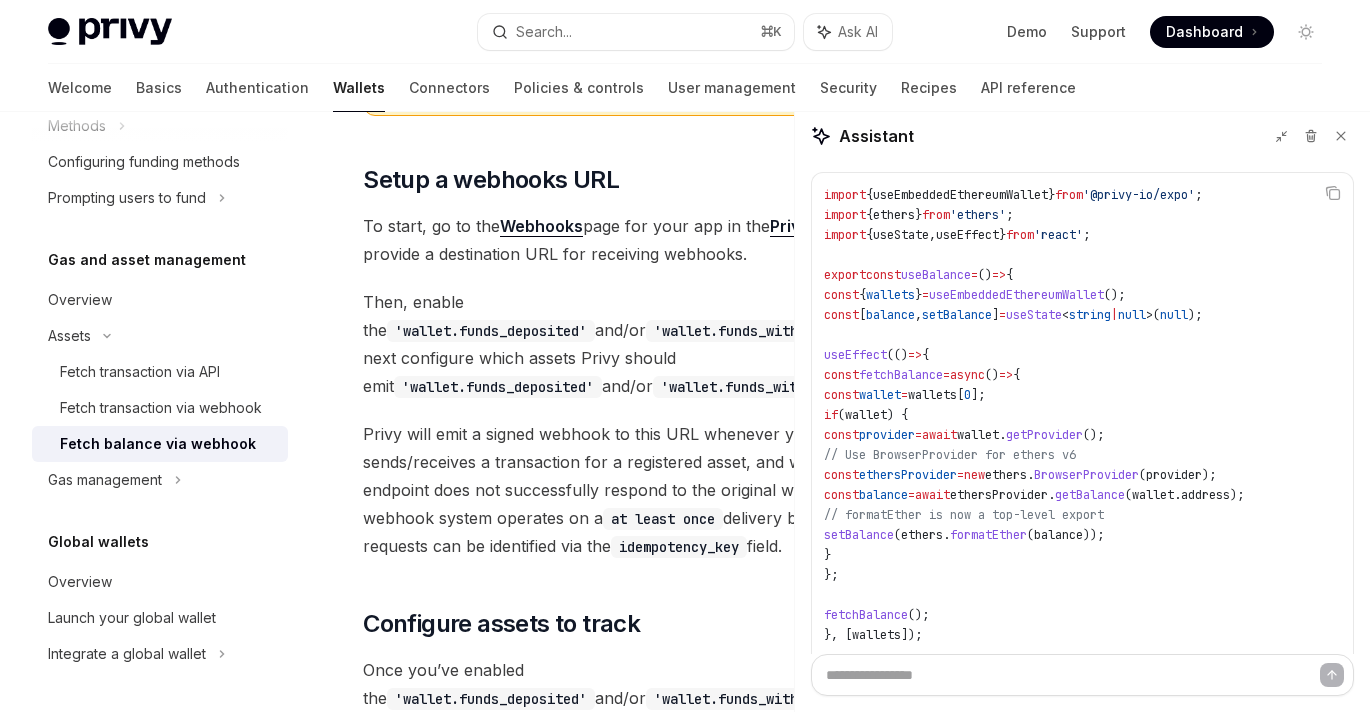 scroll, scrollTop: 459, scrollLeft: 0, axis: vertical 